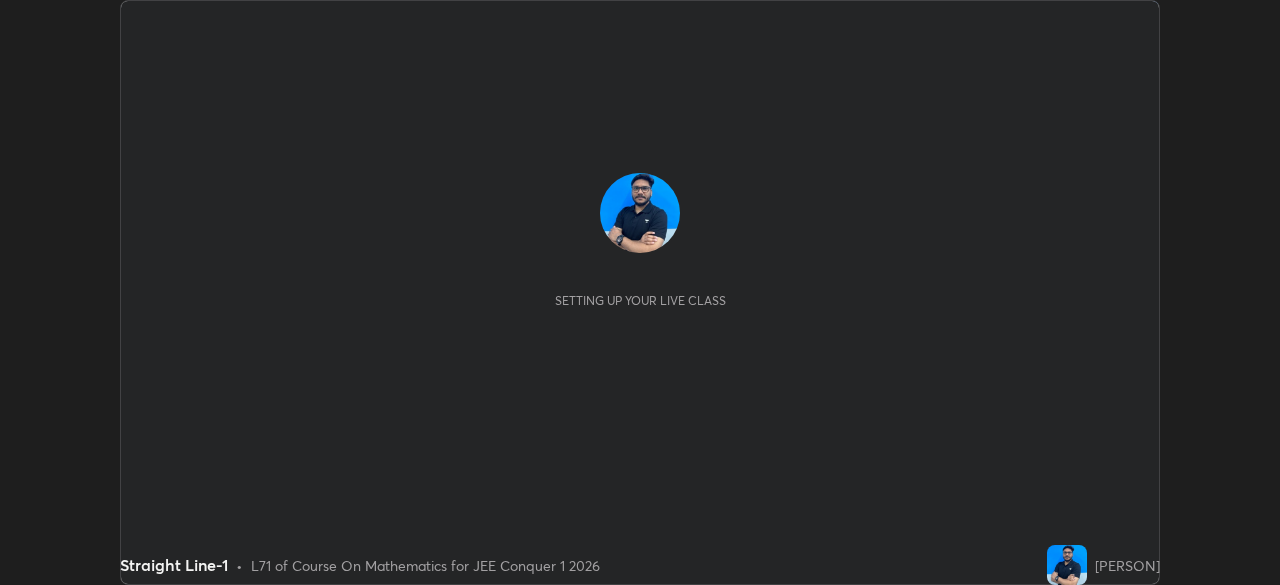 scroll, scrollTop: 0, scrollLeft: 0, axis: both 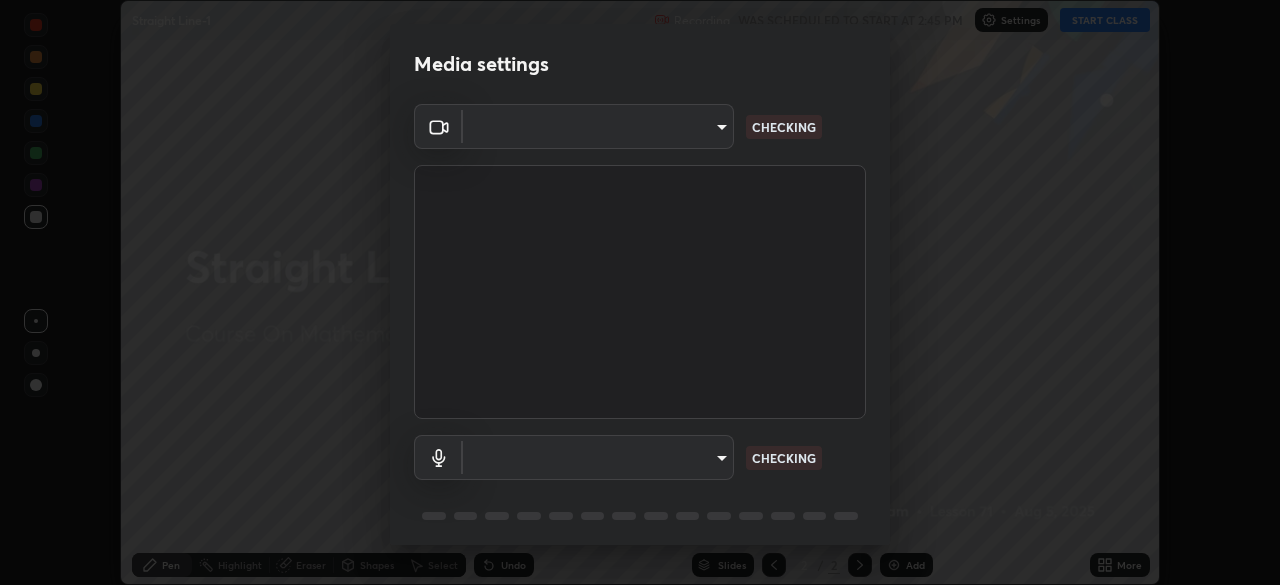 type on "5b0ce39d11be3a435715daab6ad7fa25508616855f5d18a60cdf0faa8df0ce2b" 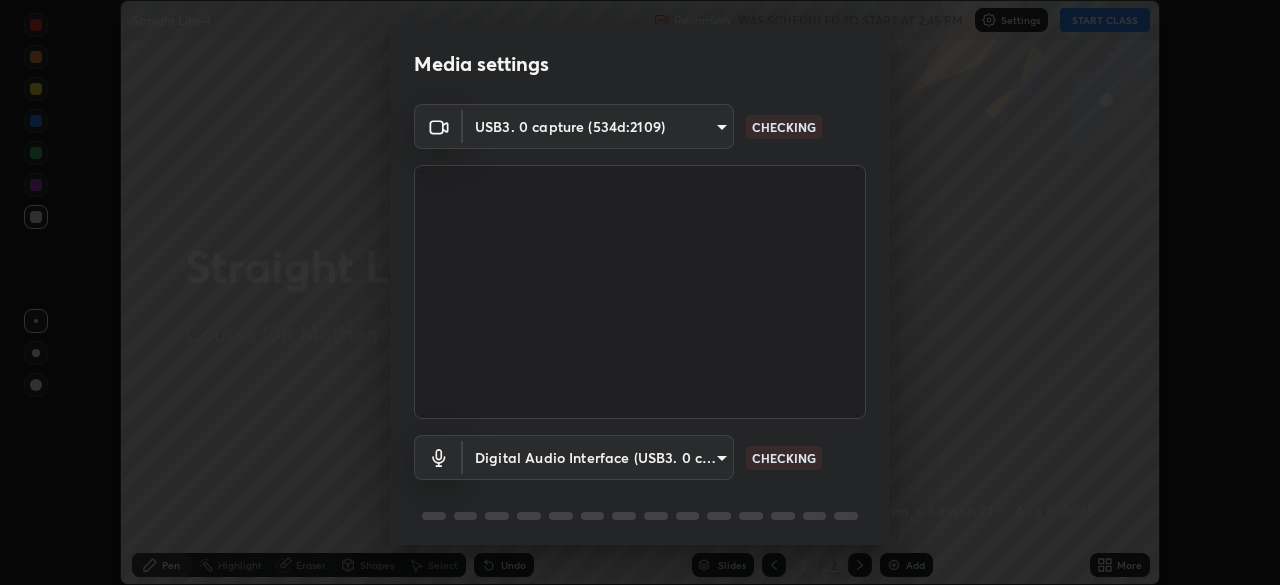 click on "Erase all Straight Line-1 Recording WAS SCHEDULED TO START AT  2:45 PM Settings START CLASS Setting up your live class Straight Line-1 • L71 of Course On Mathematics for JEE Conquer 1 2026 [PERSON] Pen Highlight Eraser Shapes Select Undo Slides 2 / 2 Add More No doubts shared Encourage your learners to ask a doubt for better clarity Report an issue Reason for reporting Buffering Chat not working Audio - Video sync issue Educator video quality low ​ Attach an image Report Media settings USB3. 0 capture (534d:2109) 5b0ce39d11be3a435715daab6ad7fa25508616855f5d18a60cdf0faa8df0ce2b CHECKING Digital Audio Interface (USB3. 0 capture) 71fed962e4479aa471978983e502007eb62408f3e4339a7e0acd8532d65ddef6 CHECKING 1 / 5 Next" at bounding box center (640, 292) 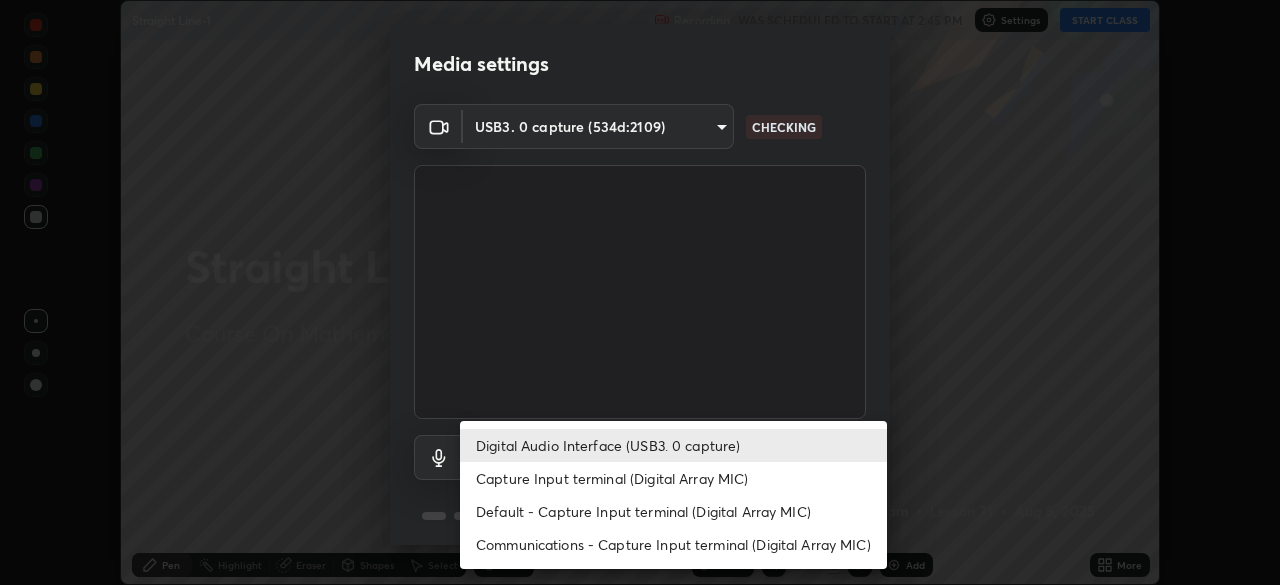 click on "Digital Audio Interface (USB3. 0 capture)" at bounding box center [673, 445] 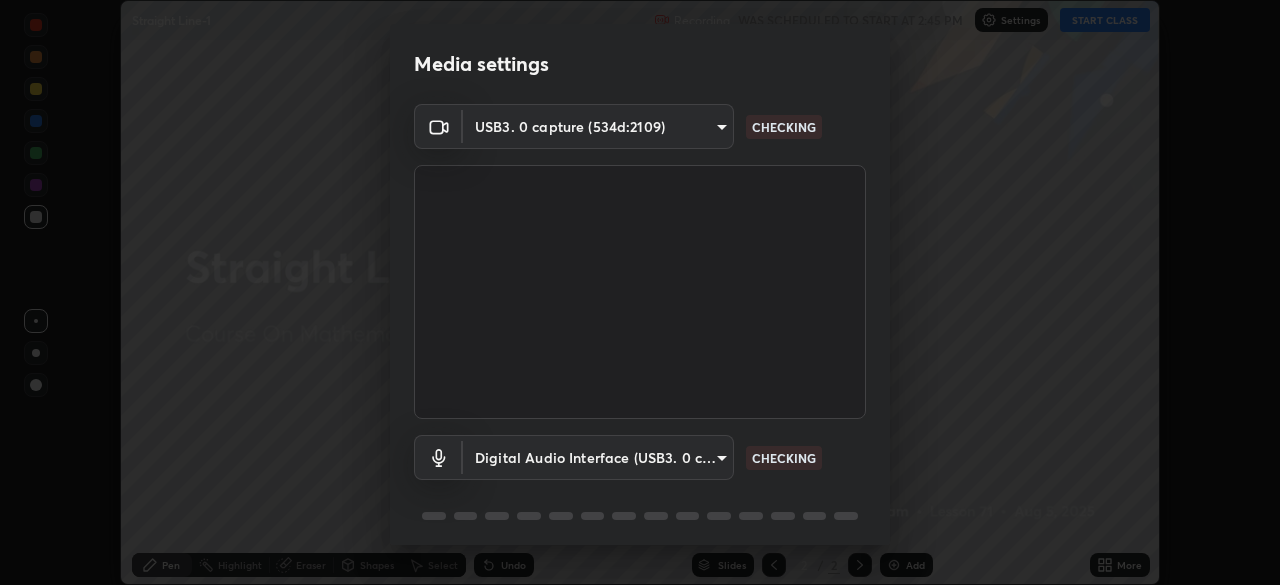 click on "Erase all Straight Line-1 Recording WAS SCHEDULED TO START AT  2:45 PM Settings START CLASS Setting up your live class Straight Line-1 • L71 of Course On Mathematics for JEE Conquer 1 2026 [PERSON] Pen Highlight Eraser Shapes Select Undo Slides 2 / 2 Add More No doubts shared Encourage your learners to ask a doubt for better clarity Report an issue Reason for reporting Buffering Chat not working Audio - Video sync issue Educator video quality low ​ Attach an image Report Media settings USB3. 0 capture (534d:2109) 5b0ce39d11be3a435715daab6ad7fa25508616855f5d18a60cdf0faa8df0ce2b CHECKING Digital Audio Interface (USB3. 0 capture) 71fed962e4479aa471978983e502007eb62408f3e4339a7e0acd8532d65ddef6 CHECKING 1 / 5 Next" at bounding box center [640, 292] 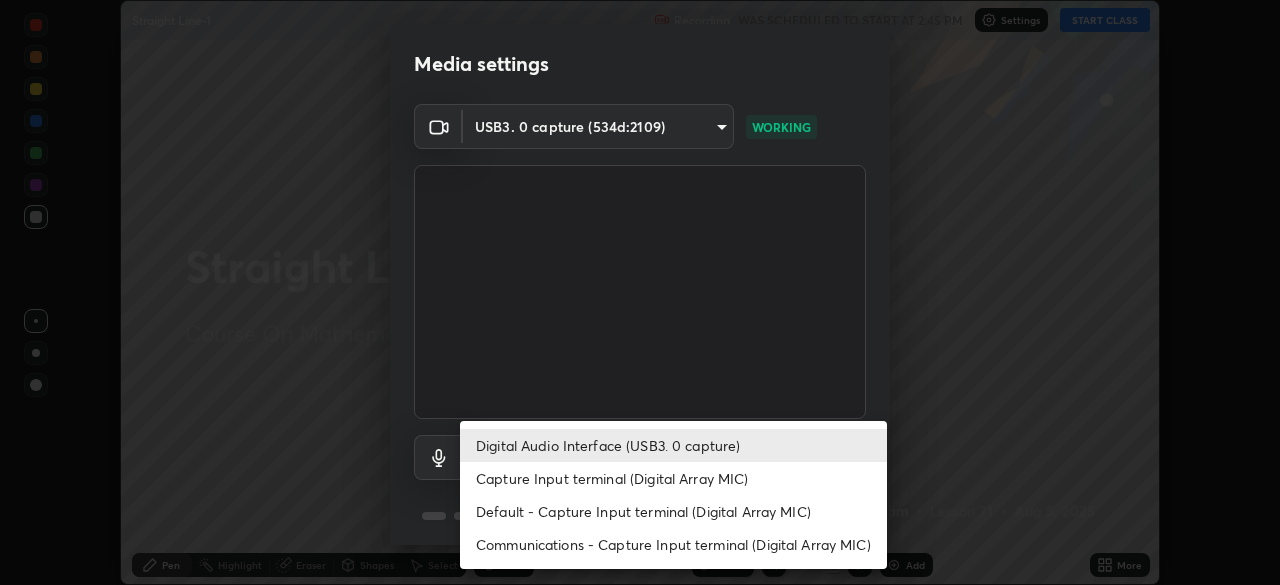 click on "Capture Input terminal (Digital Array MIC)" at bounding box center (673, 478) 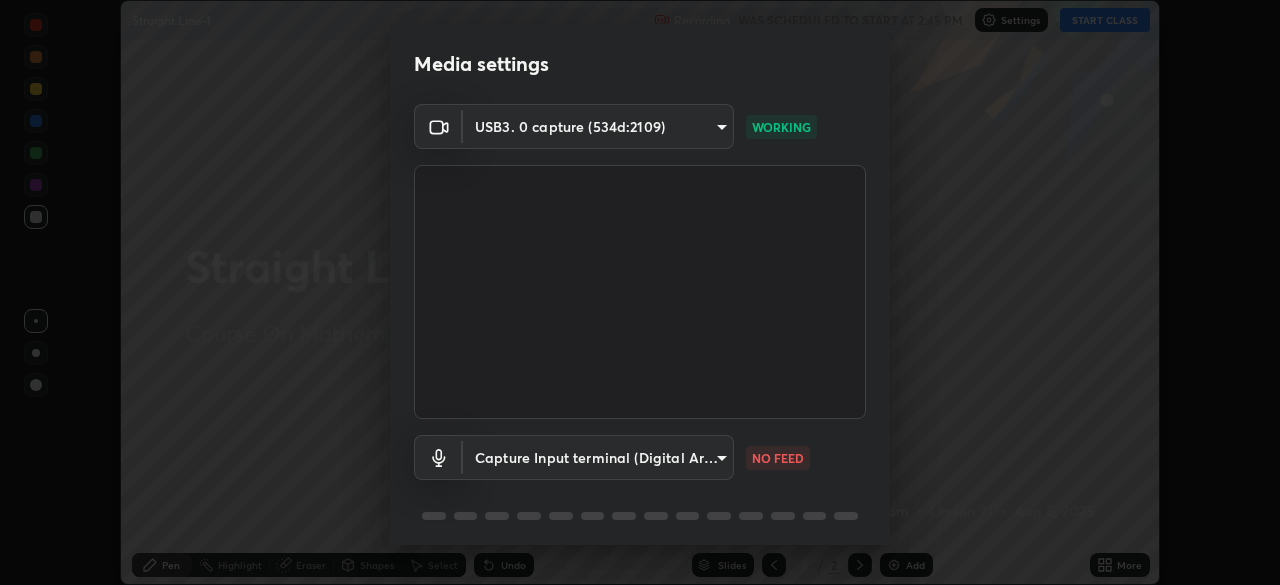 click on "Erase all Straight Line-1 Recording WAS SCHEDULED TO START AT  2:45 PM Settings START CLASS Setting up your live class Straight Line-1 • L71 of Course On Mathematics for JEE Conquer 1 2026 Naseem Alam Pen Highlight Eraser Shapes Select Undo Slides 2 / 2 Add More No doubts shared Encourage your learners to ask a doubt for better clarity Report an issue Reason for reporting Buffering Chat not working Audio - Video sync issue Educator video quality low ​ Attach an image Report Media settings USB3. 0 capture (534d:2109) 5b0ce39d11be3a435715daab6ad7fa25508616855f5d18a60cdf0faa8df0ce2b WORKING Capture Input terminal (Digital Array MIC) 0cc9bf99e685aedc504070095158a94fd7fd61247a0d39e092e81423dc6161b0 NO FEED 1 / 5 Next" at bounding box center (640, 292) 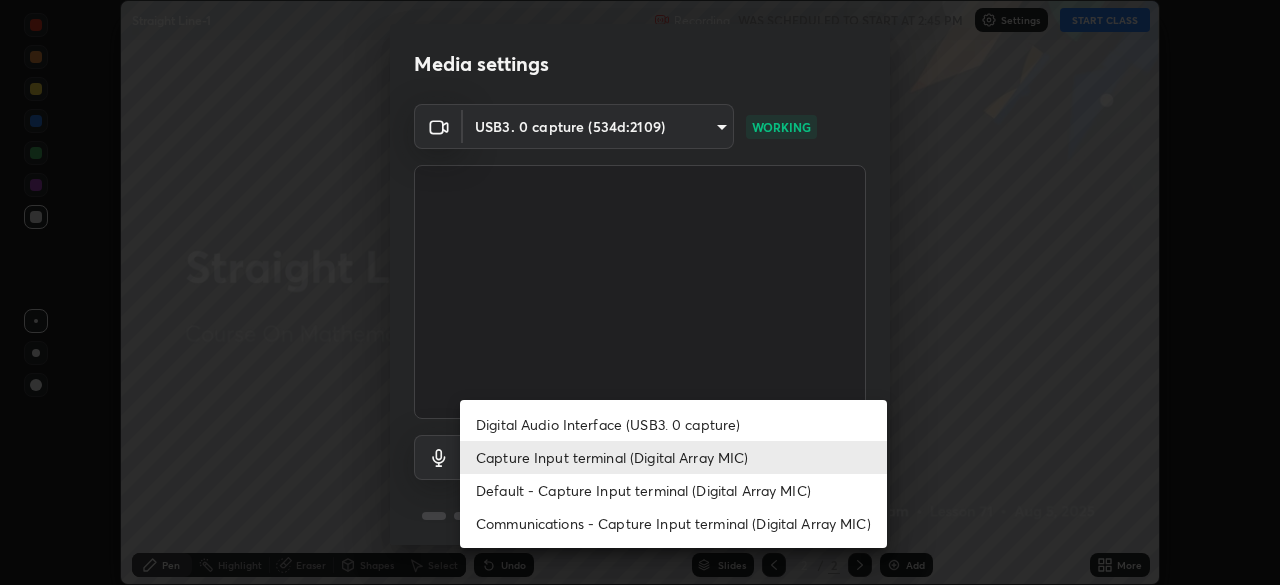 click on "Digital Audio Interface (USB3. 0 capture)" at bounding box center (673, 424) 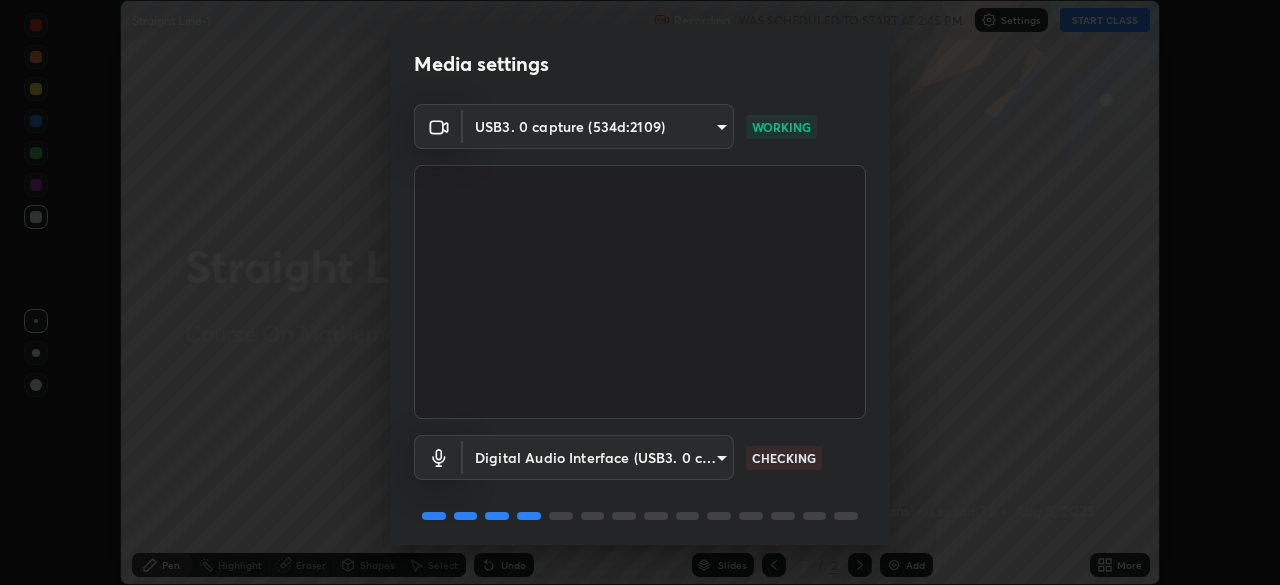 scroll, scrollTop: 71, scrollLeft: 0, axis: vertical 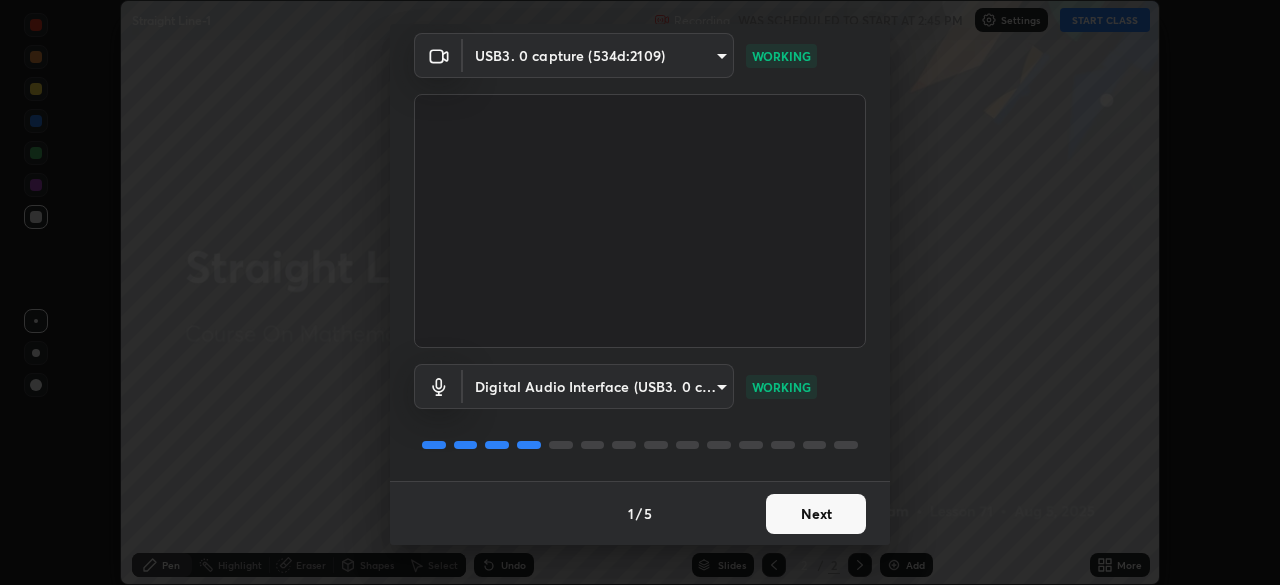 click on "Next" at bounding box center (816, 514) 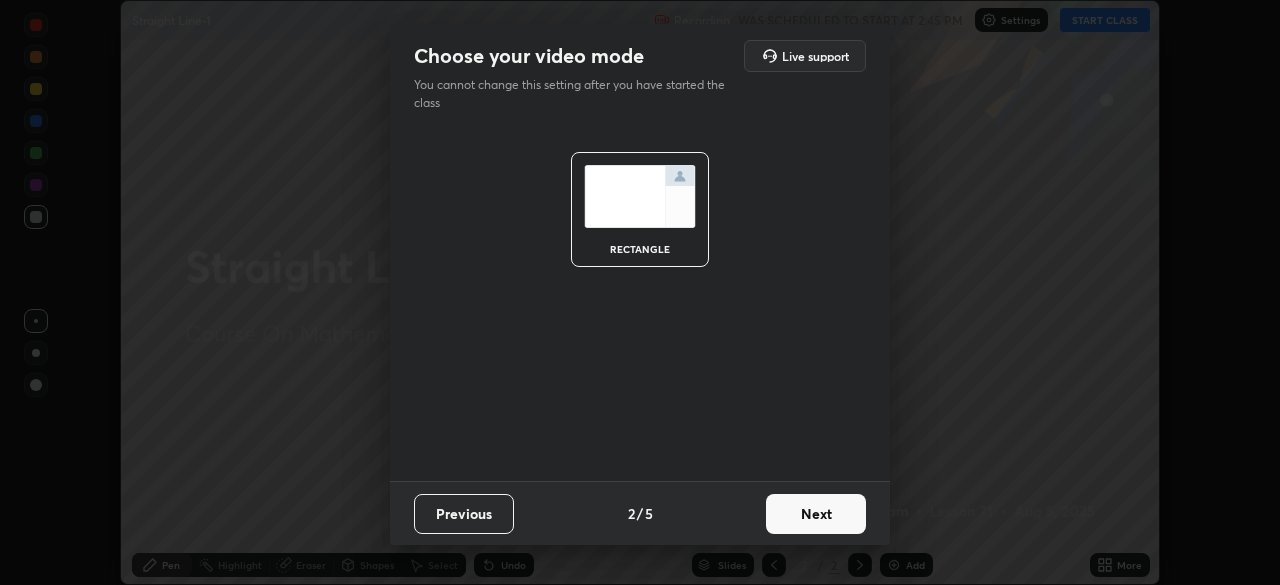 scroll, scrollTop: 0, scrollLeft: 0, axis: both 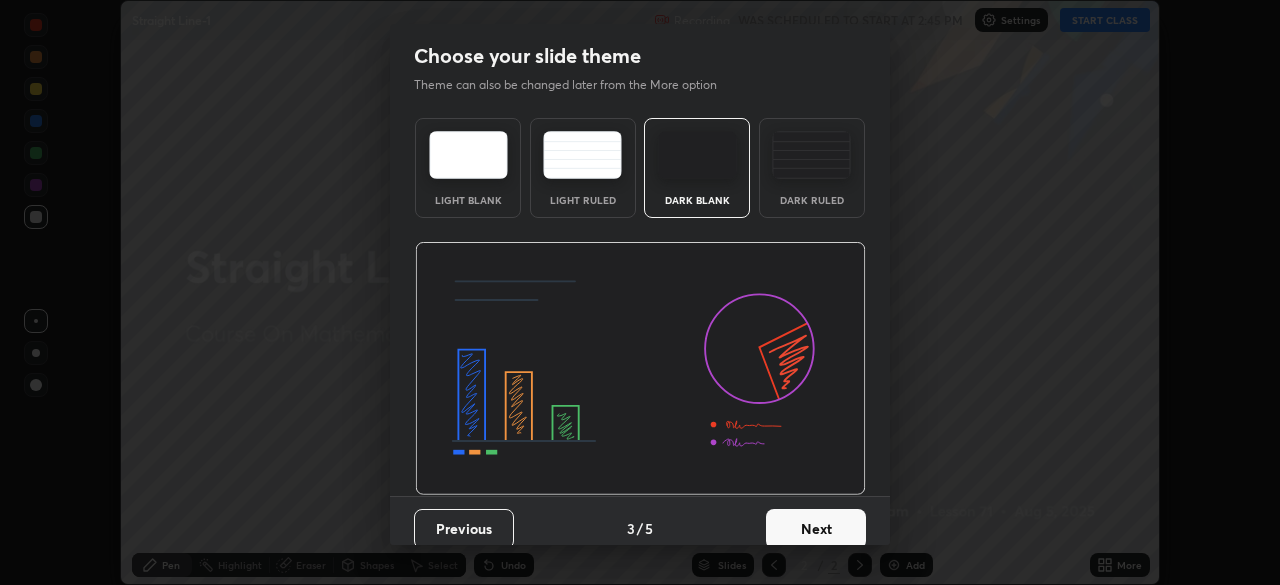 click on "Next" at bounding box center [816, 529] 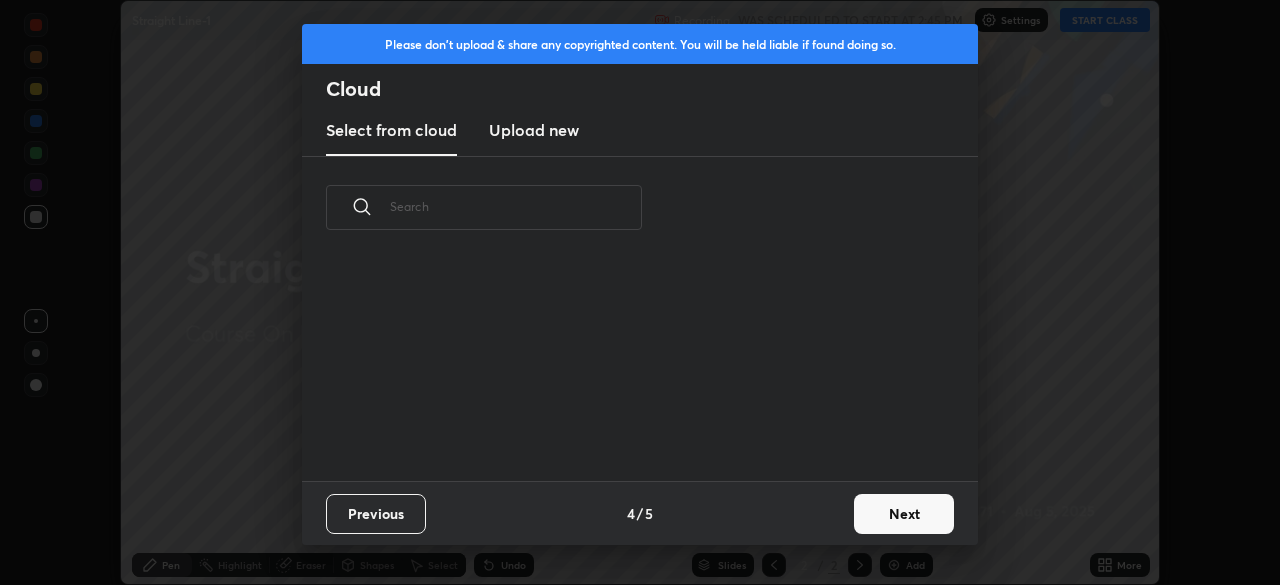 click on "Next" at bounding box center [904, 514] 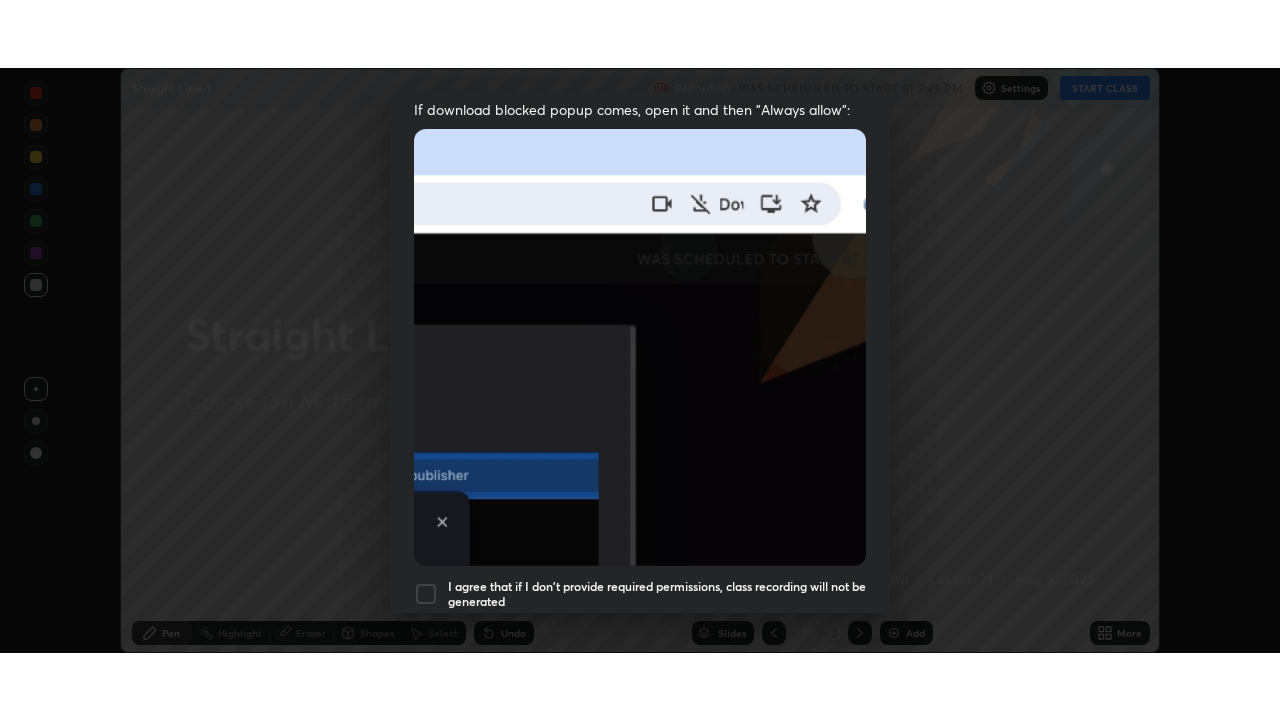 scroll, scrollTop: 473, scrollLeft: 0, axis: vertical 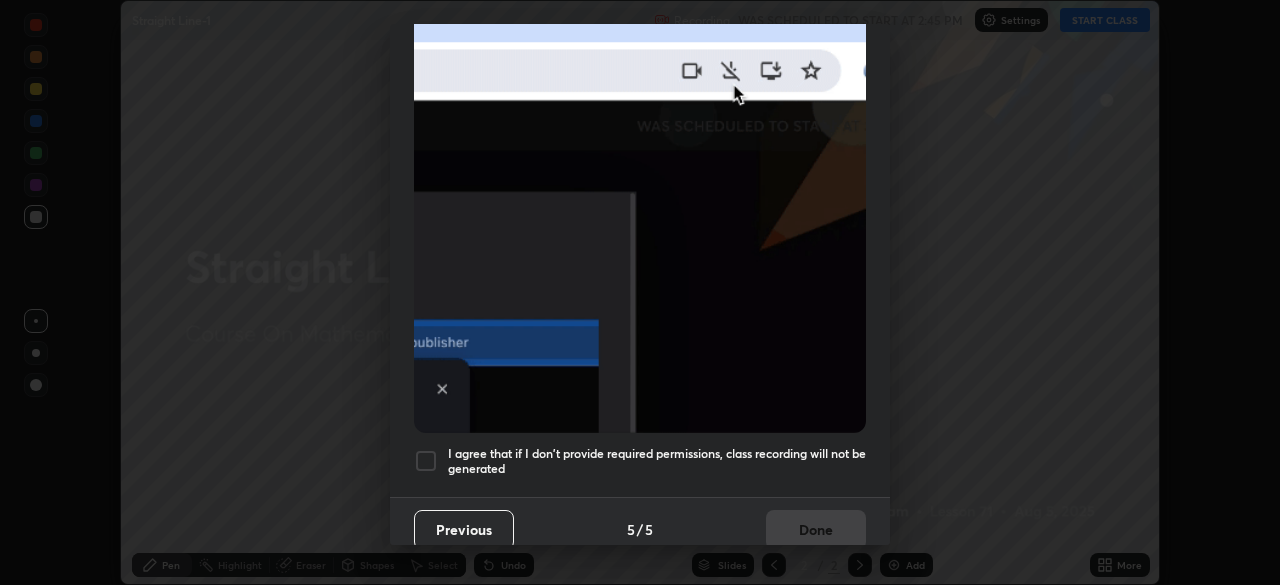 click on "I agree that if I don't provide required permissions, class recording will not be generated" at bounding box center (657, 461) 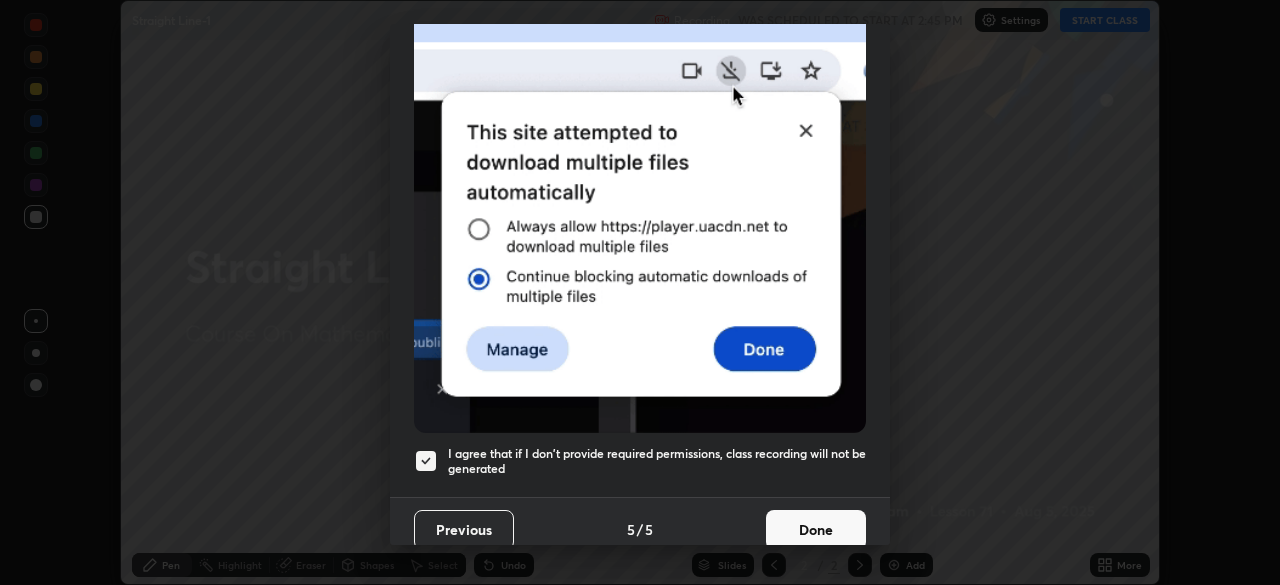 click on "Done" at bounding box center [816, 530] 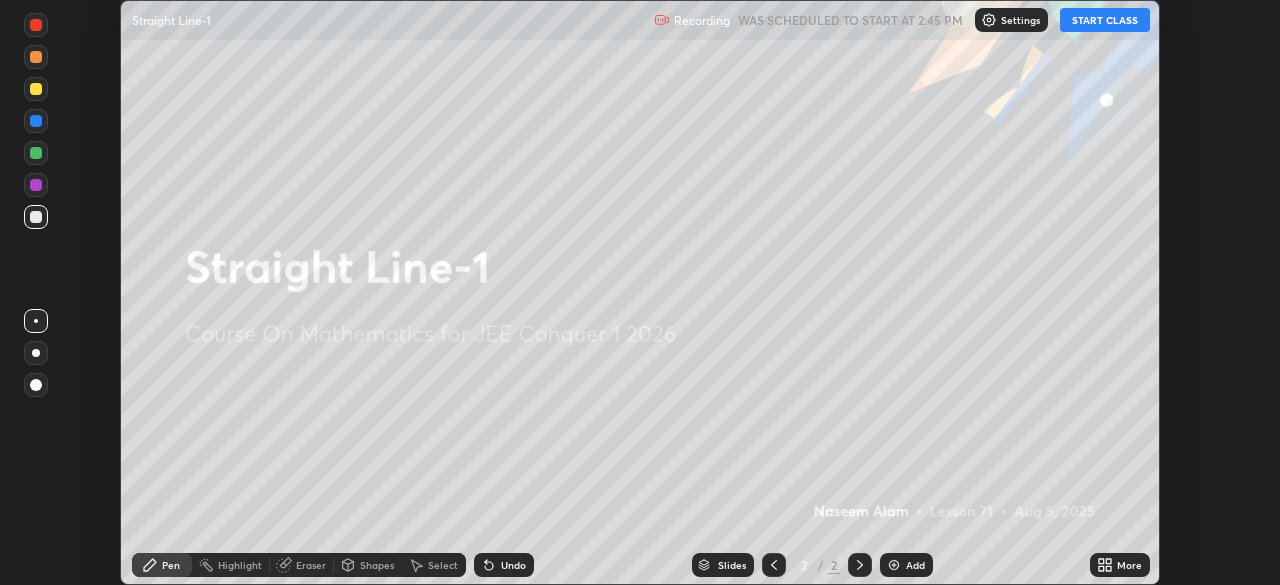 click 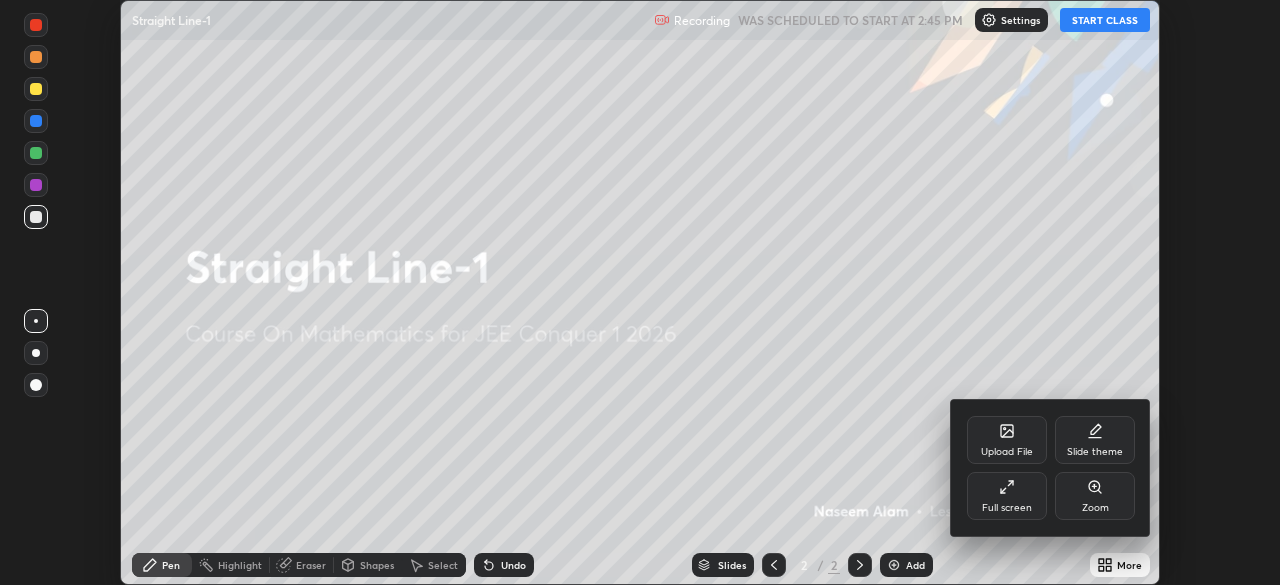 click on "Full screen" at bounding box center (1007, 496) 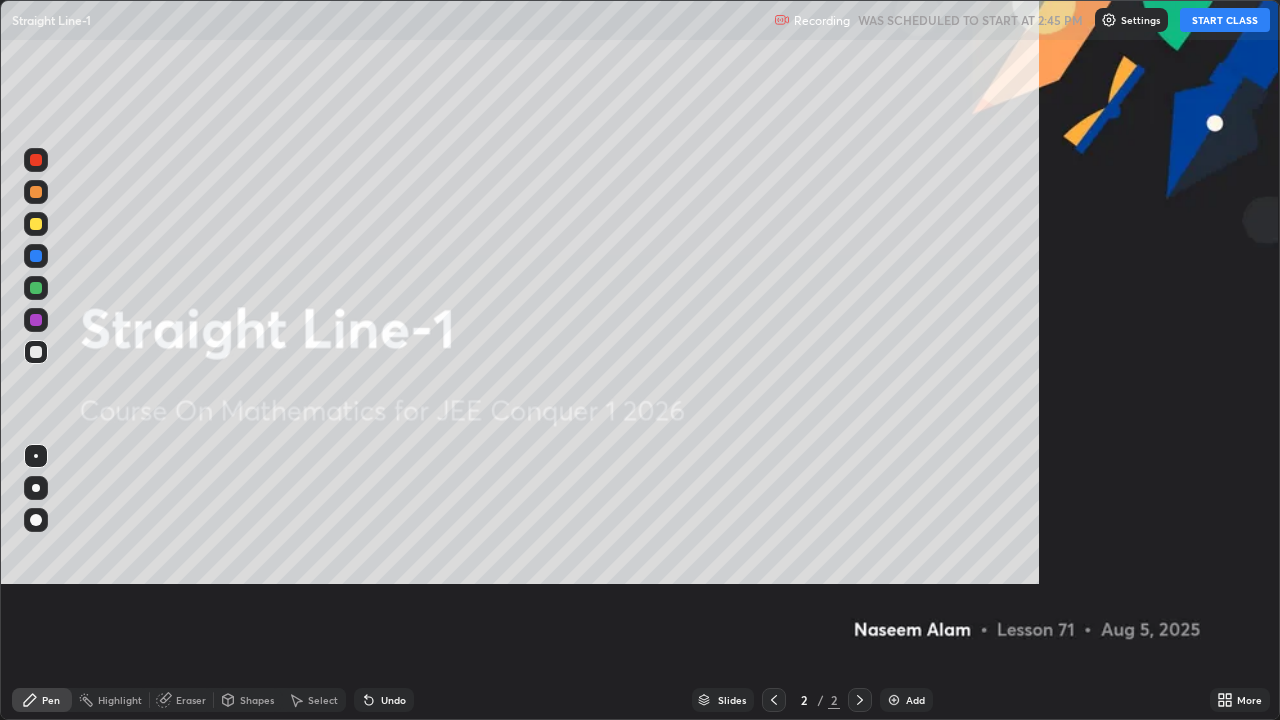 scroll, scrollTop: 99280, scrollLeft: 98720, axis: both 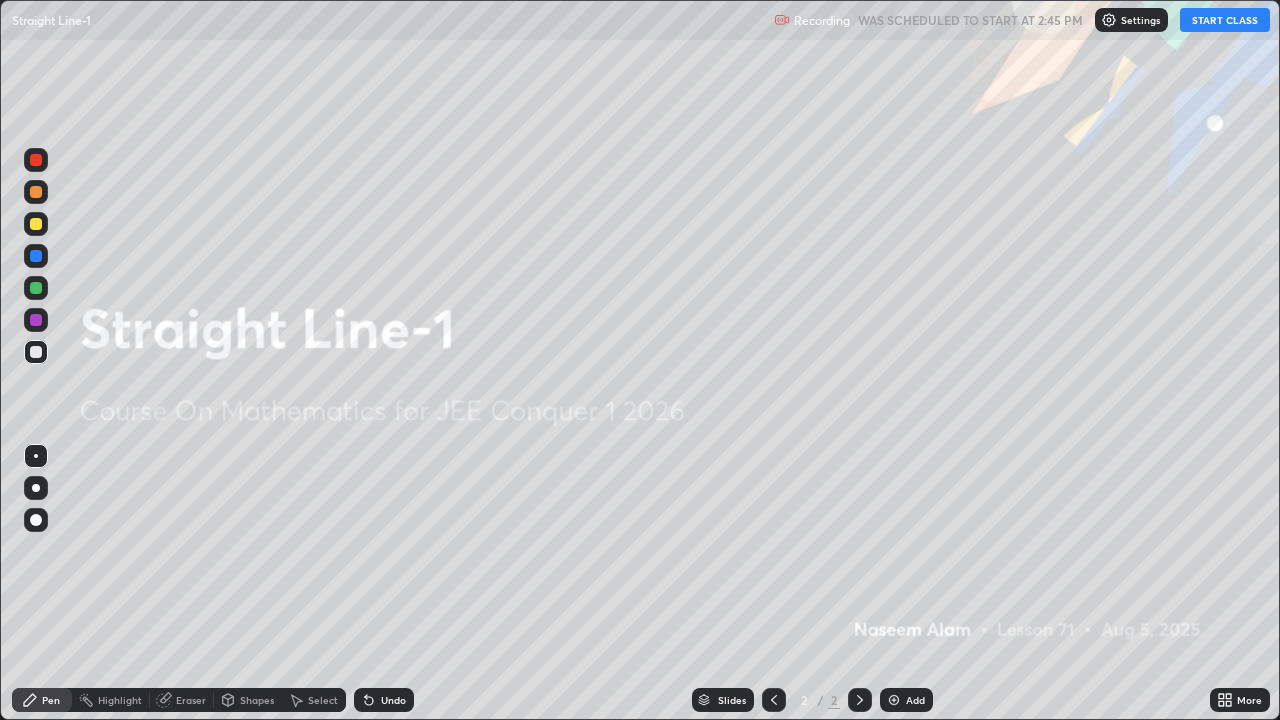 click on "START CLASS" at bounding box center [1225, 20] 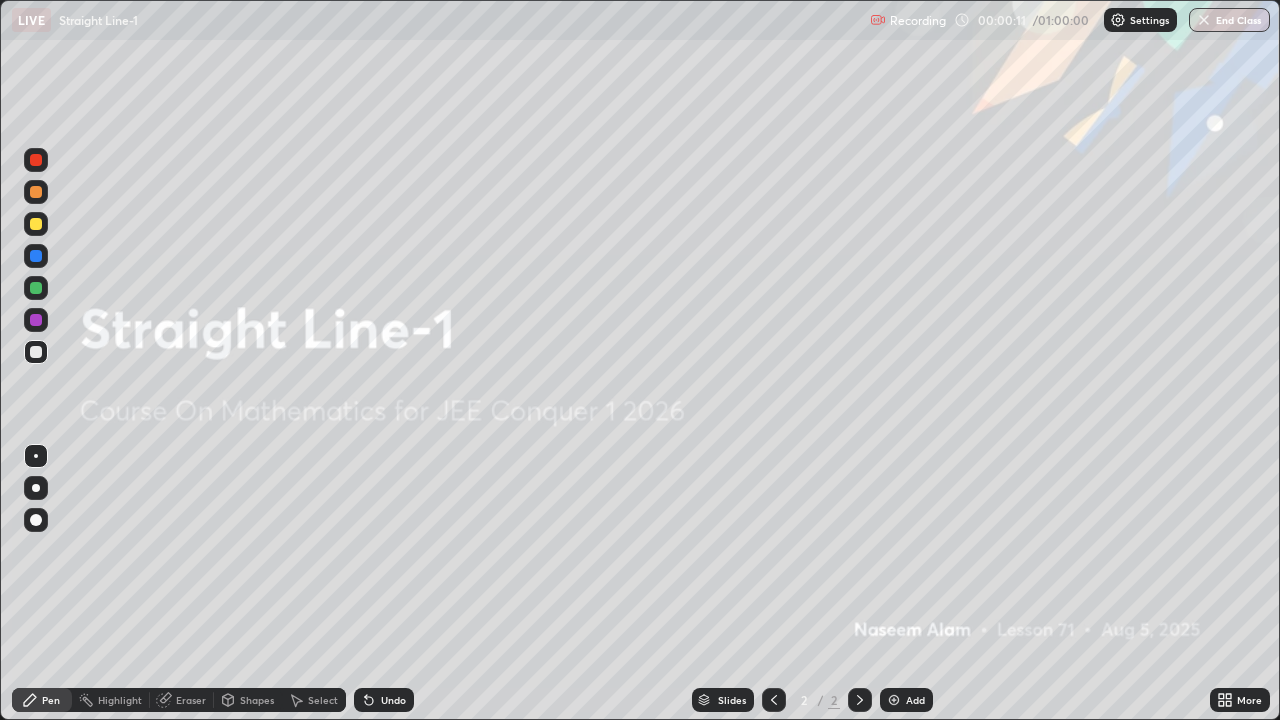 click on "Add" at bounding box center (906, 700) 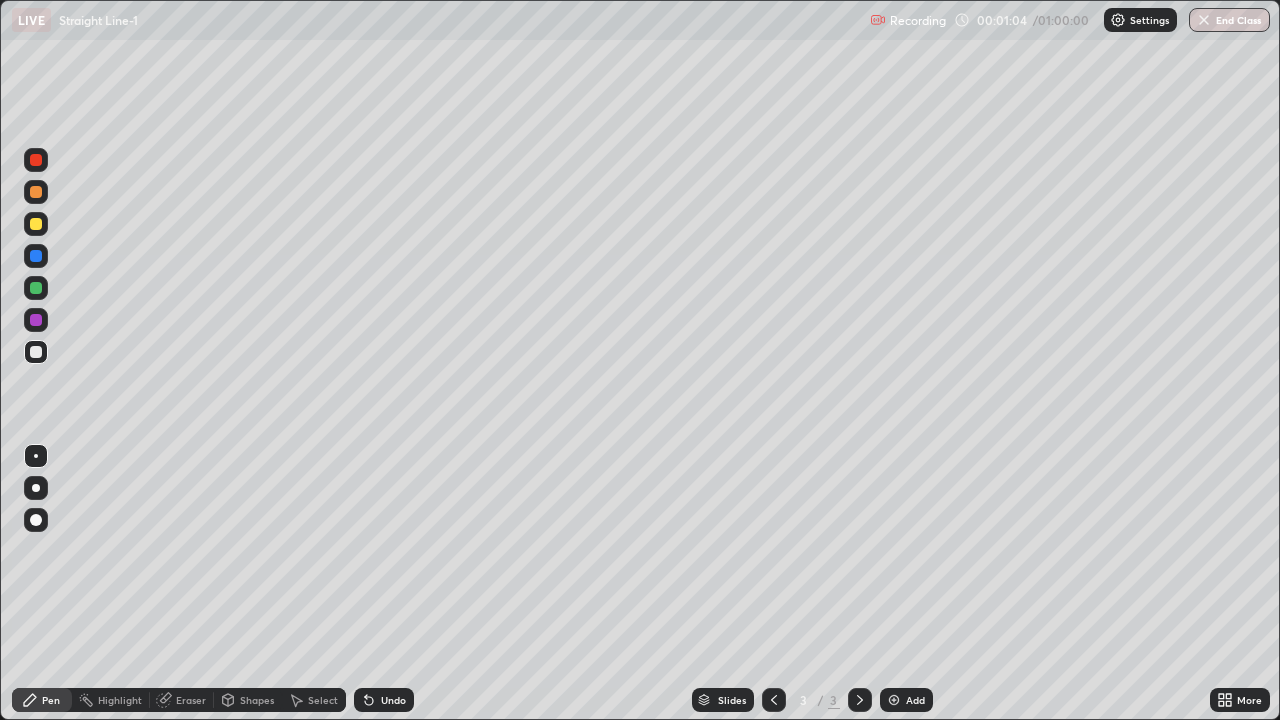 click on "Eraser" at bounding box center [182, 700] 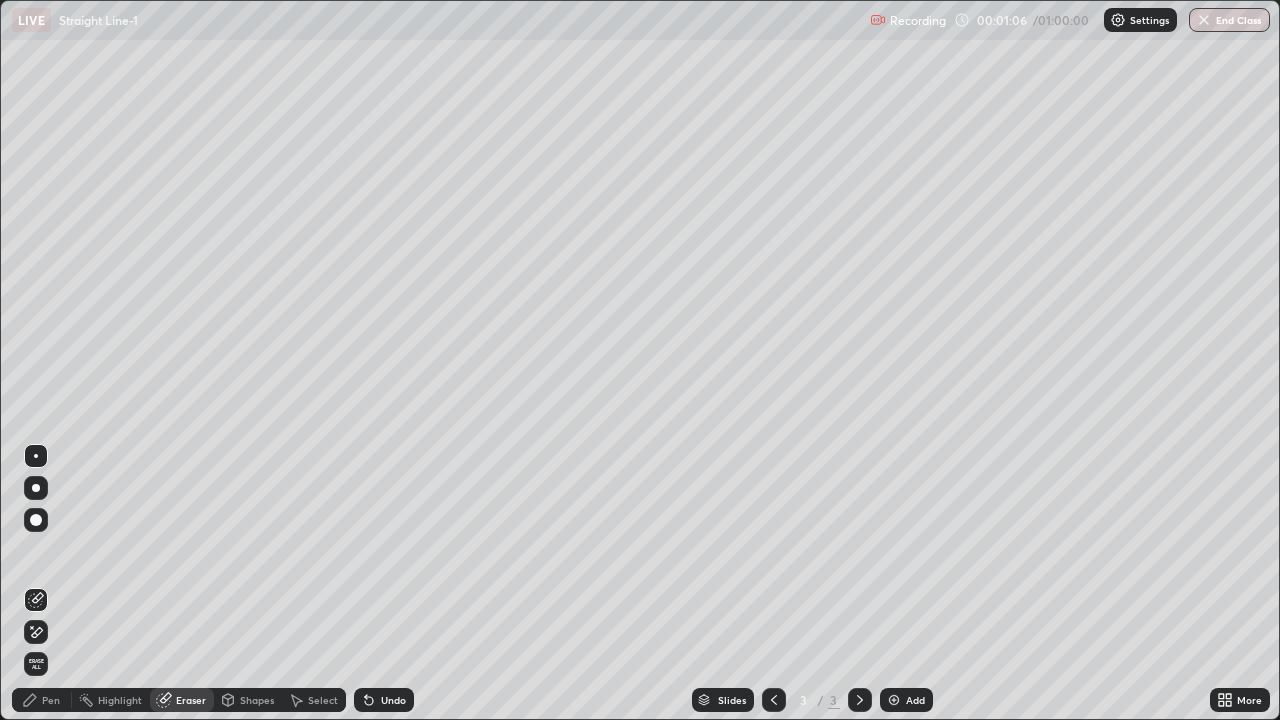 click on "Pen" at bounding box center (42, 700) 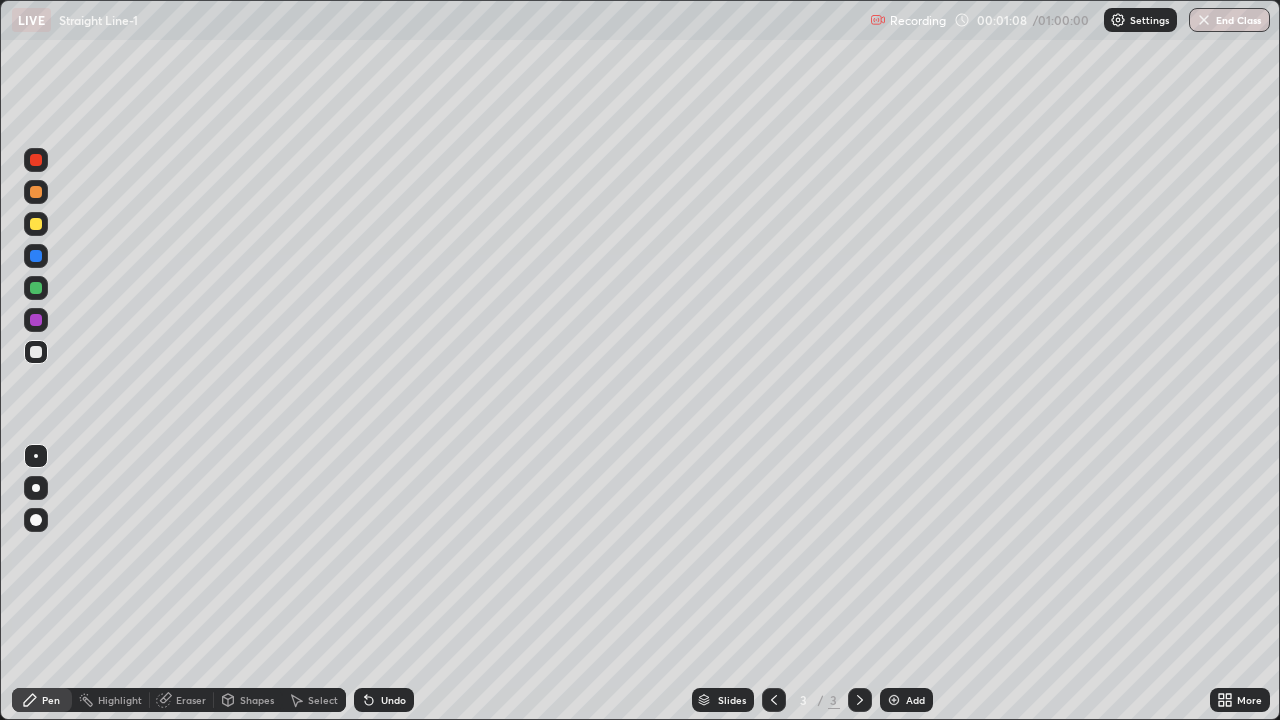 click on "Undo" at bounding box center [393, 700] 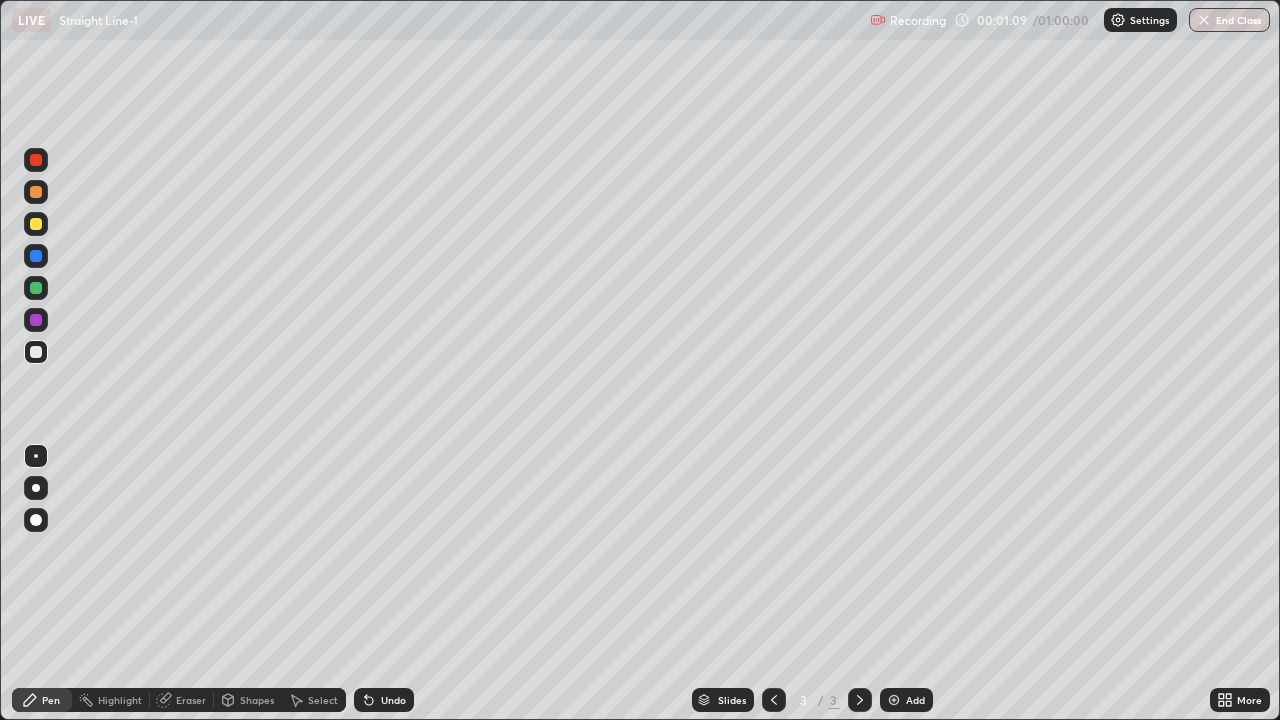 click on "Undo" at bounding box center (384, 700) 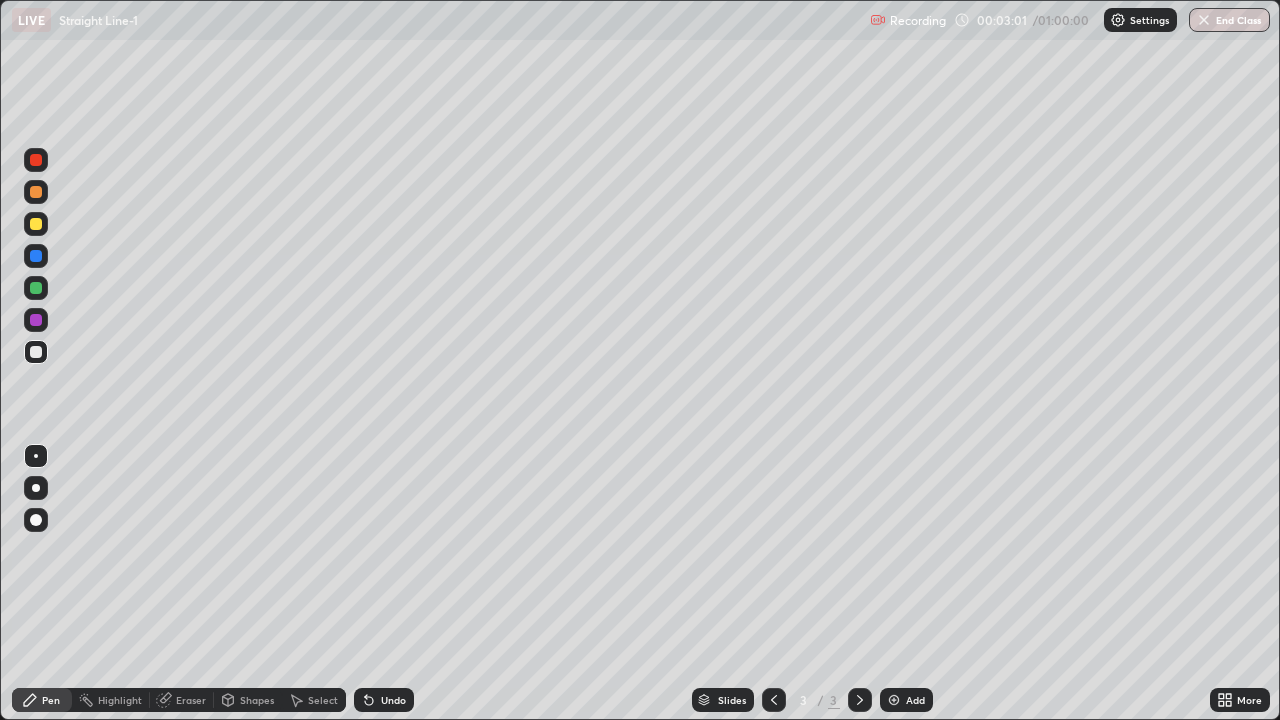 click at bounding box center [36, 224] 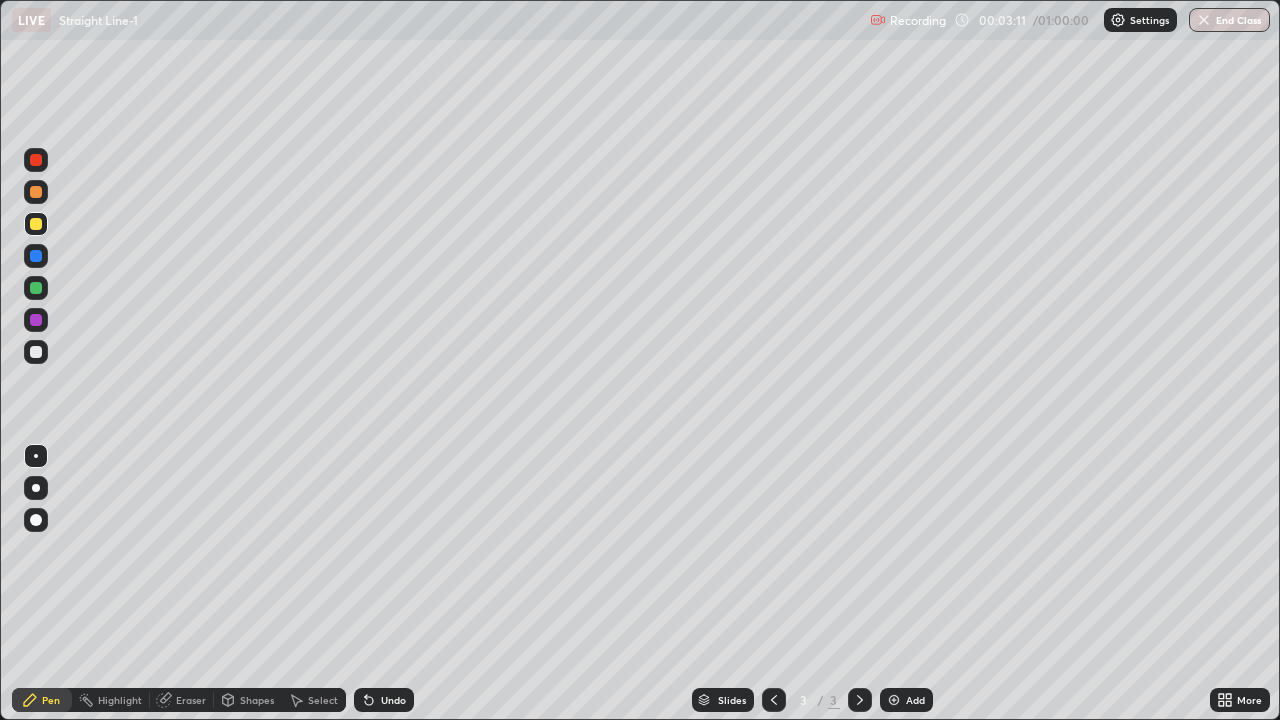 click at bounding box center (36, 288) 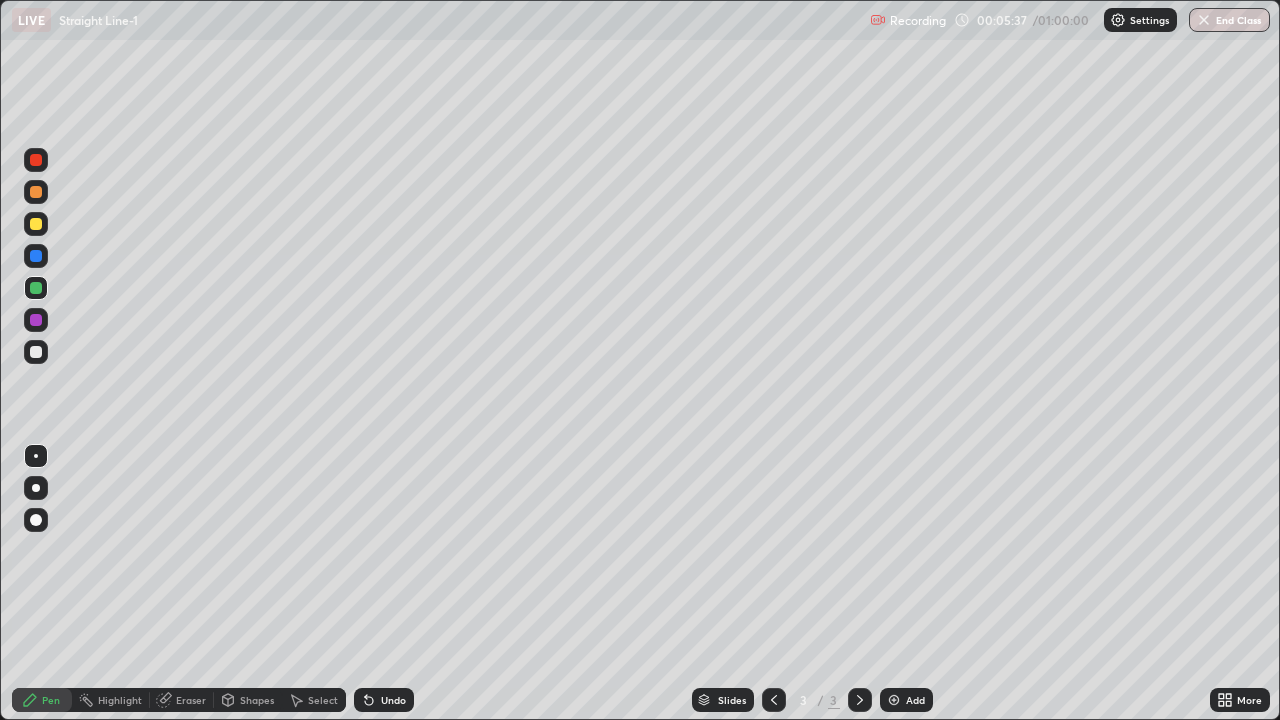 click at bounding box center (36, 224) 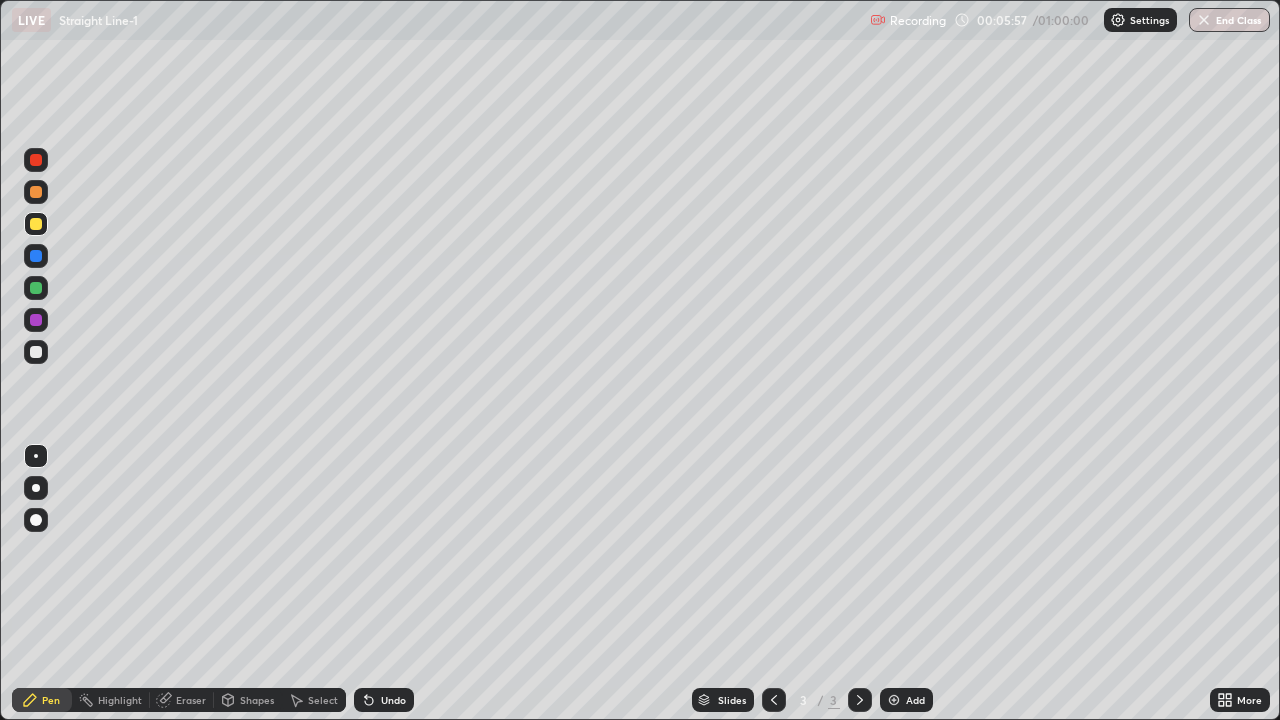 click at bounding box center [36, 288] 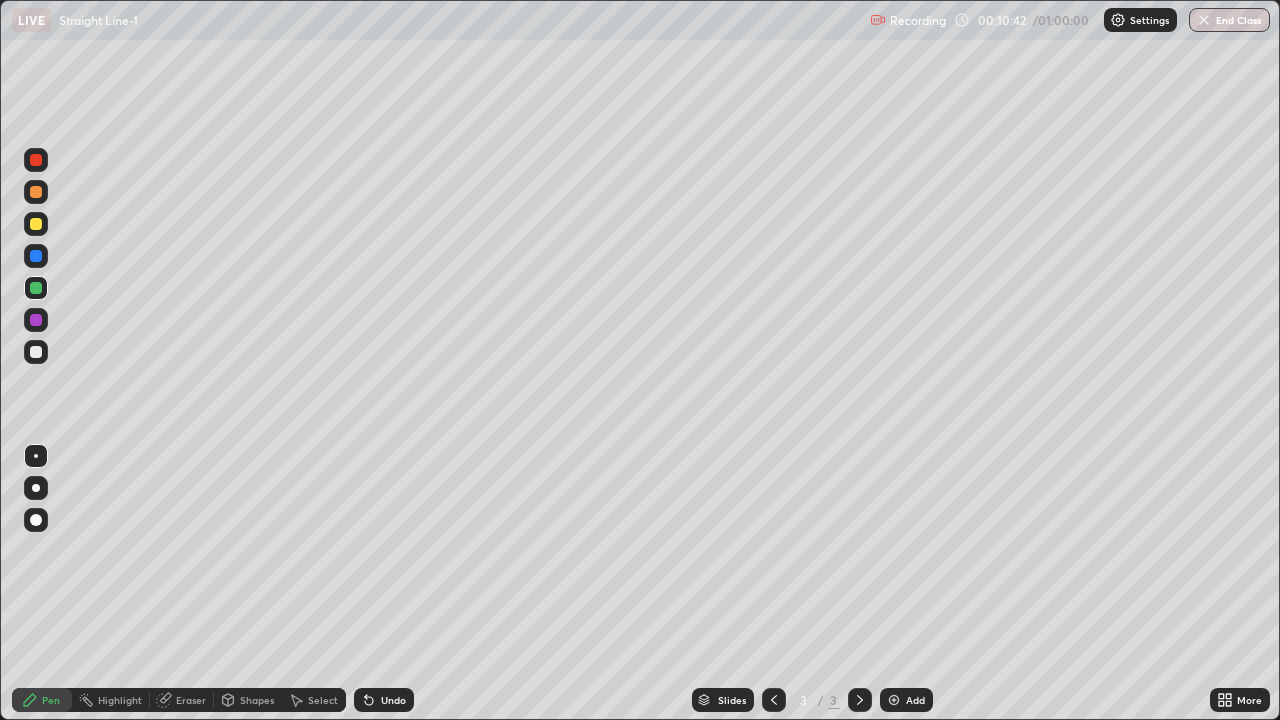 click on "Add" at bounding box center [906, 700] 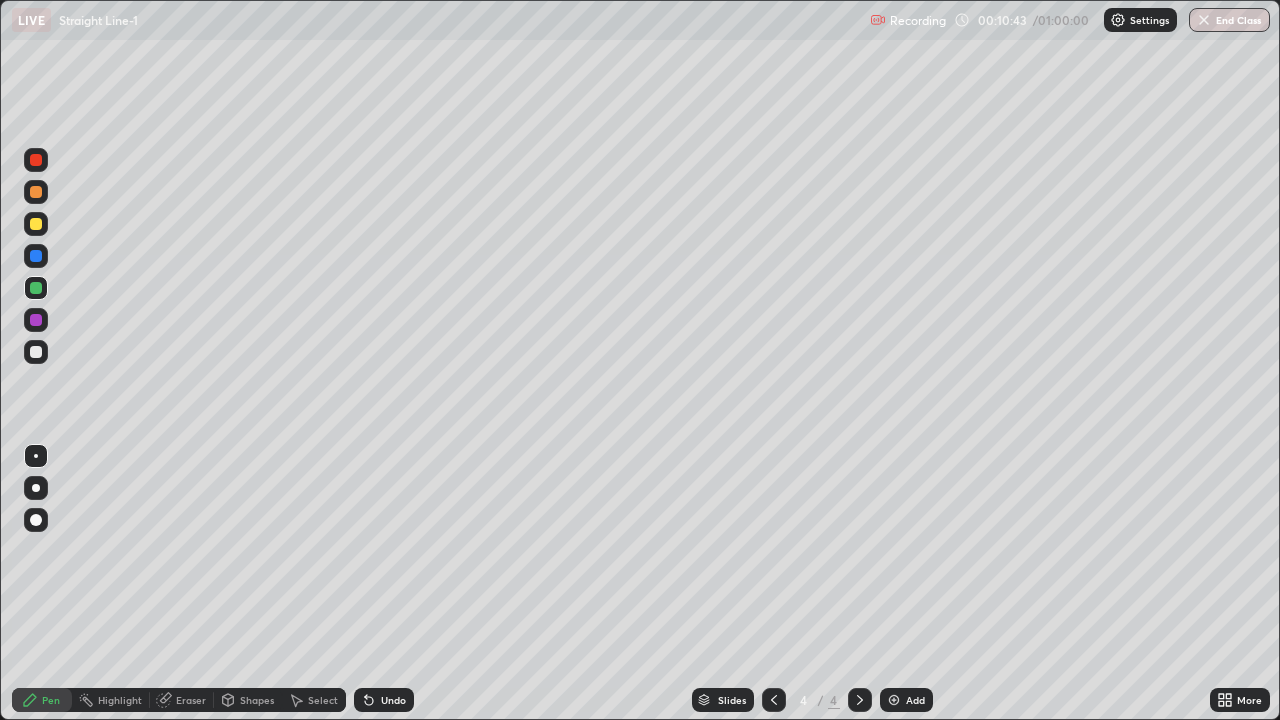 click at bounding box center [36, 352] 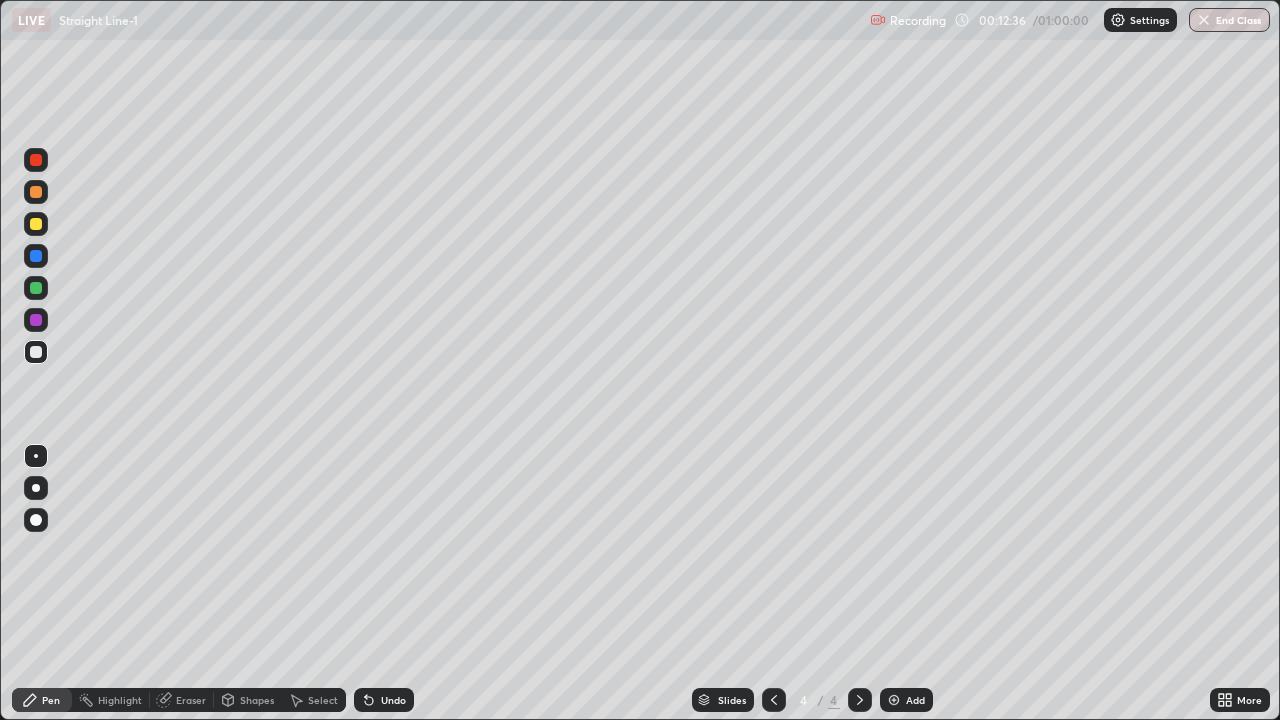 click at bounding box center [774, 700] 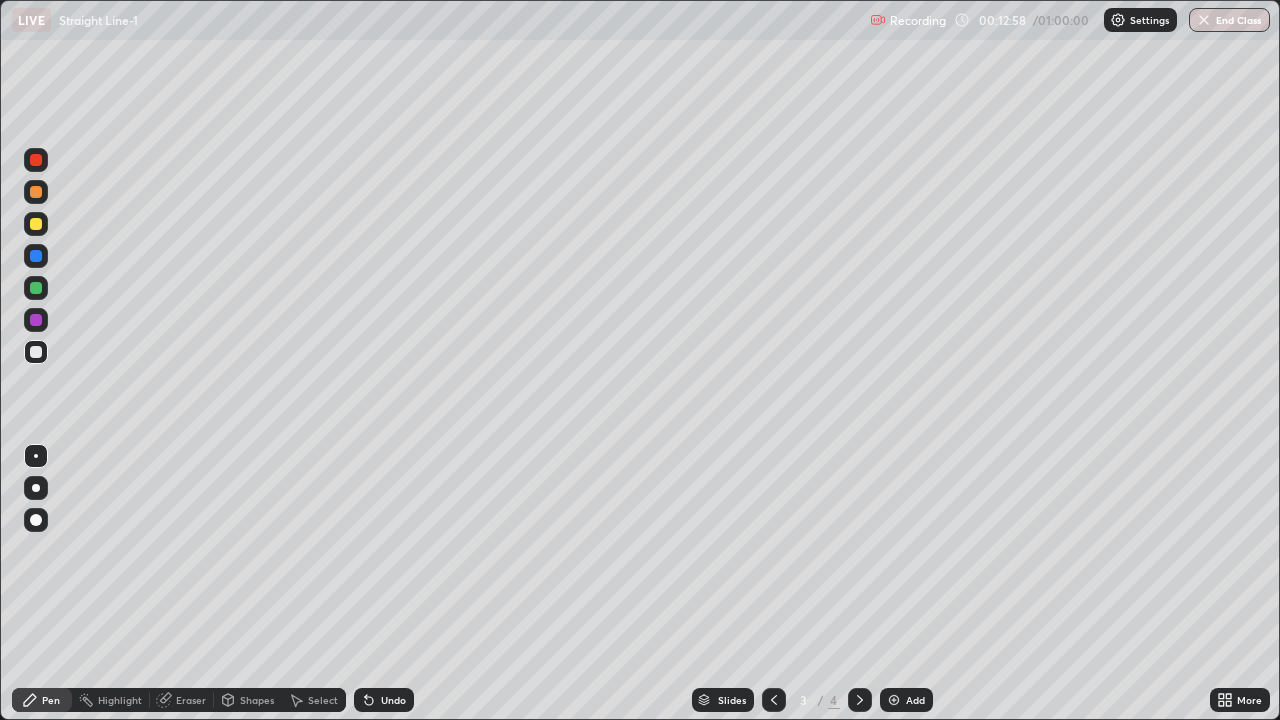 click 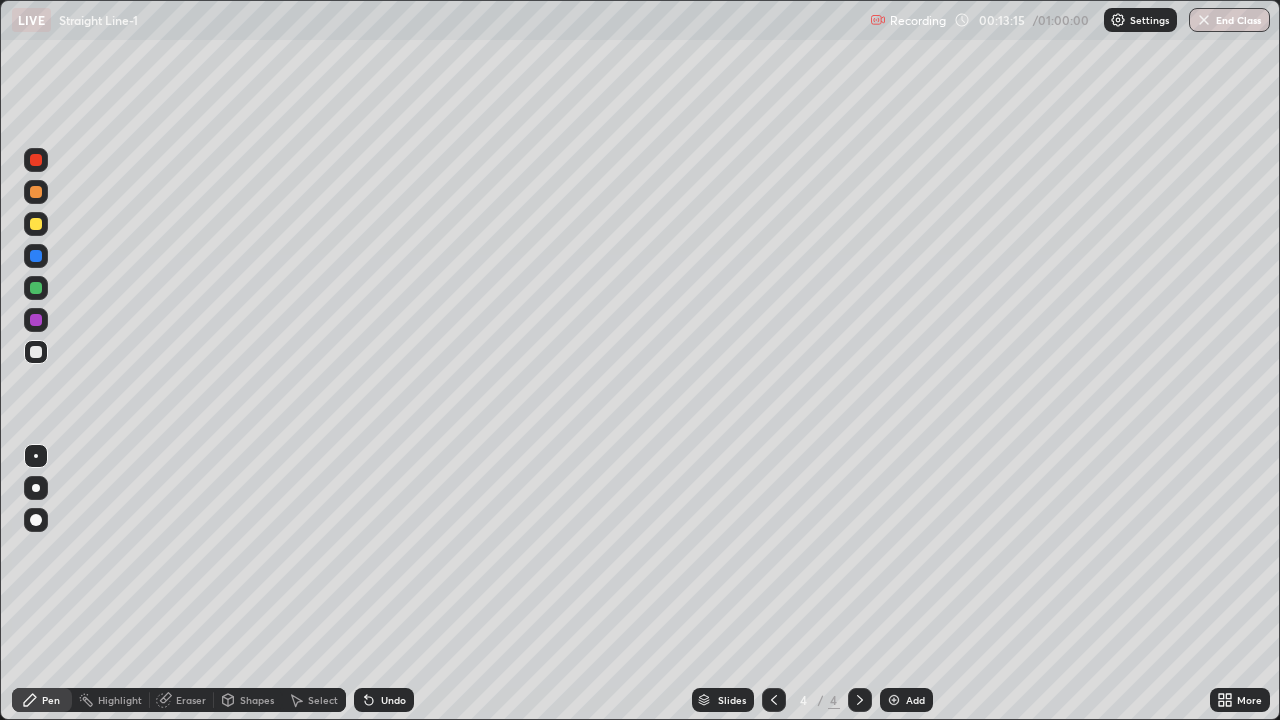 click 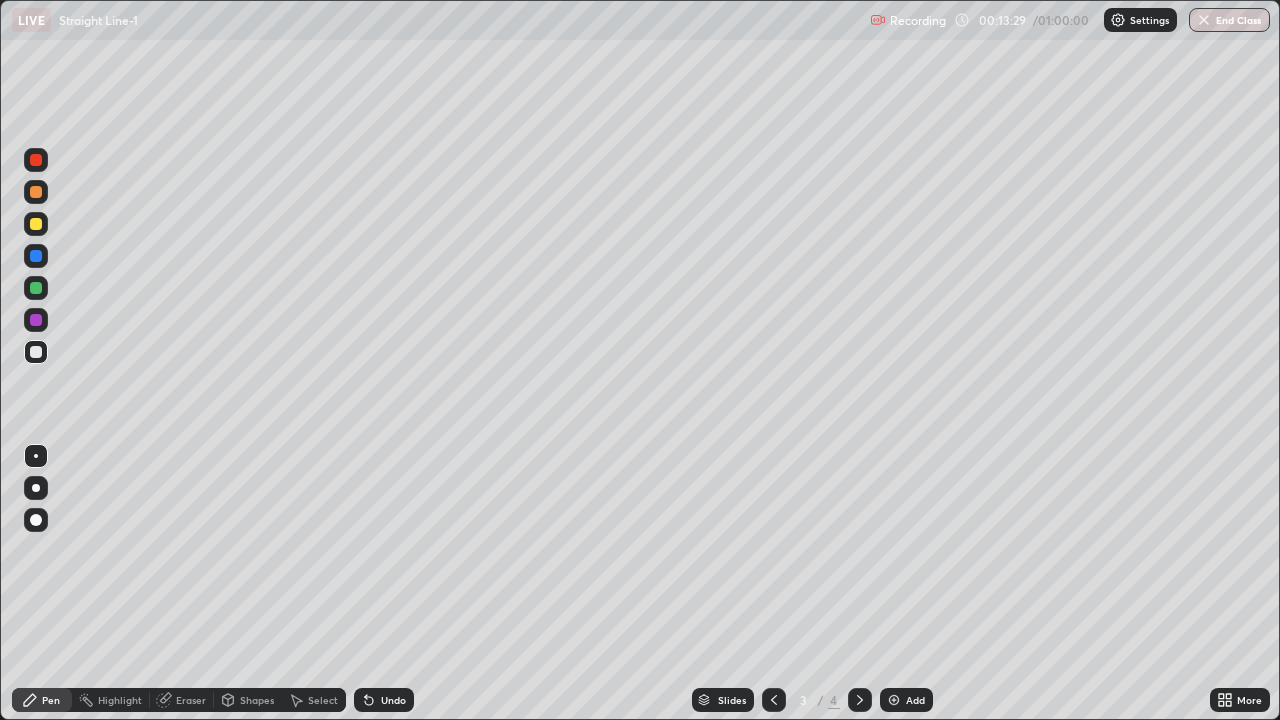 click 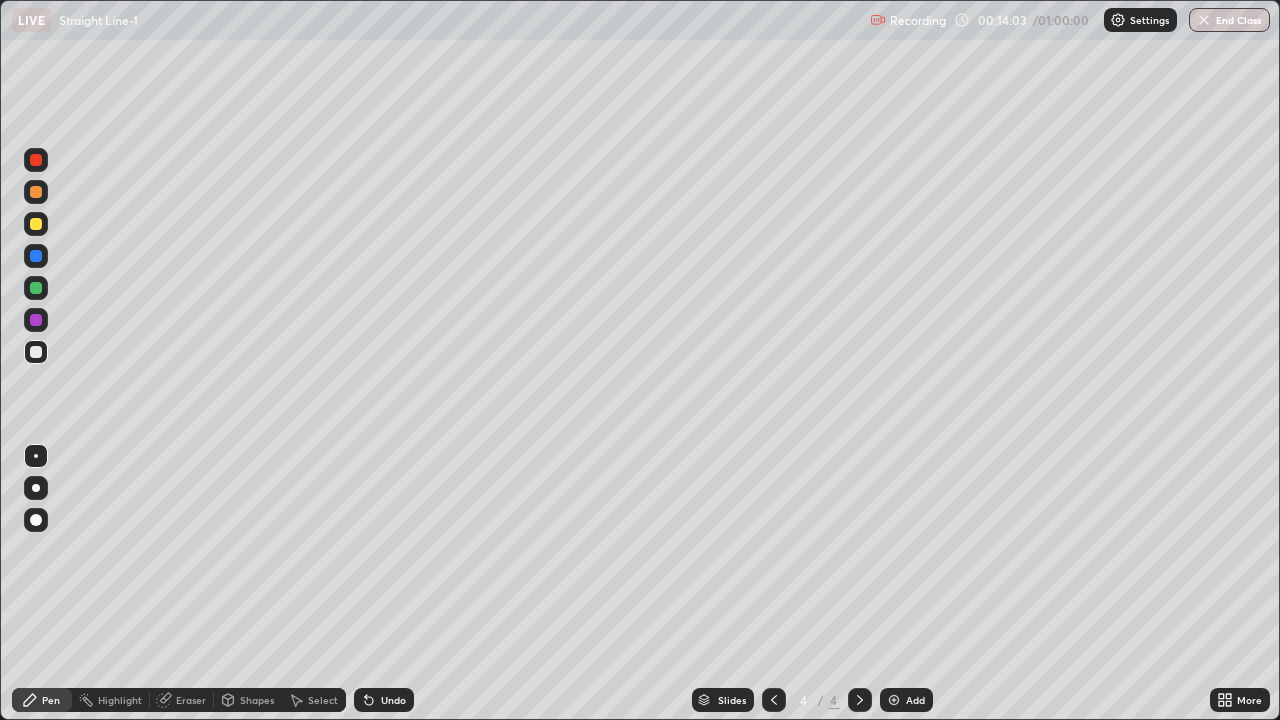 click on "Undo" at bounding box center (393, 700) 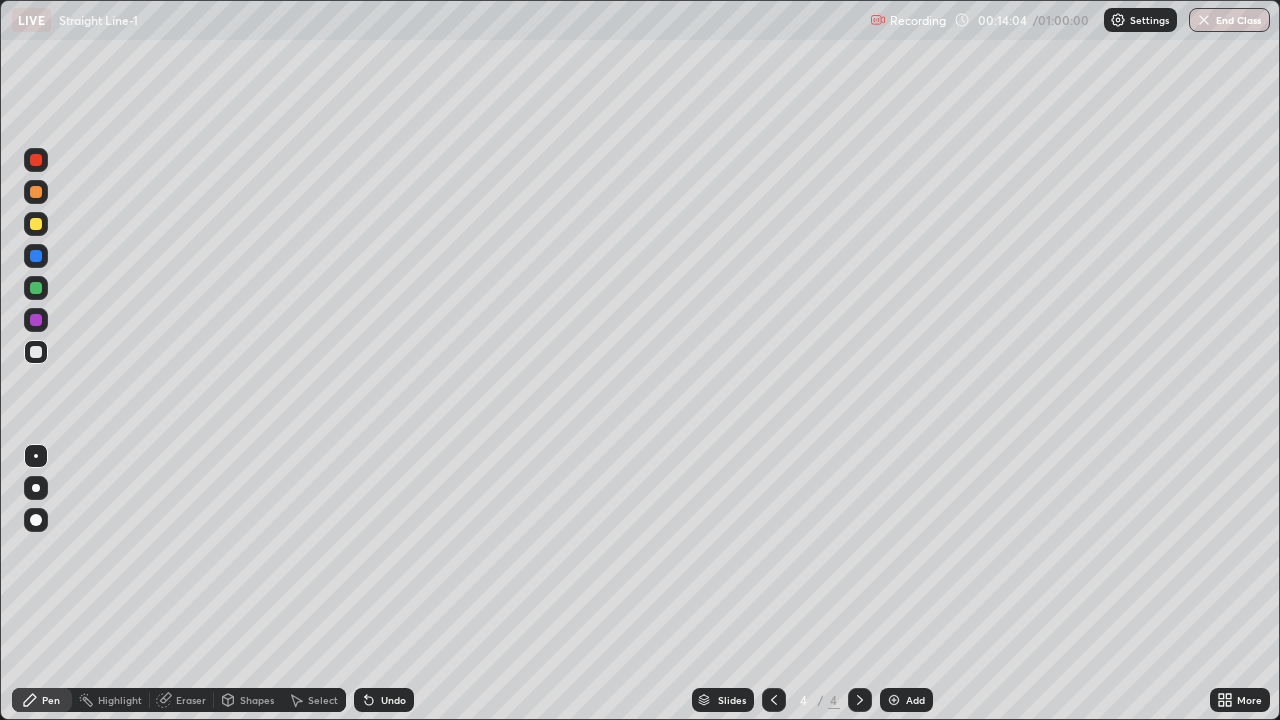 click on "Undo" at bounding box center [393, 700] 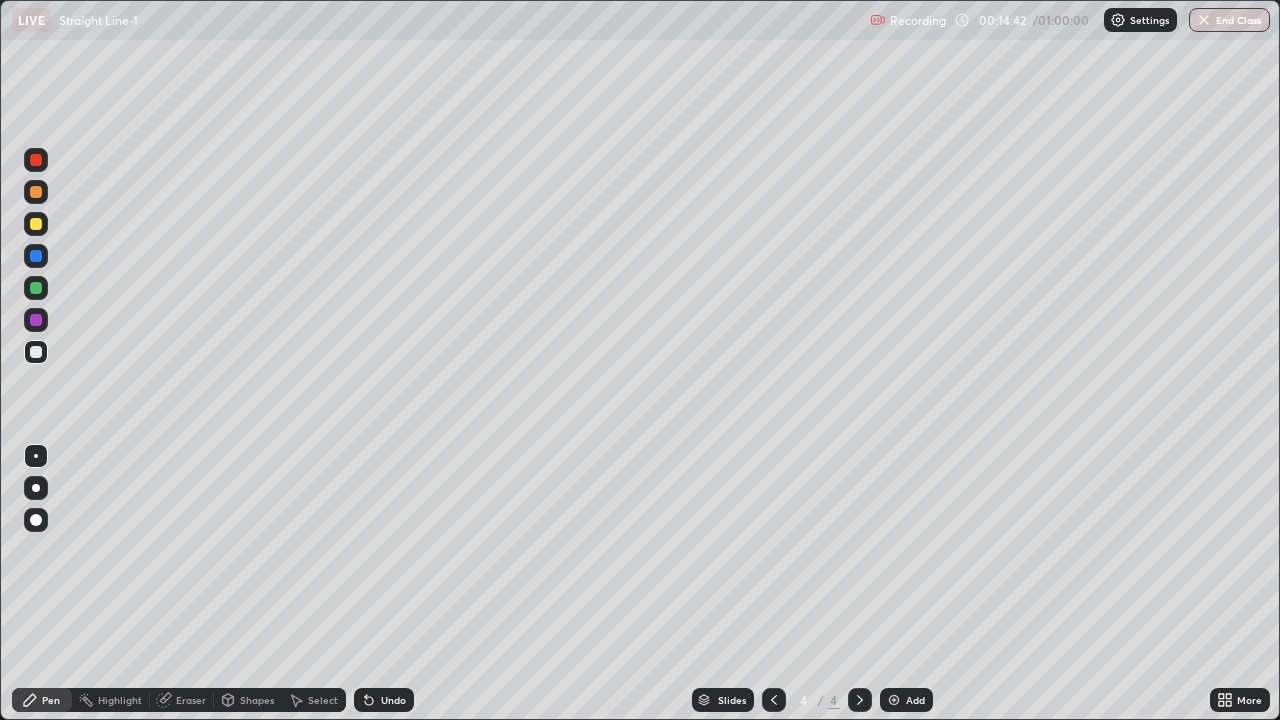 click 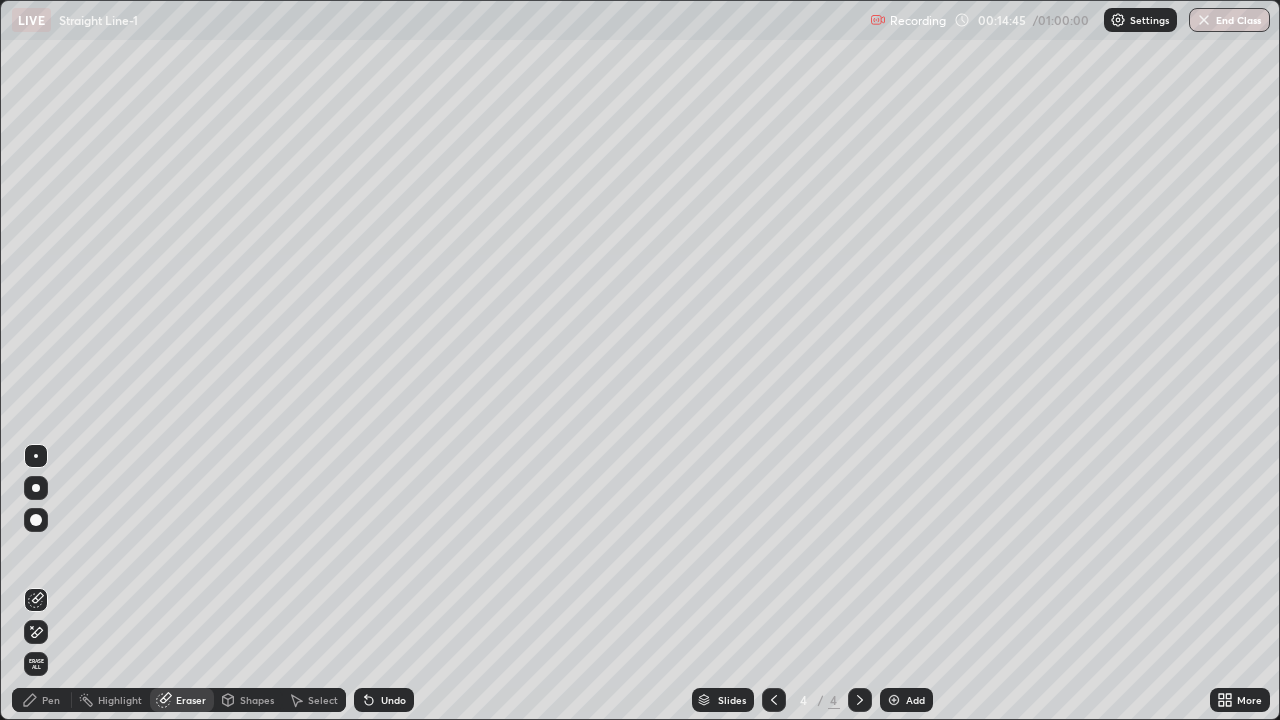 click 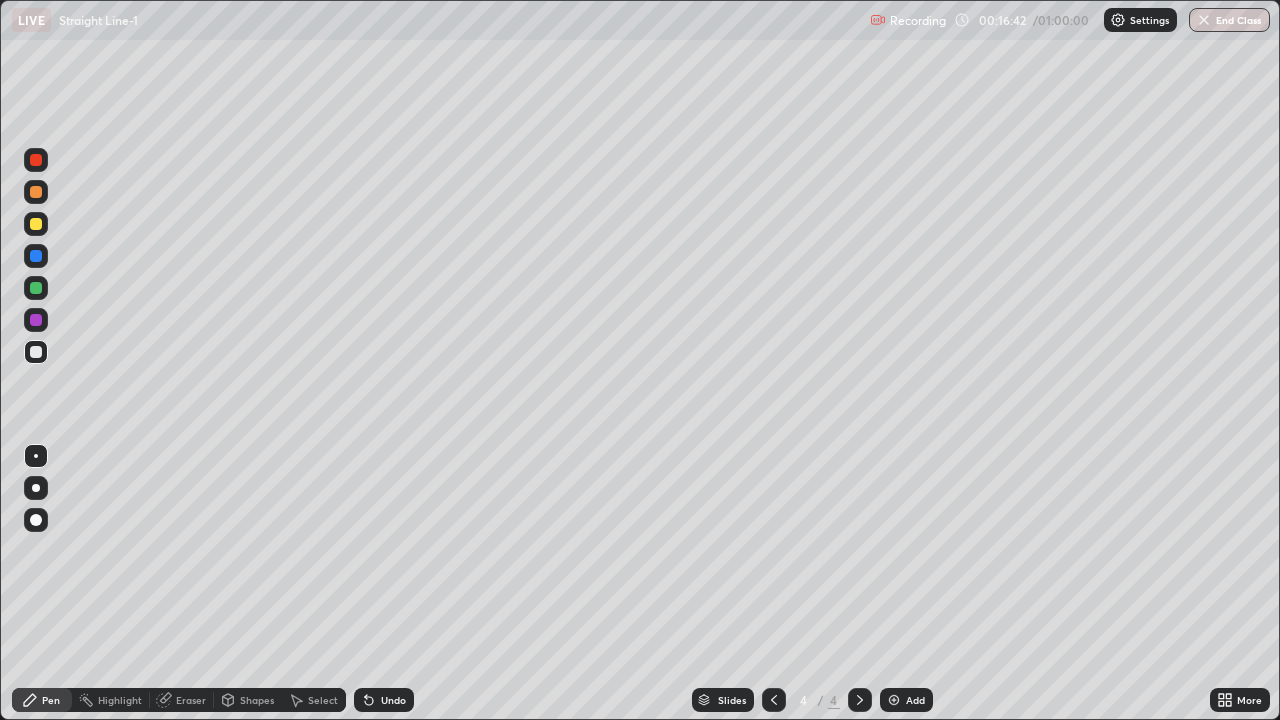 click on "Undo" at bounding box center (393, 700) 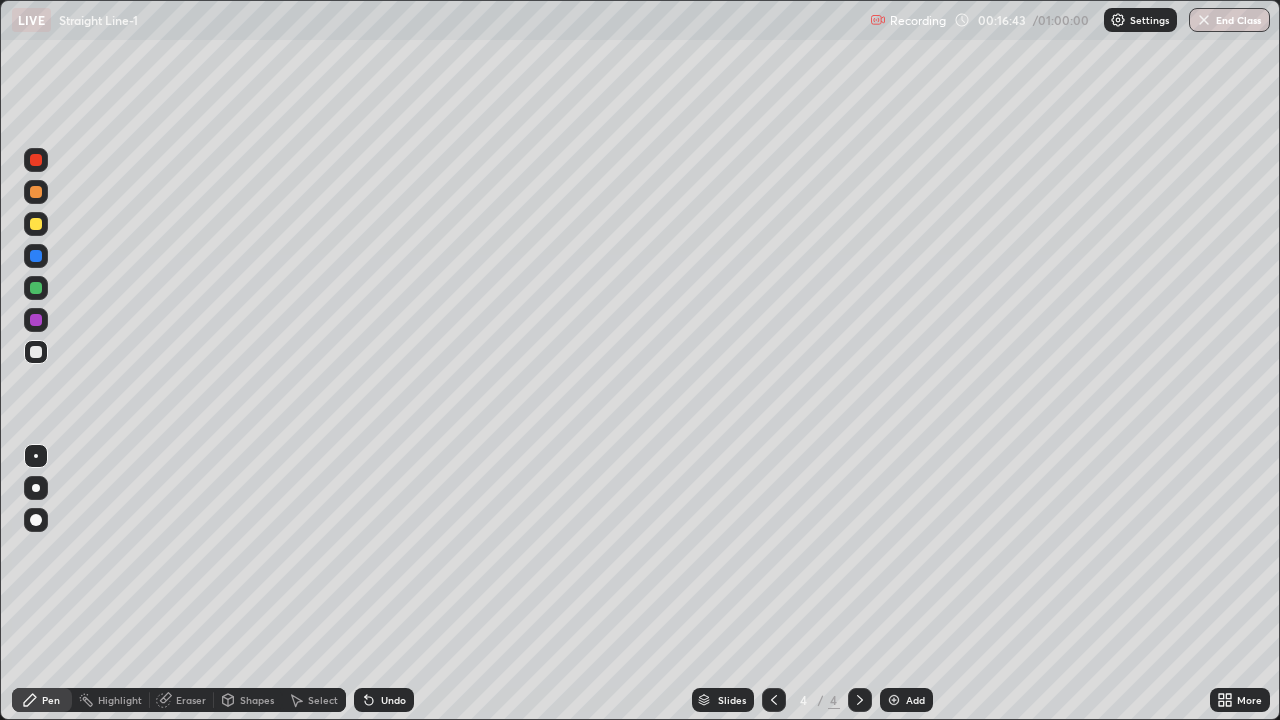 click on "Undo" at bounding box center [393, 700] 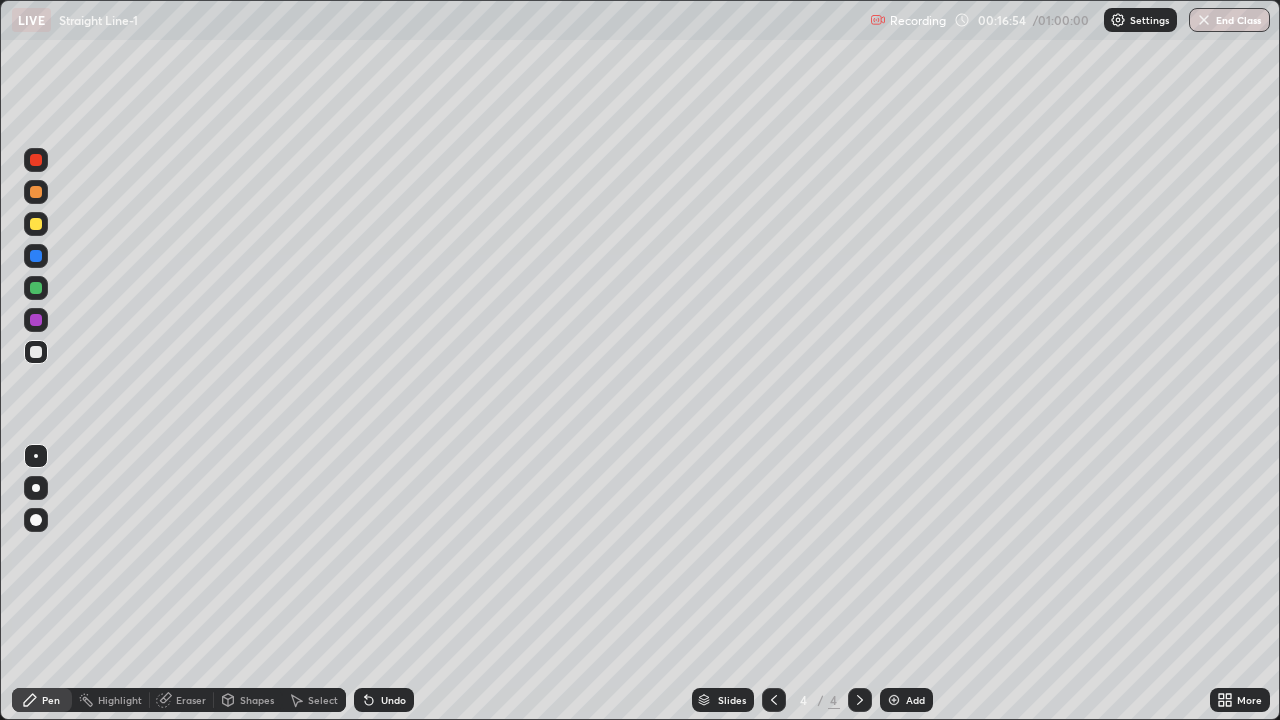click on "Undo" at bounding box center [393, 700] 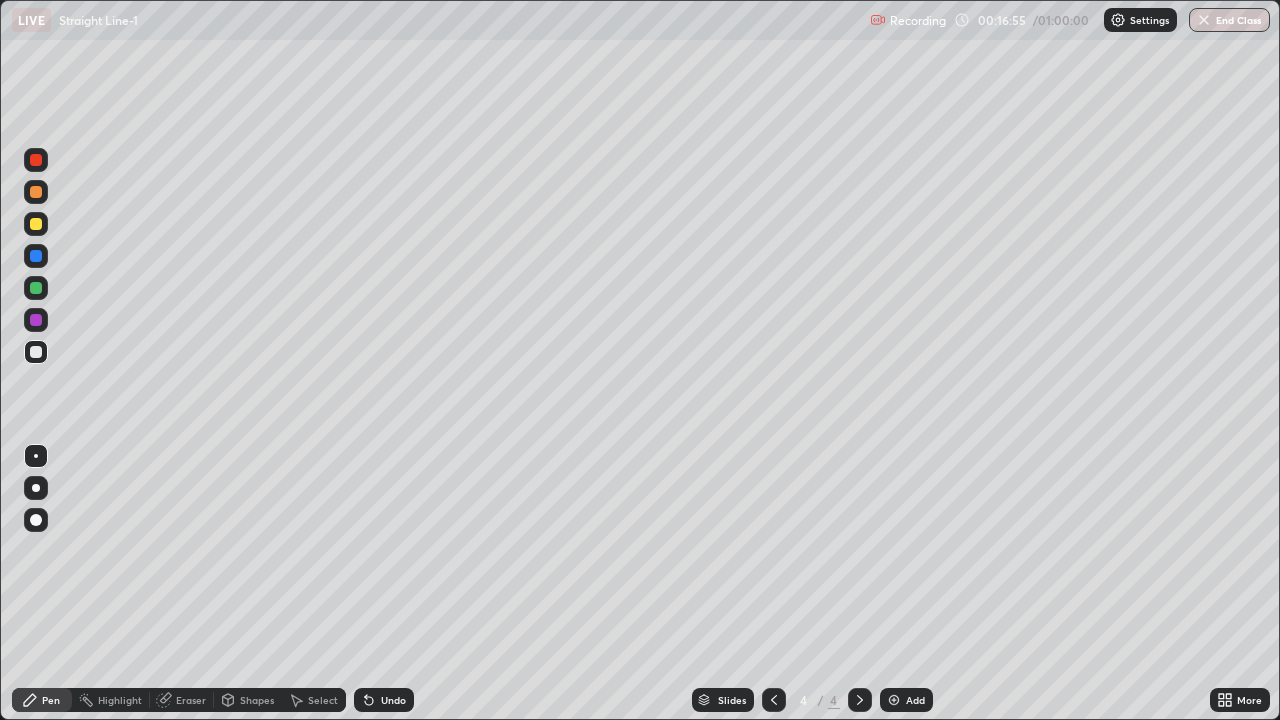 click on "Undo" at bounding box center (393, 700) 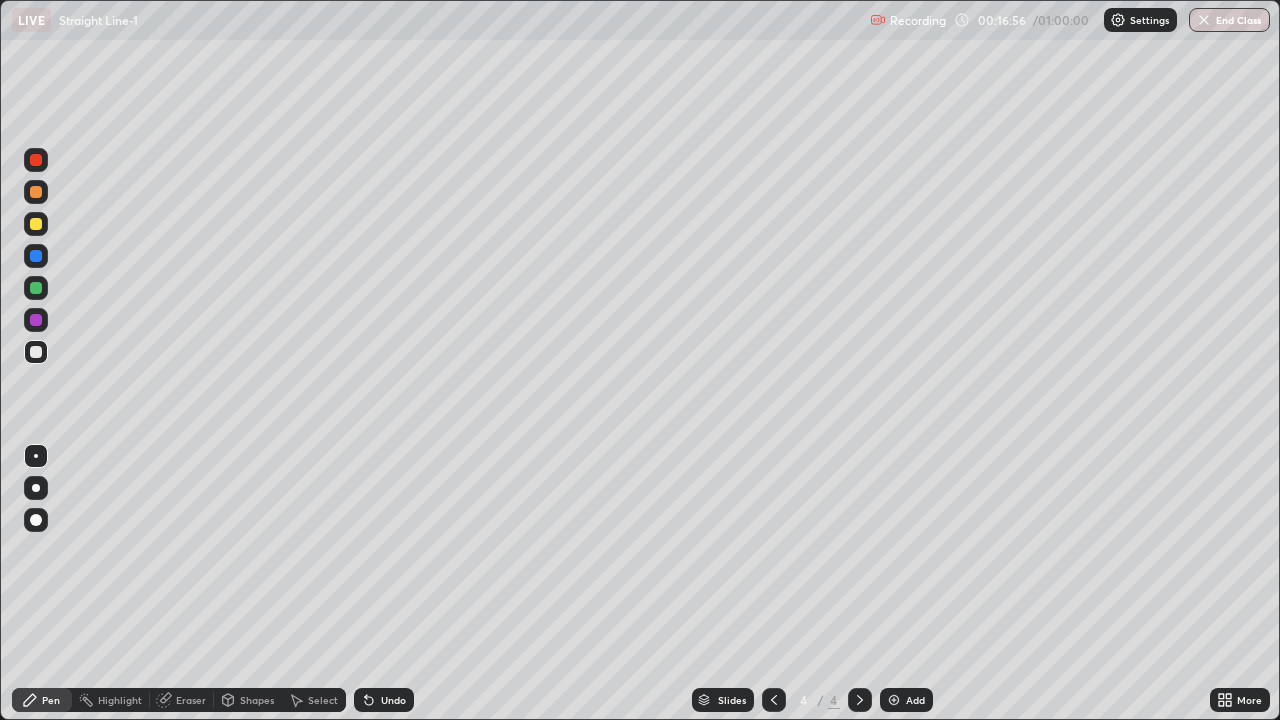 click on "Undo" at bounding box center [393, 700] 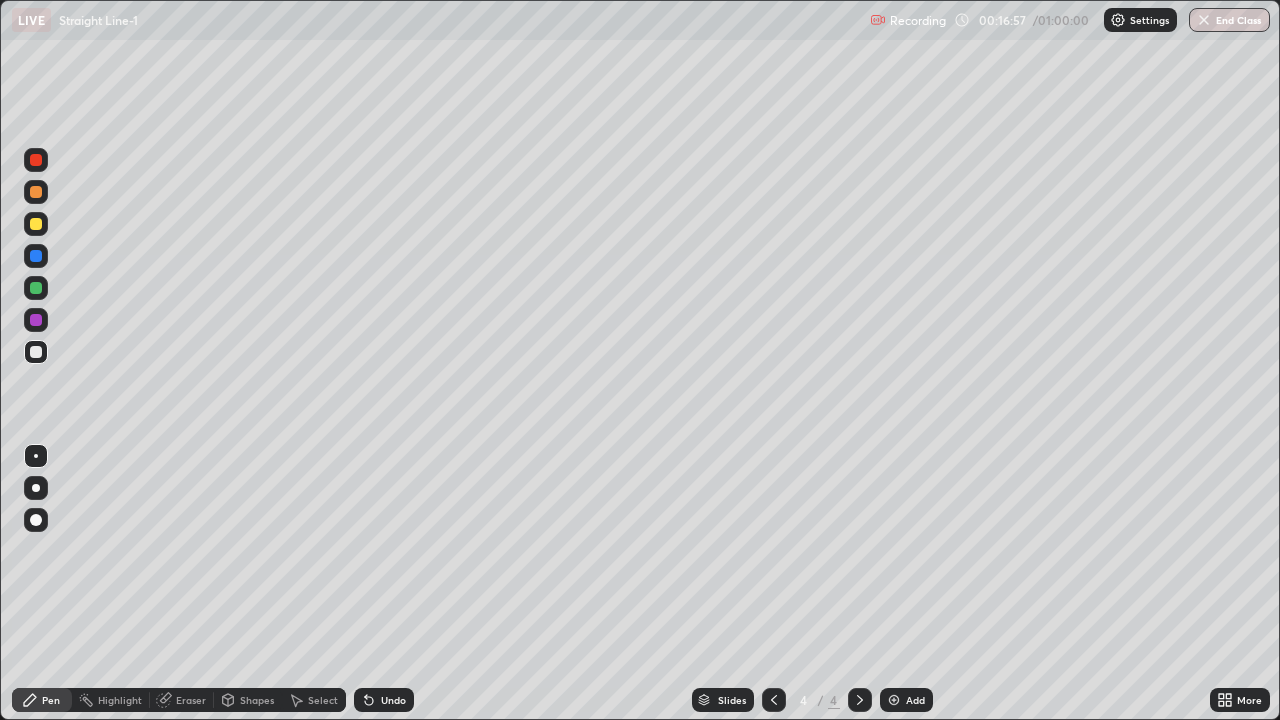 click on "Undo" at bounding box center (393, 700) 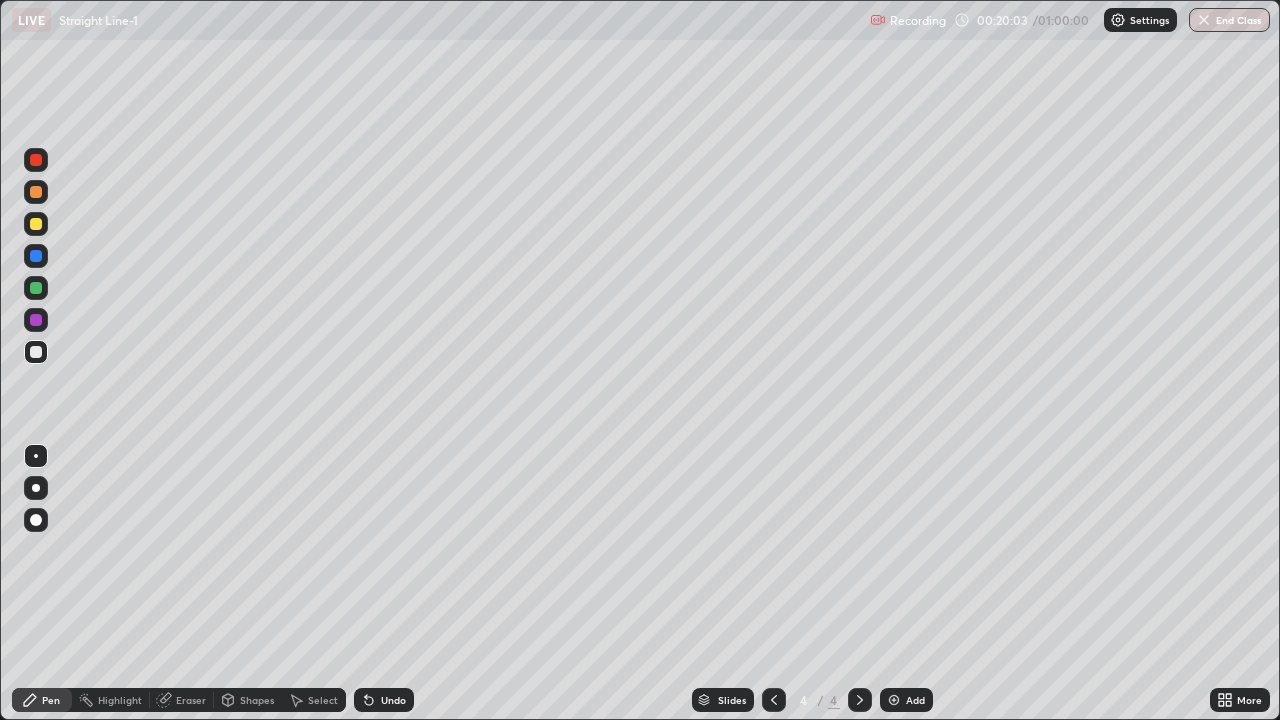 click on "Slides 4 / 4 Add" at bounding box center [812, 700] 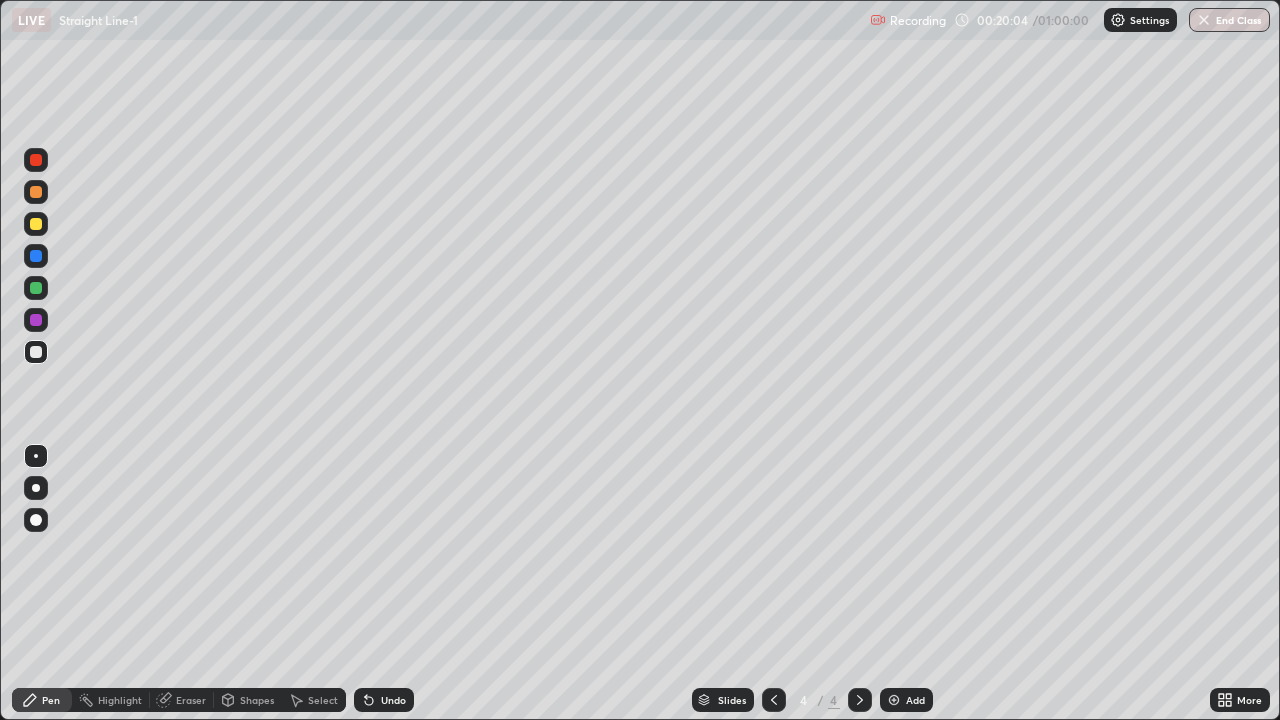 click on "Slides 4 / 4 Add" at bounding box center (812, 700) 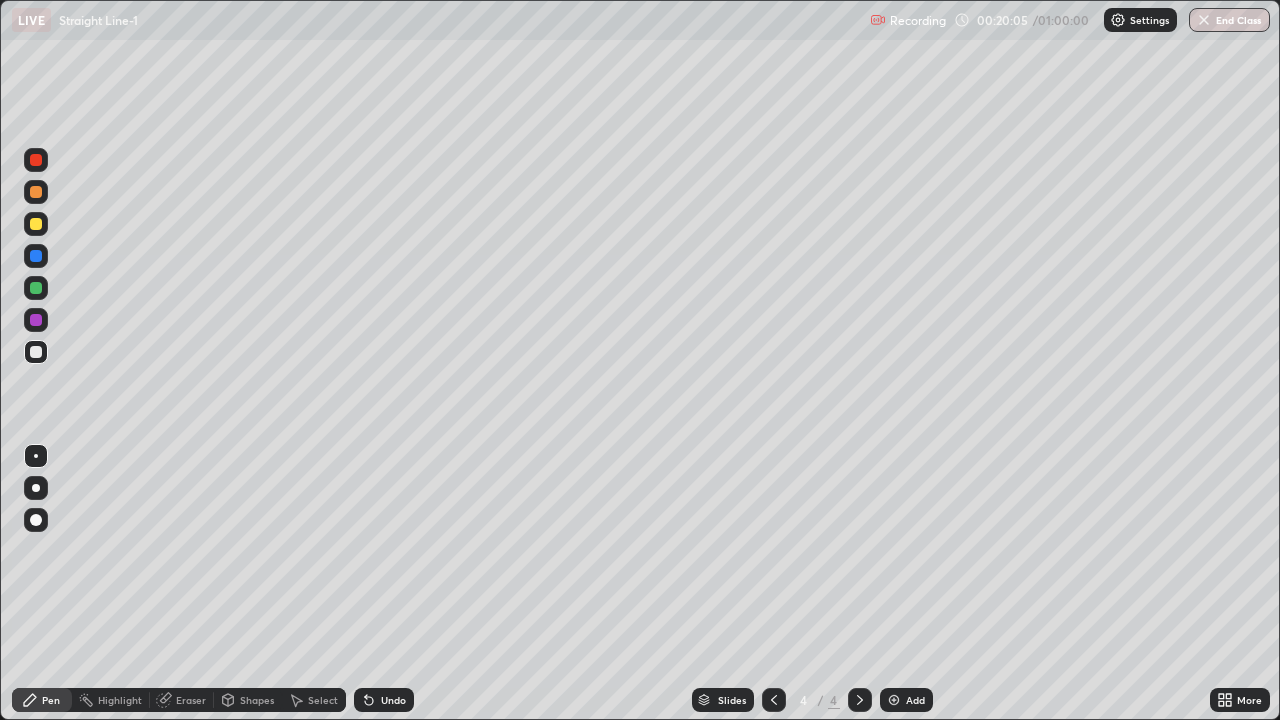 click on "Slides 4 / 4 Add" at bounding box center (812, 700) 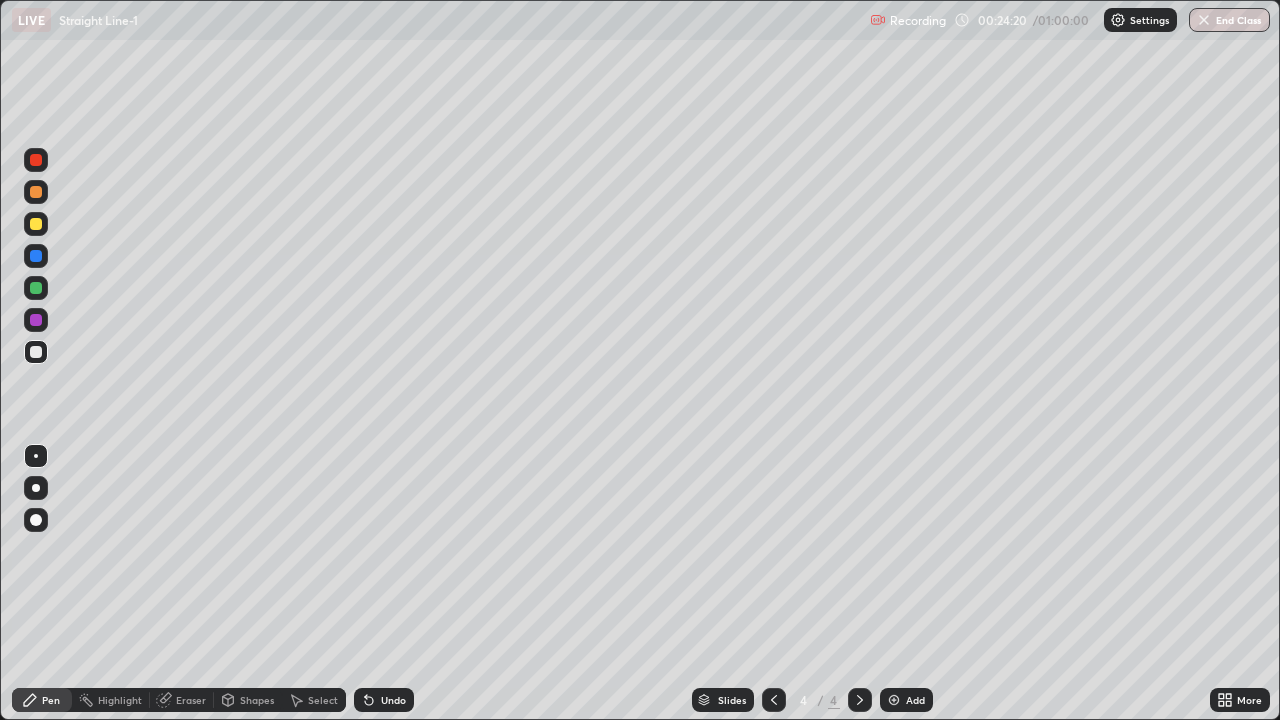 click on "Select" at bounding box center [323, 700] 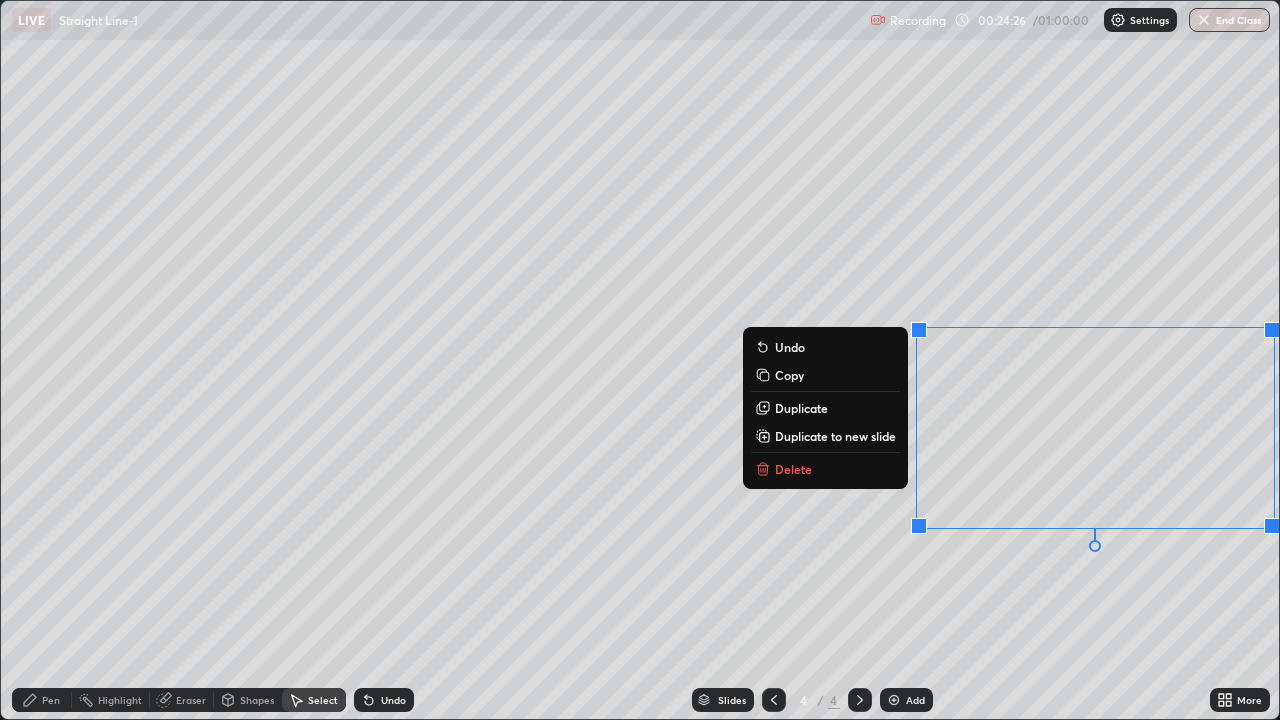click on "Duplicate to new slide" at bounding box center [835, 436] 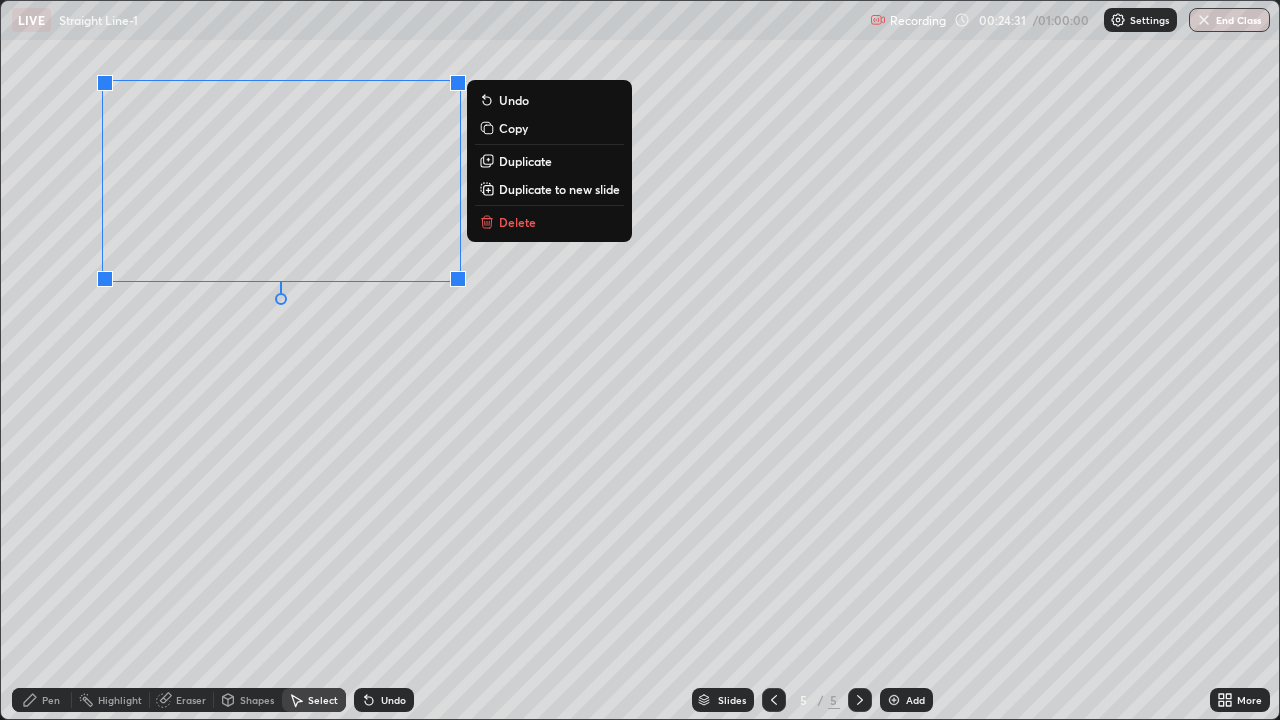click on "Pen" at bounding box center [42, 700] 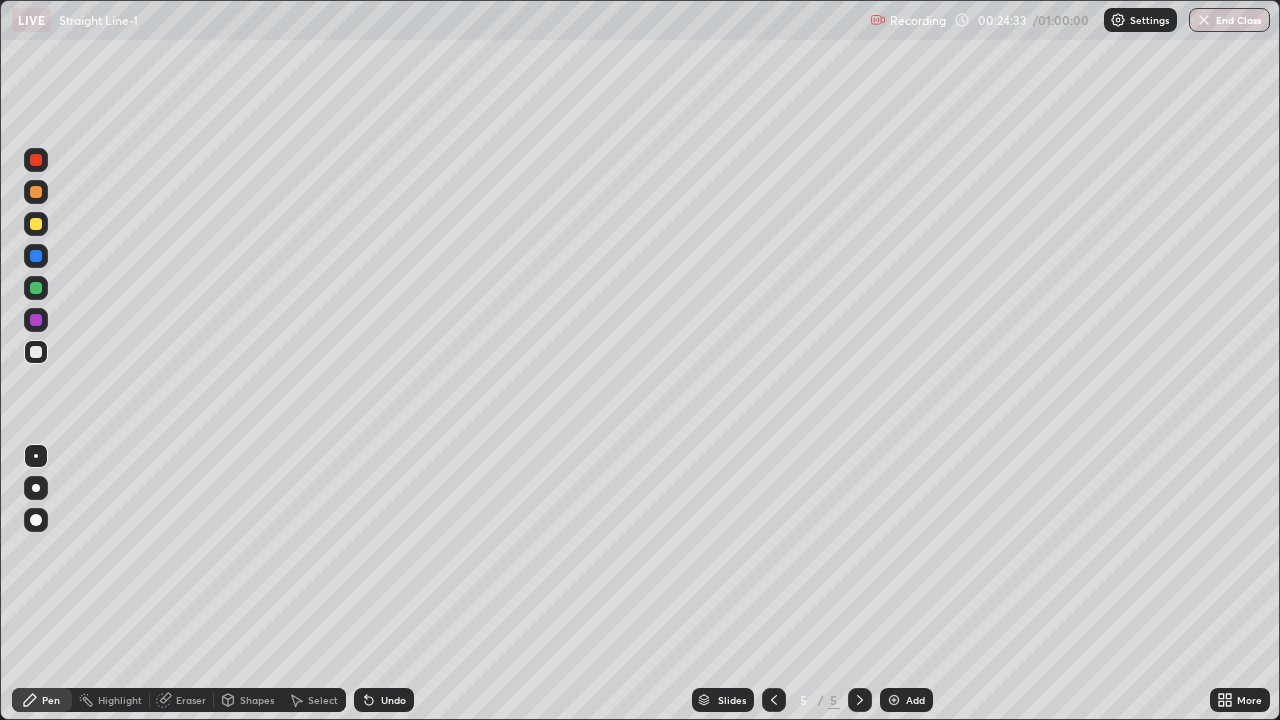 click at bounding box center (36, 224) 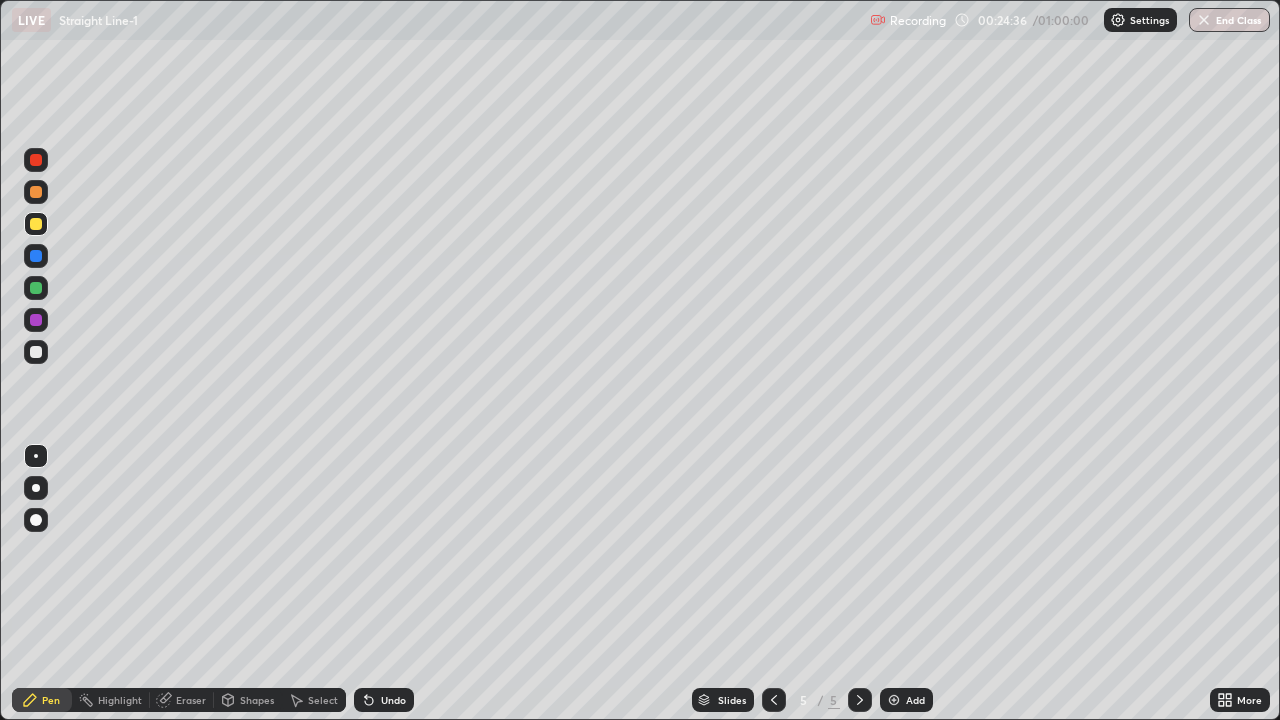 click on "Undo" at bounding box center (384, 700) 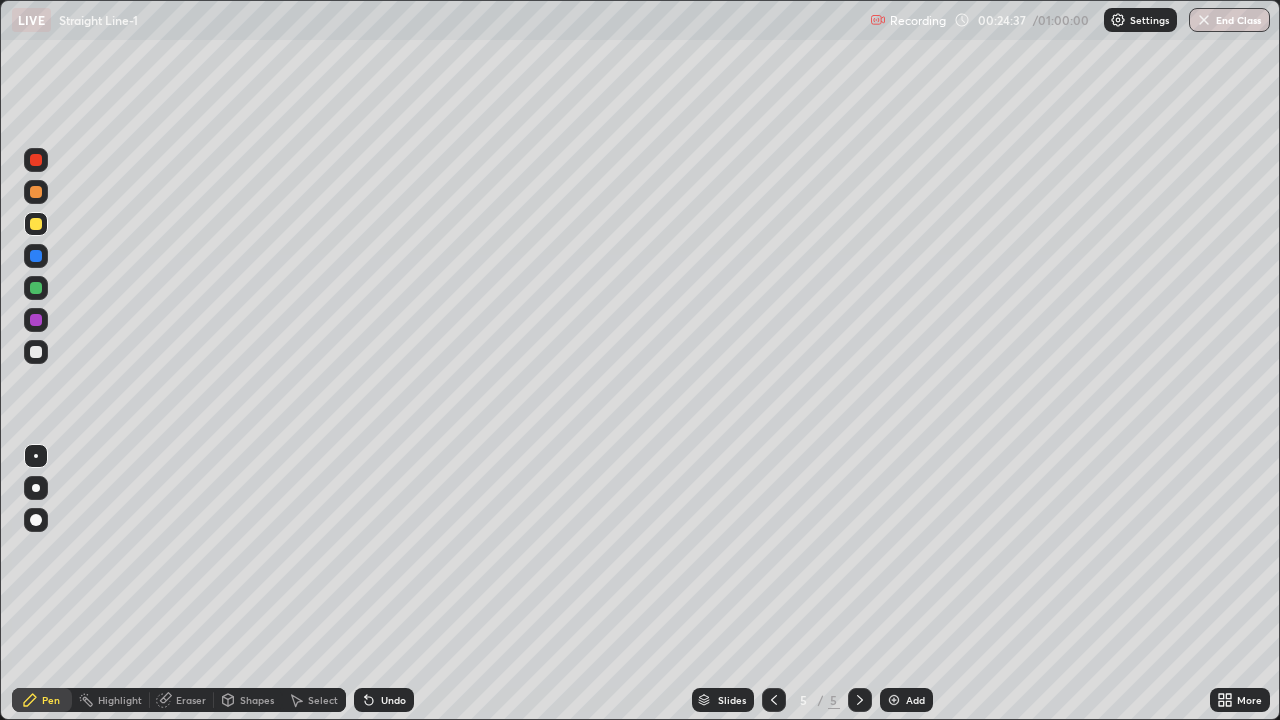 click on "Eraser" at bounding box center [191, 700] 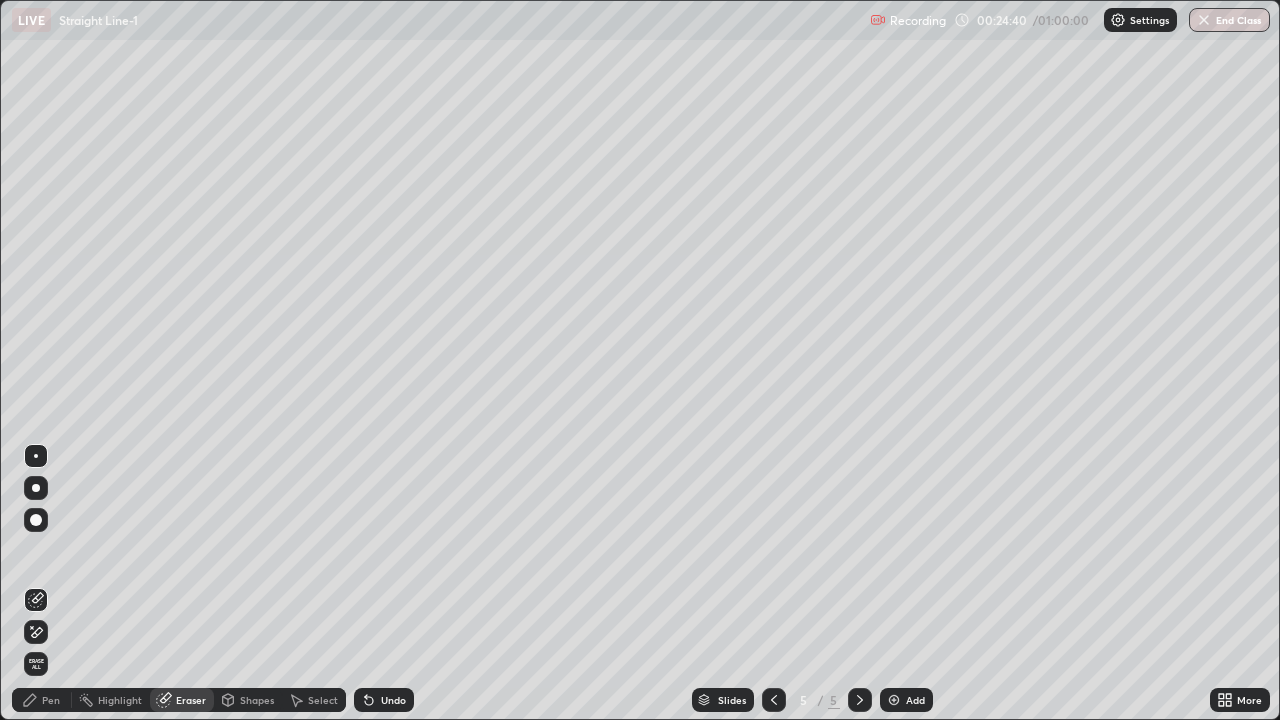 click on "Pen" at bounding box center [42, 700] 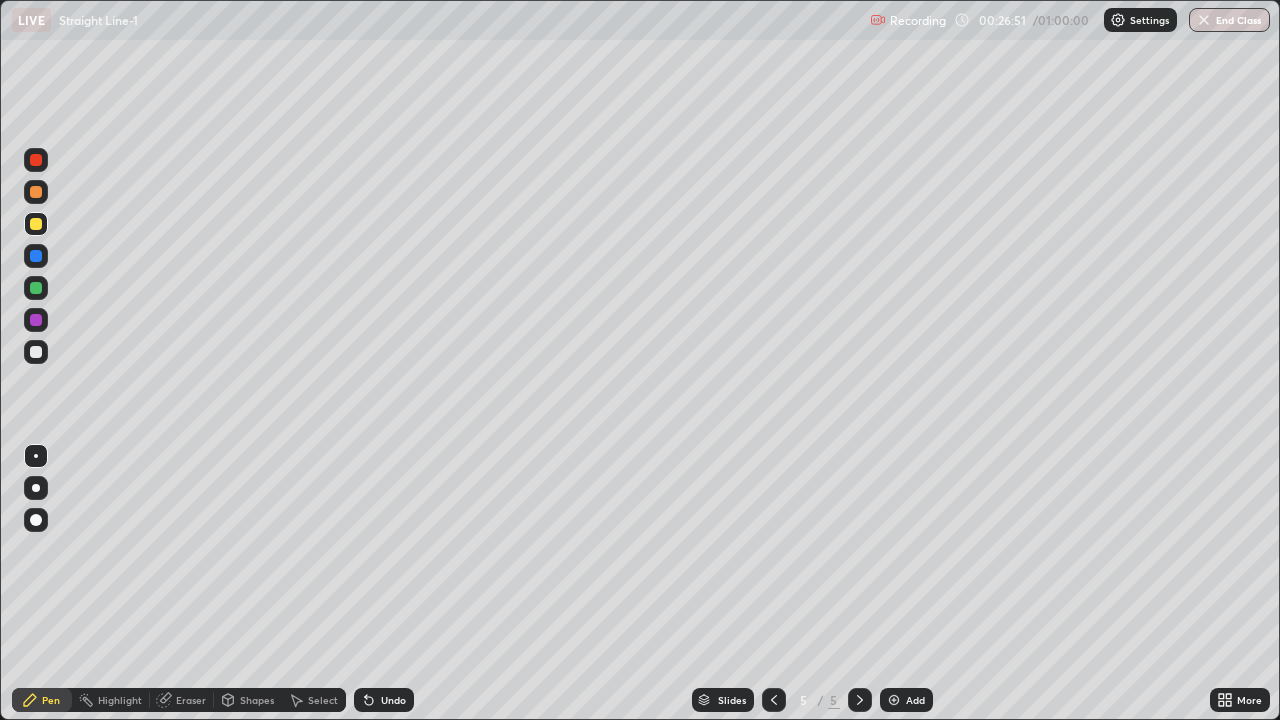 click at bounding box center [36, 256] 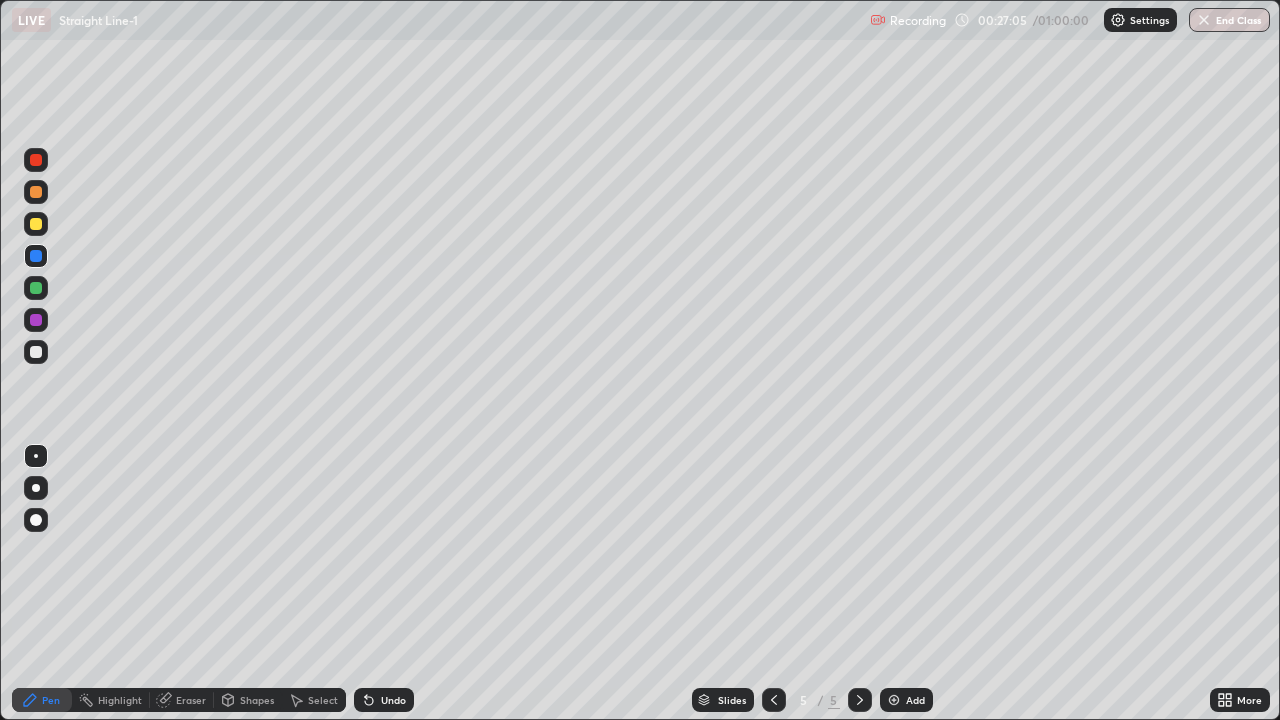 click at bounding box center (36, 352) 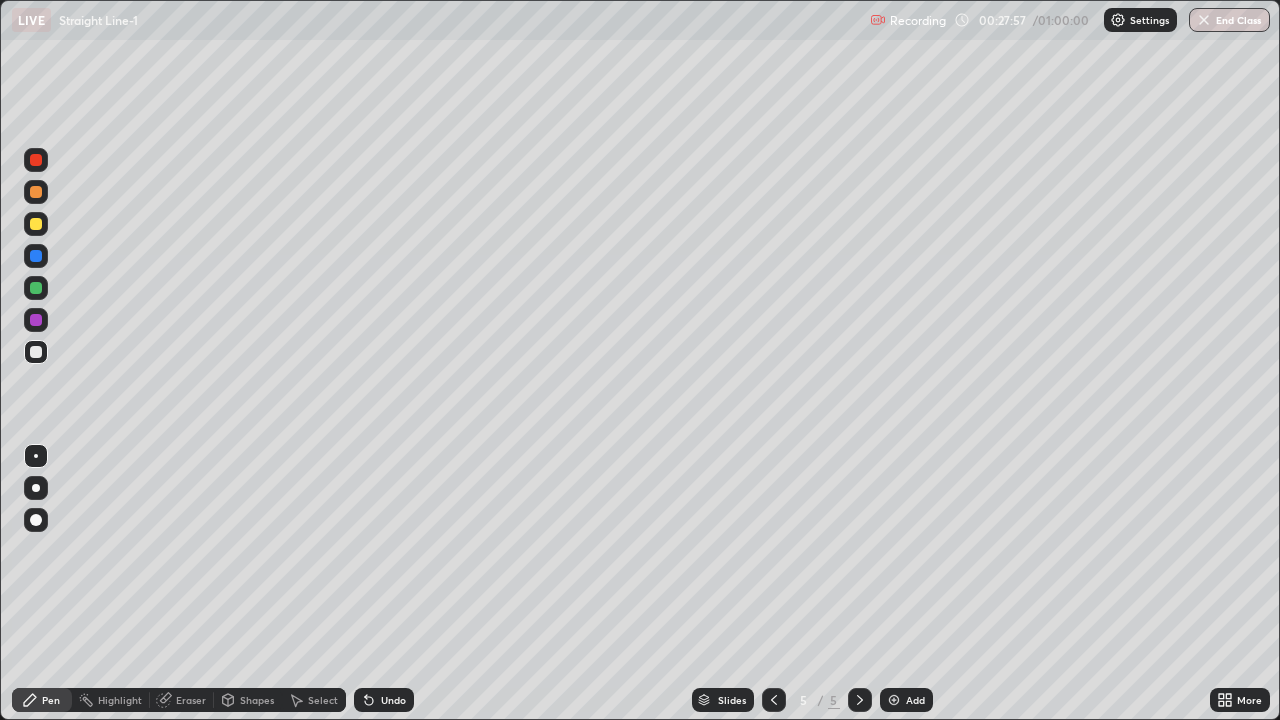 click on "Eraser" at bounding box center [182, 700] 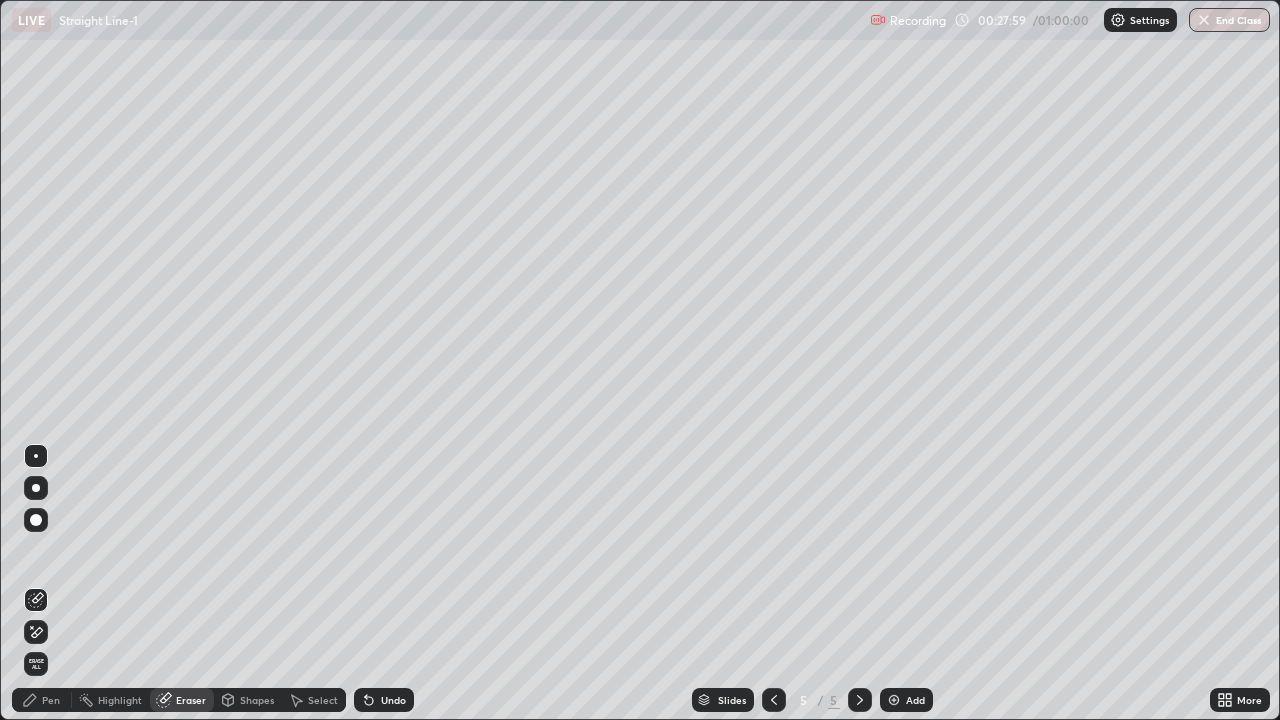 click on "Pen" at bounding box center [42, 700] 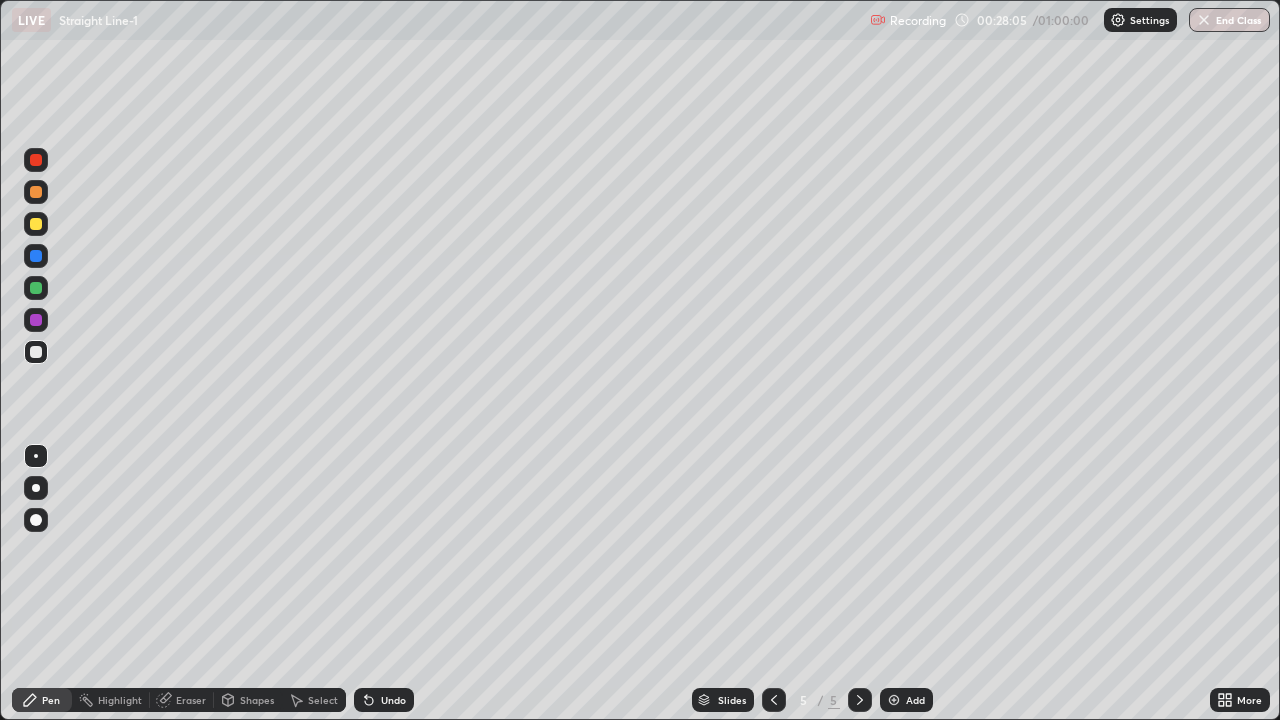 click on "Undo" at bounding box center [384, 700] 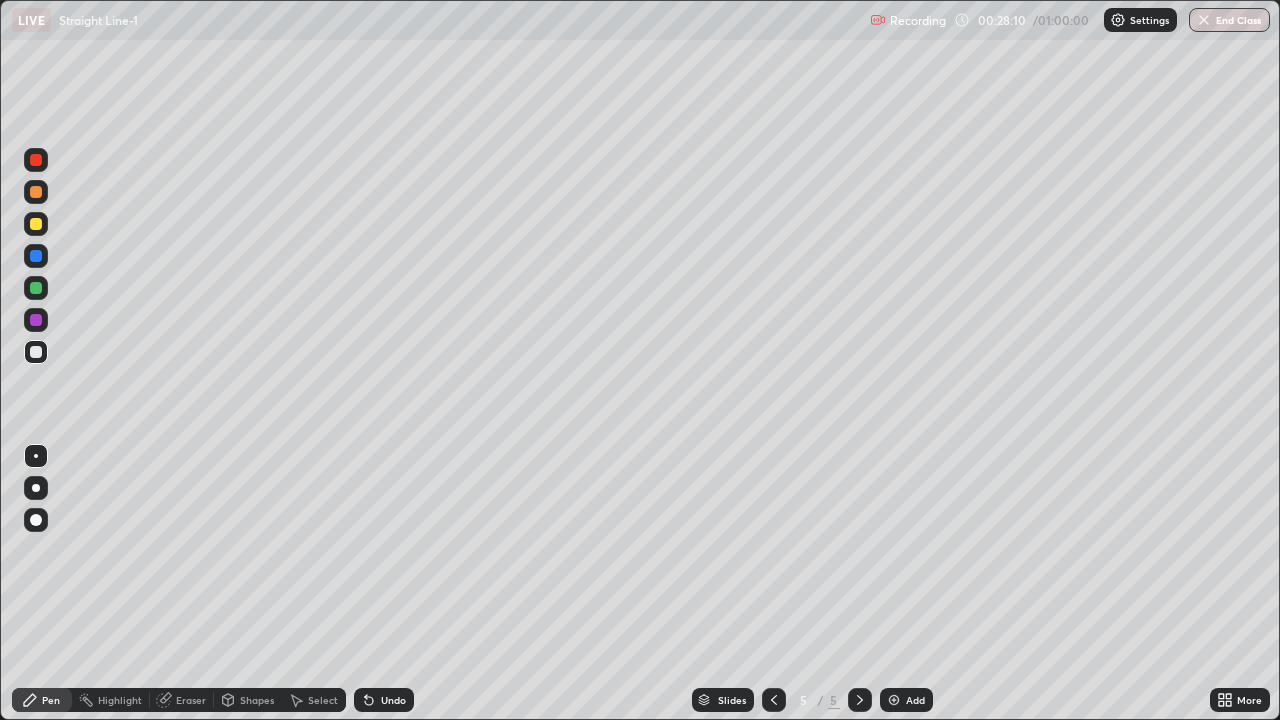 click on "Undo" at bounding box center (384, 700) 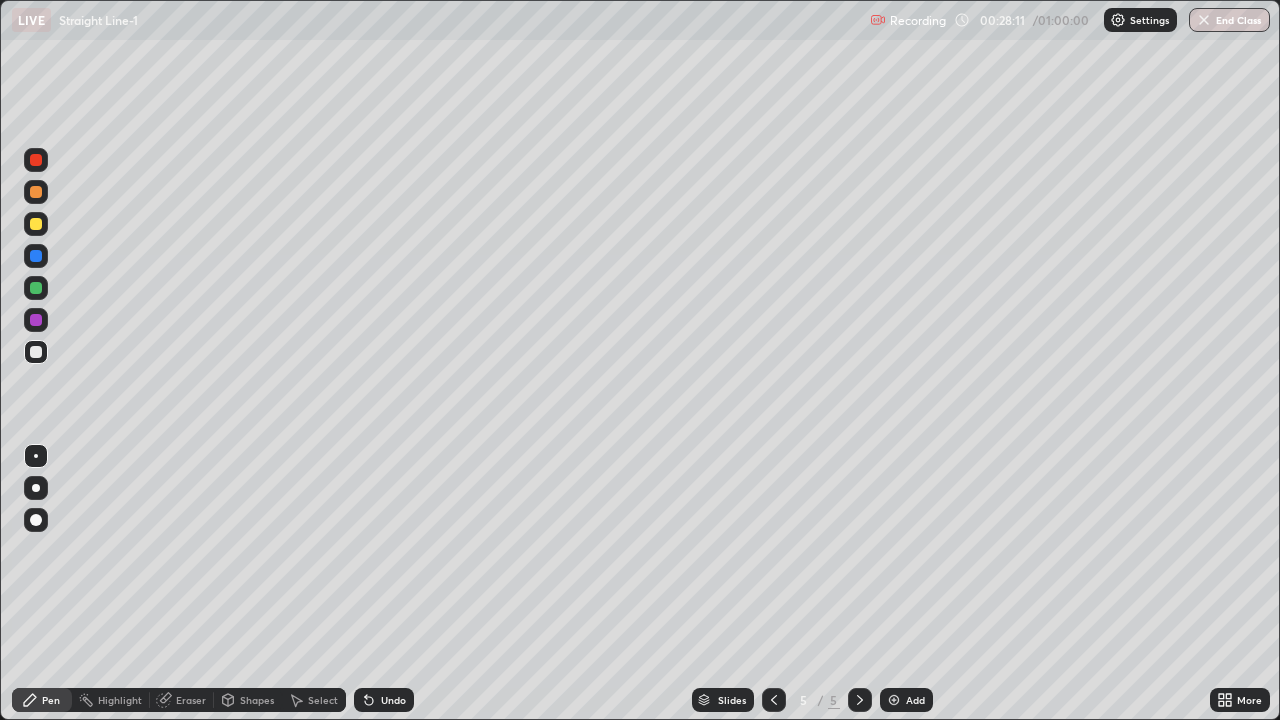 click on "Undo" at bounding box center (393, 700) 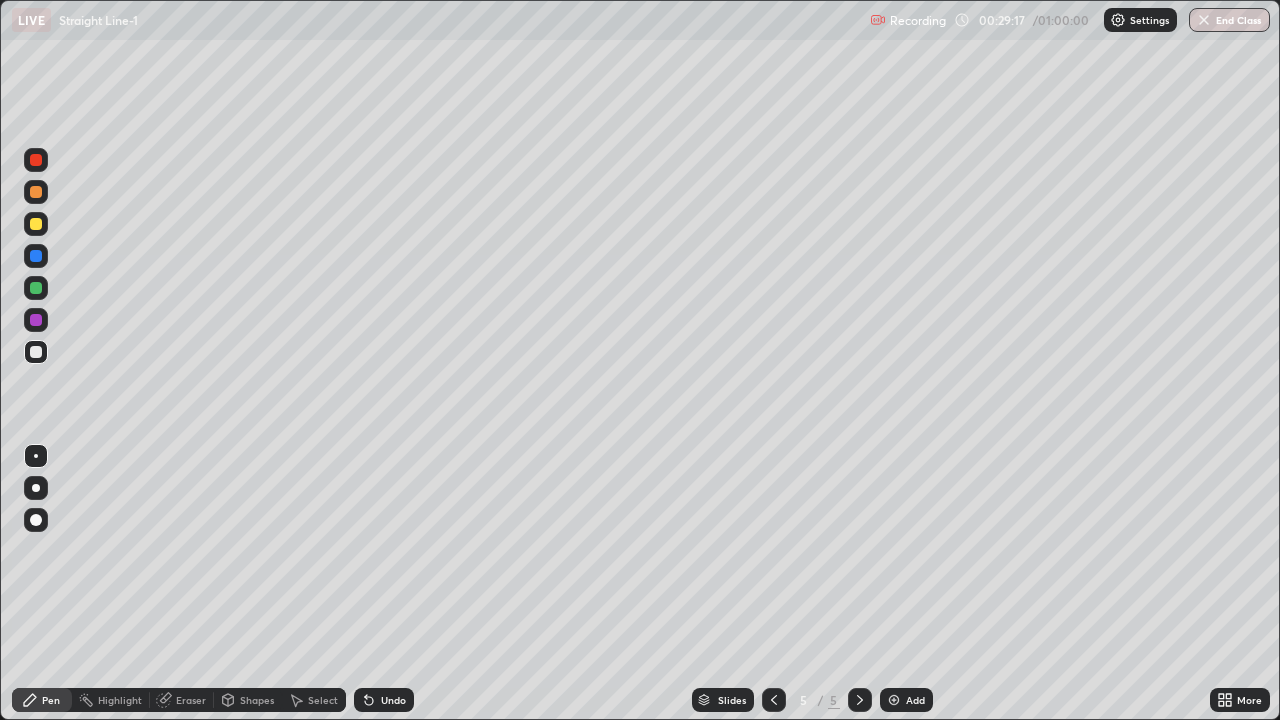 click on "Undo" at bounding box center [393, 700] 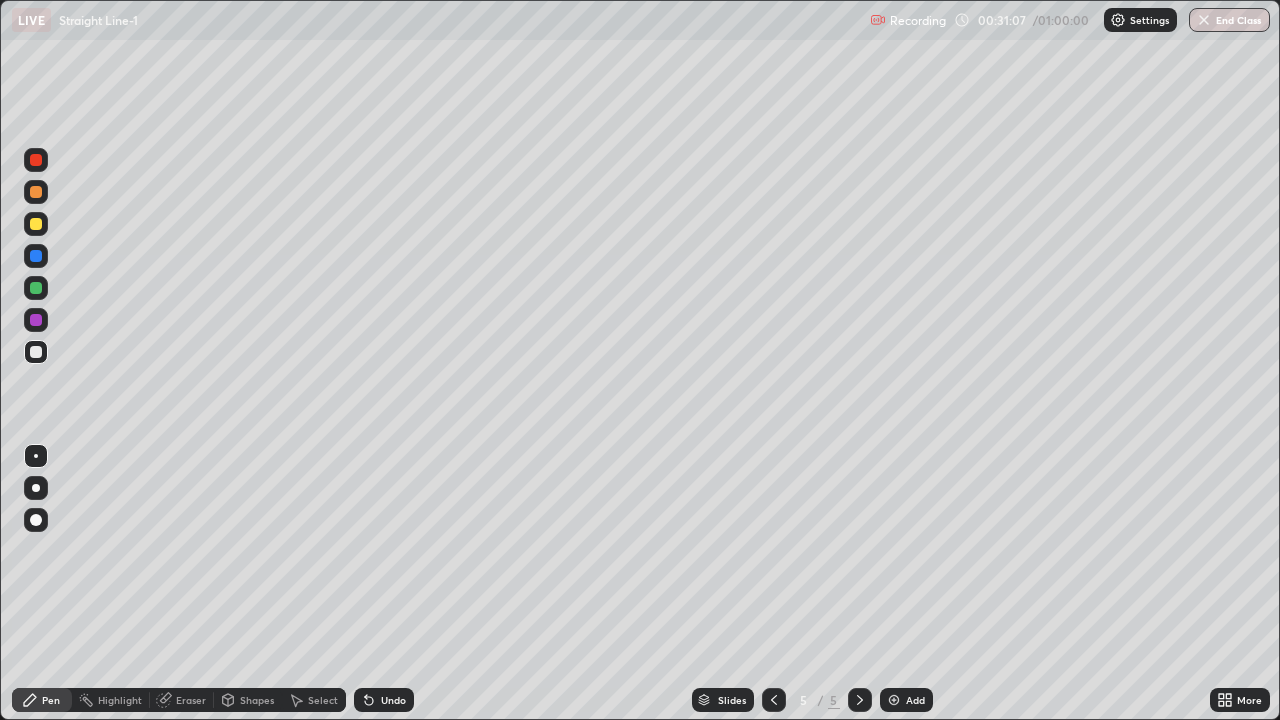 click on "Add" at bounding box center (915, 700) 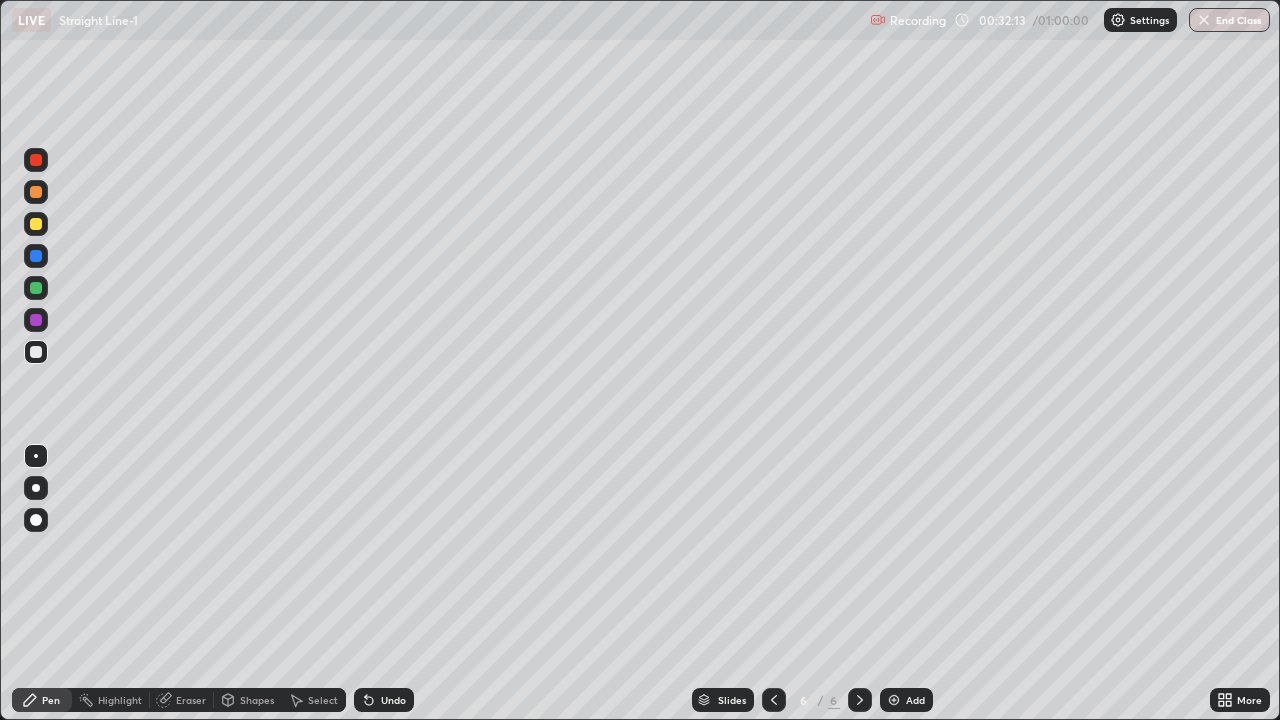 click on "Undo" at bounding box center (393, 700) 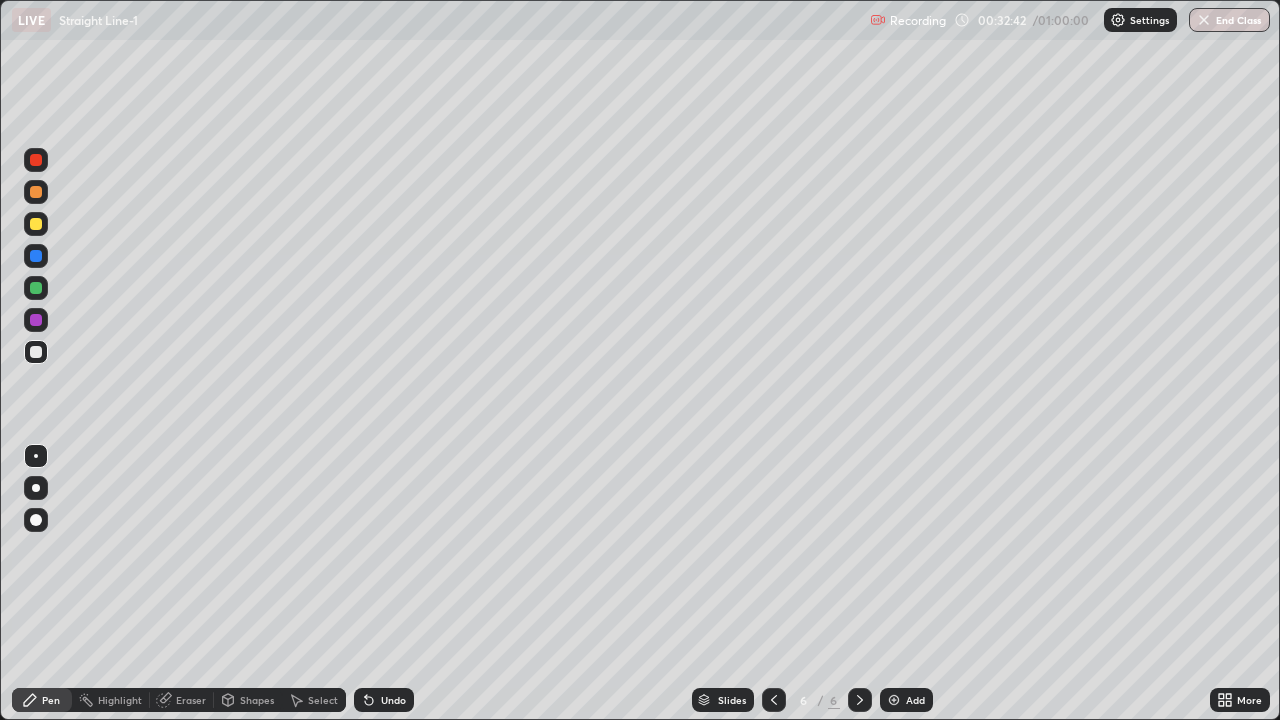 click on "Select" at bounding box center [323, 700] 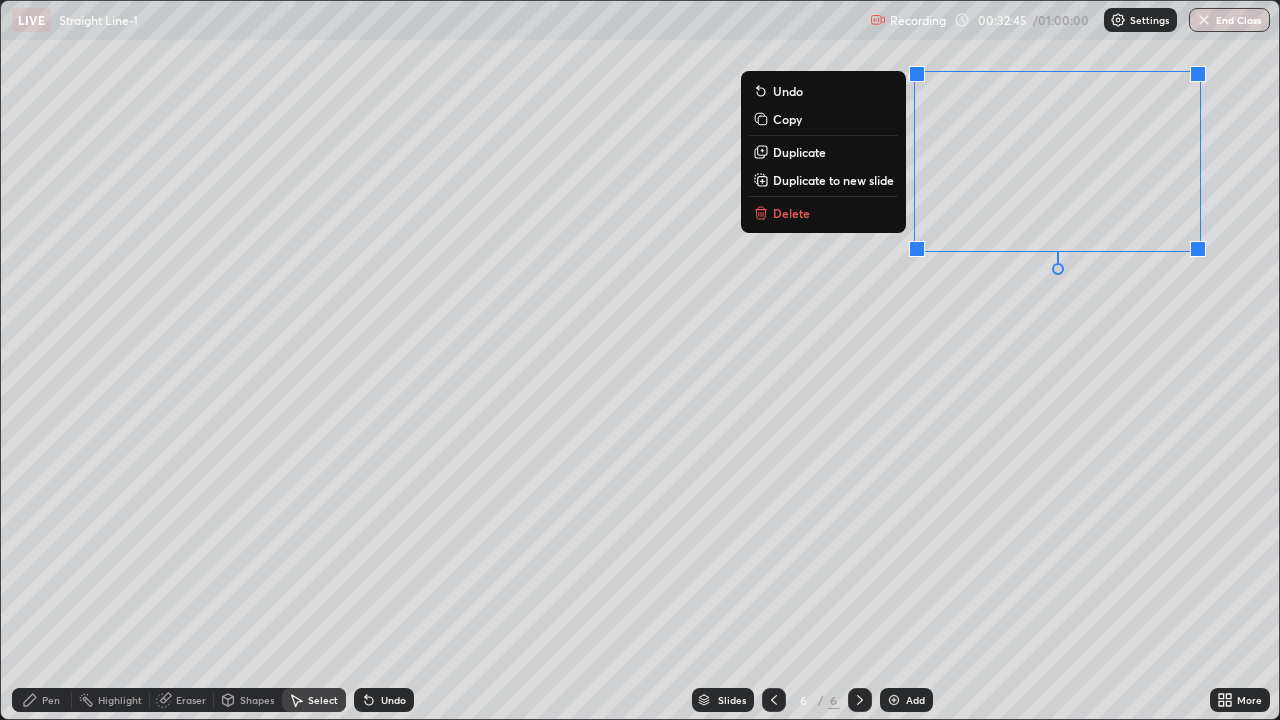click on "Delete" at bounding box center (823, 213) 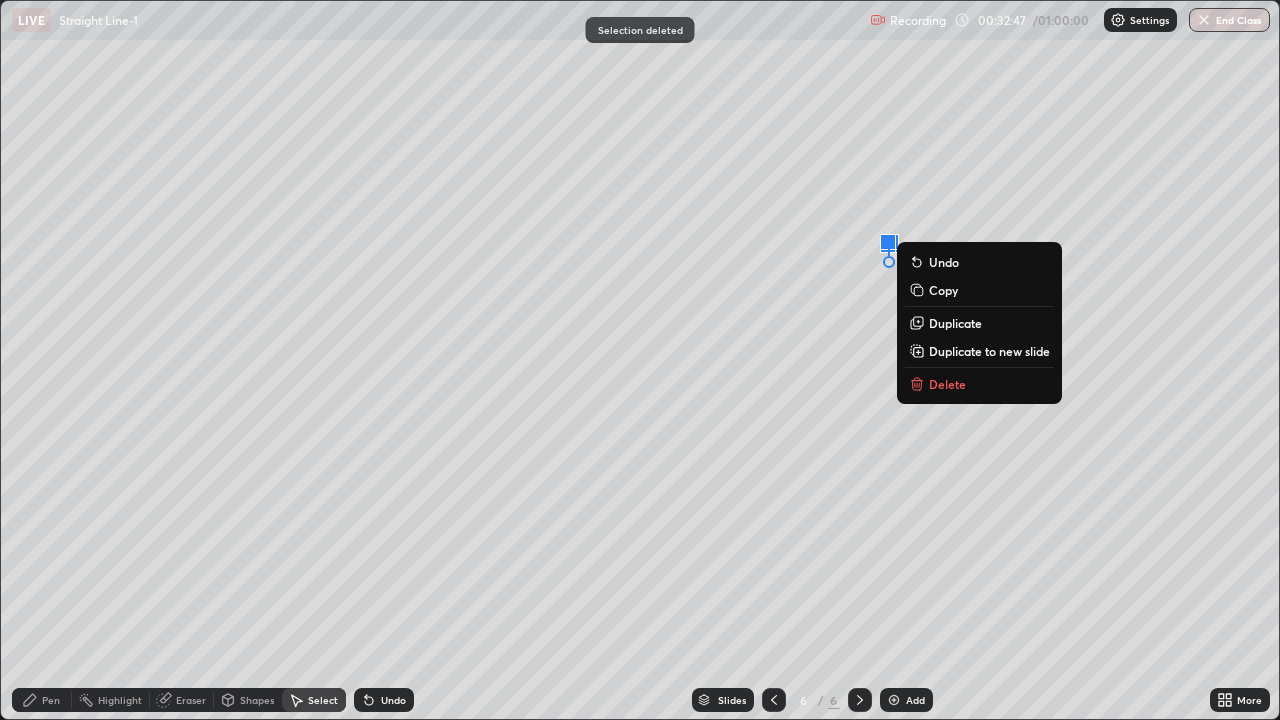 click on "Delete" at bounding box center [947, 384] 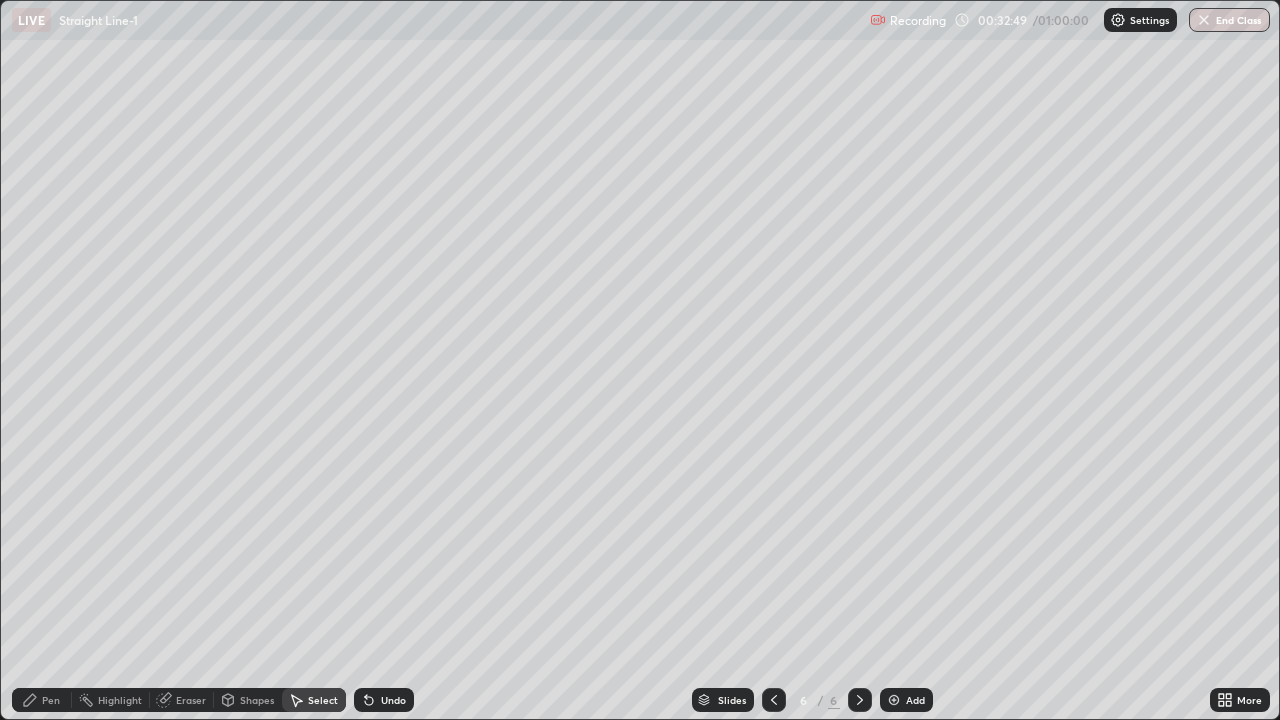 click 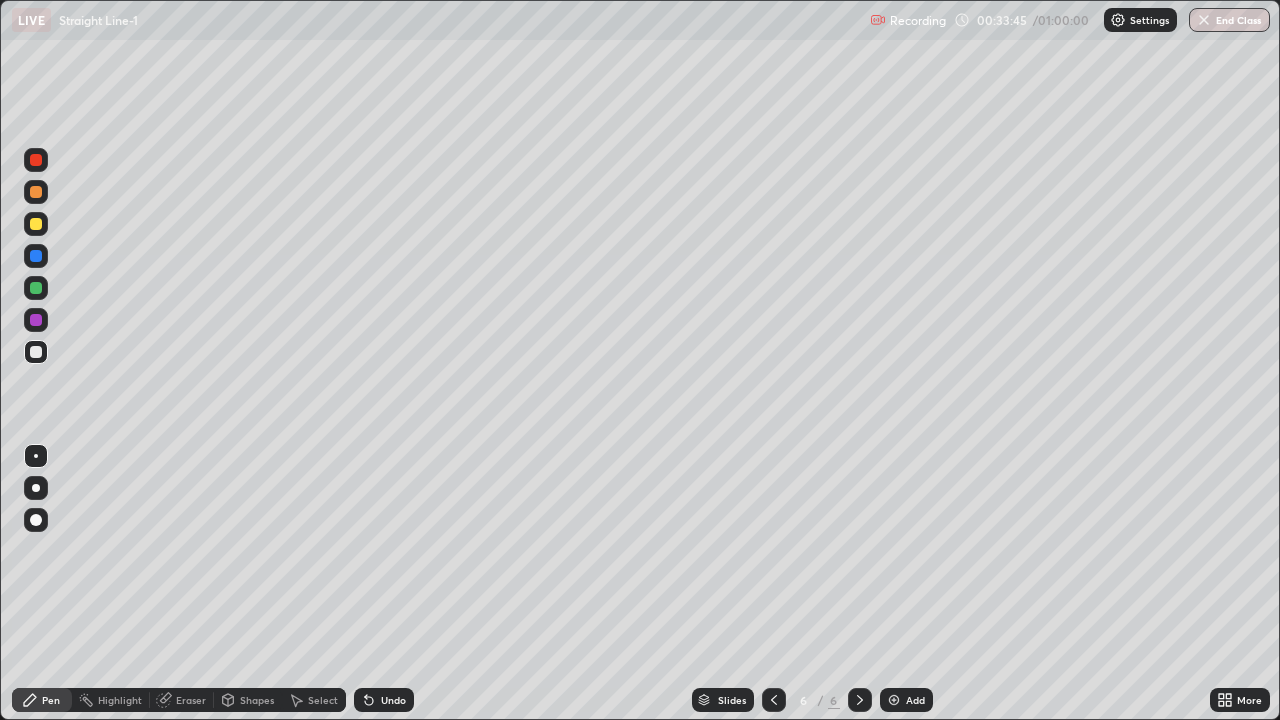 click at bounding box center [36, 224] 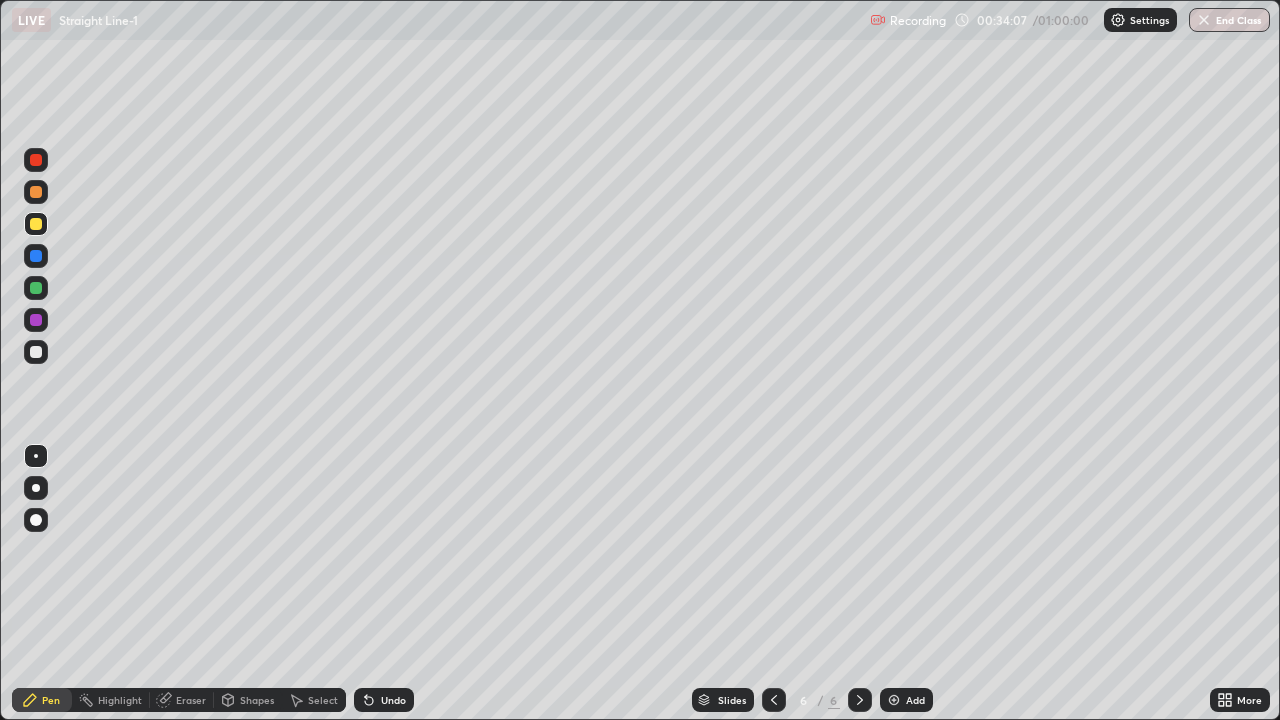 click at bounding box center (36, 256) 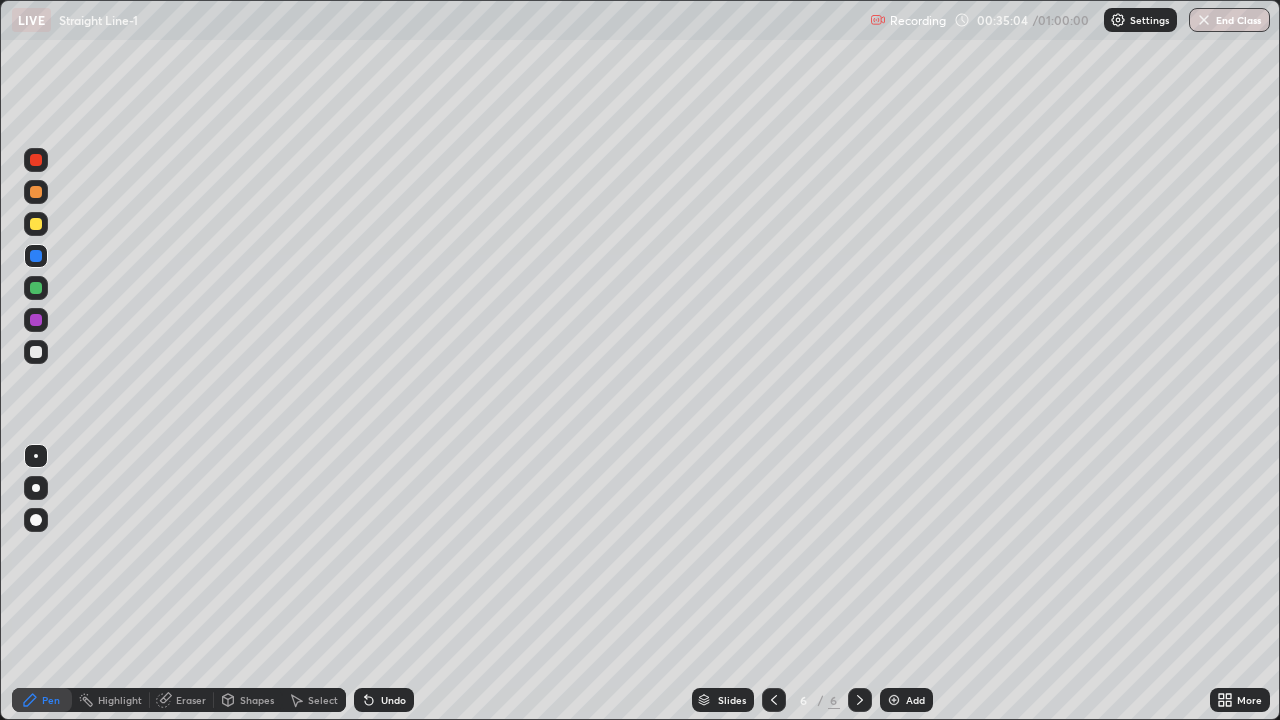 click at bounding box center (36, 224) 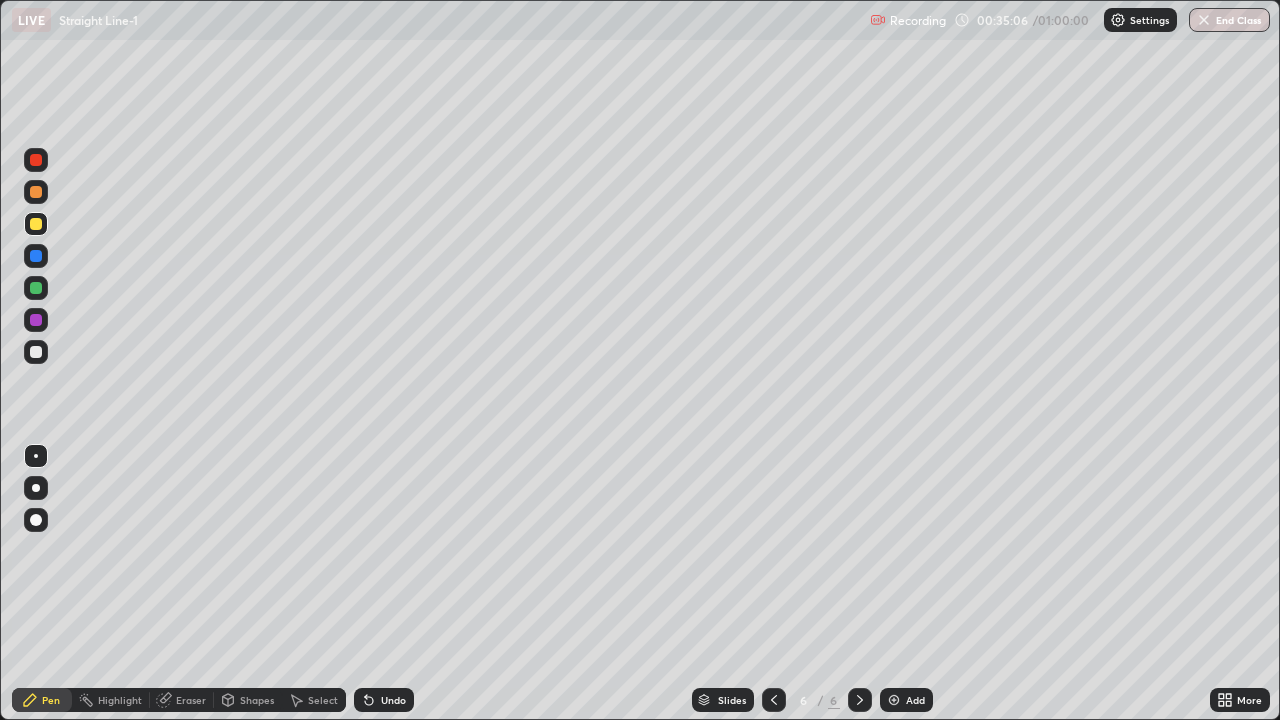 click at bounding box center (36, 192) 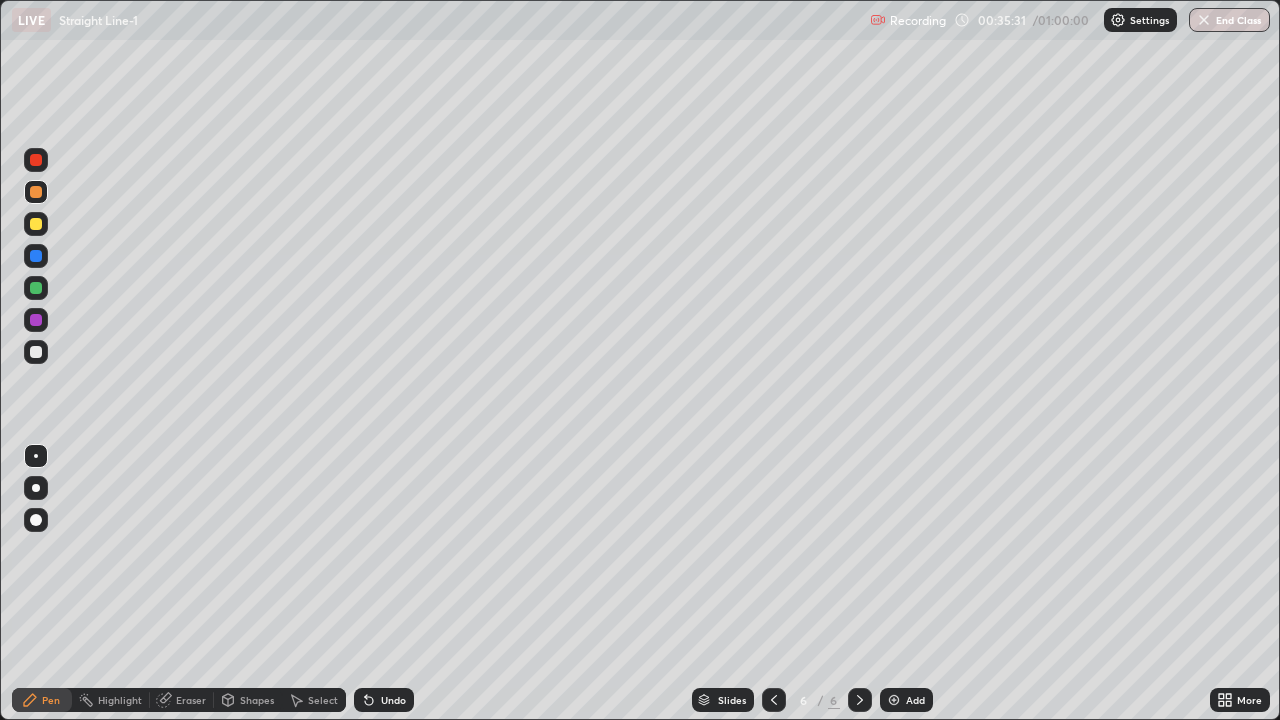 click at bounding box center [36, 288] 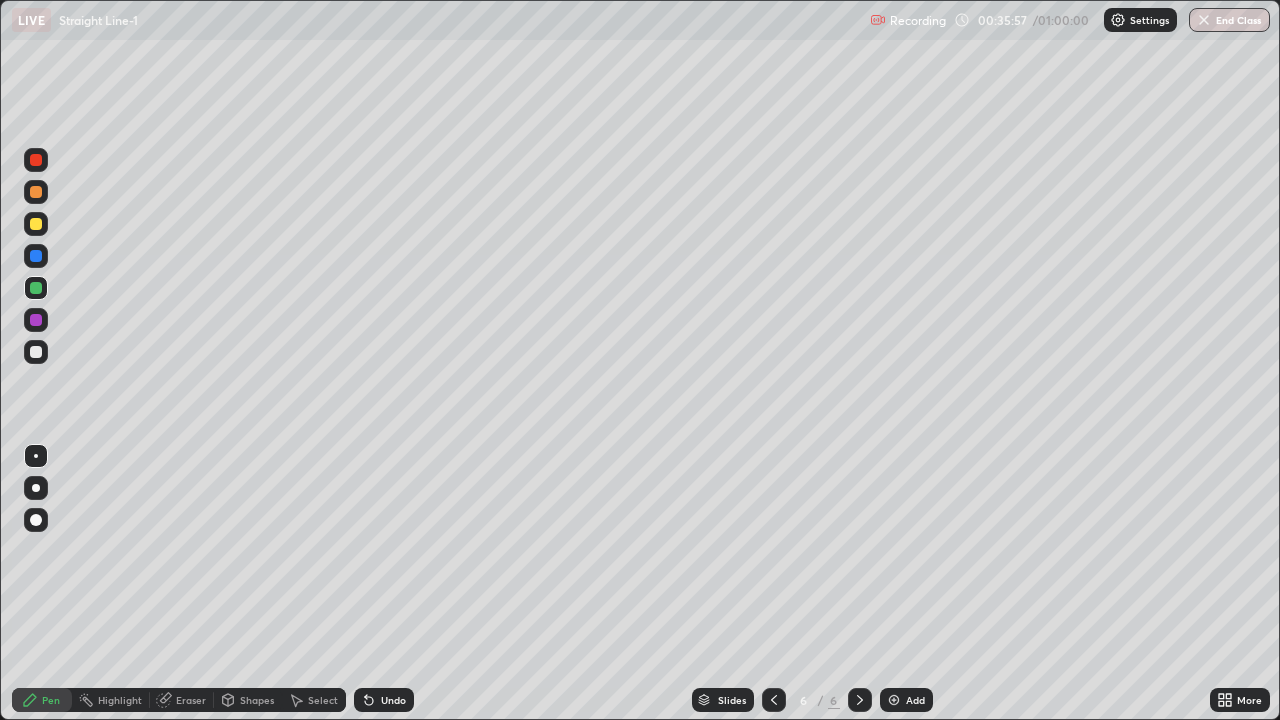 click at bounding box center [36, 352] 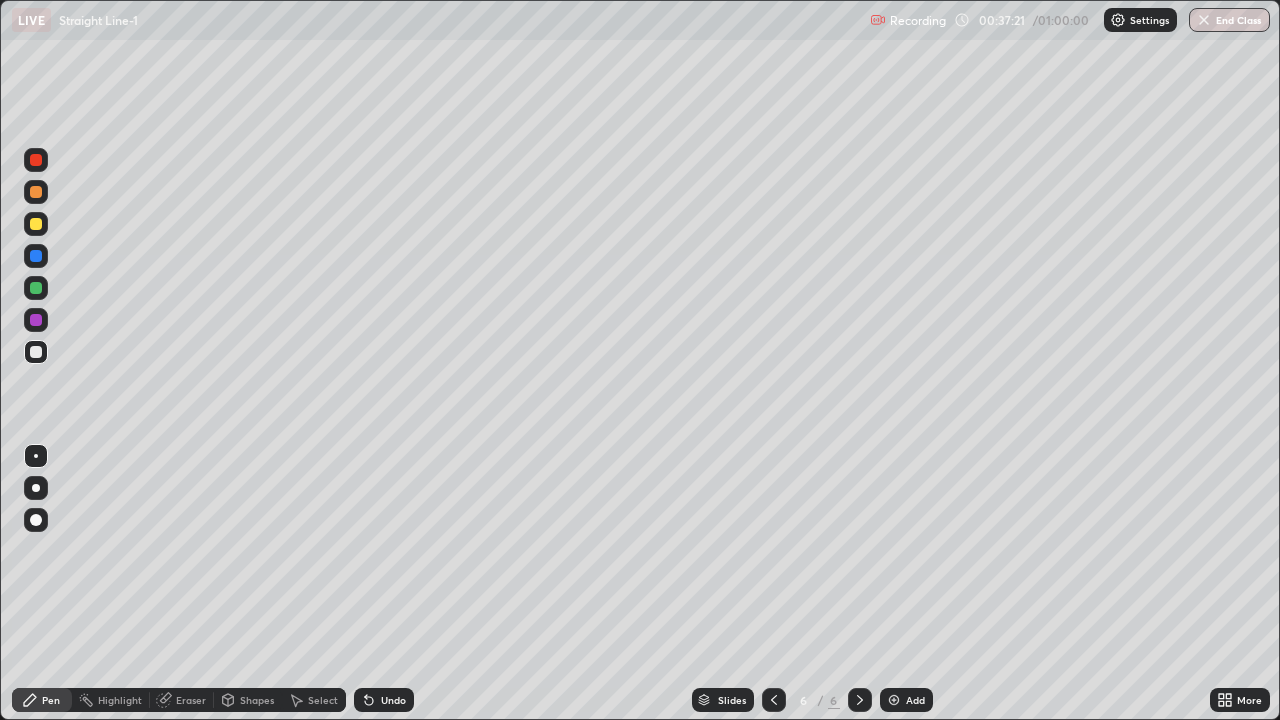 click on "Undo" at bounding box center (393, 700) 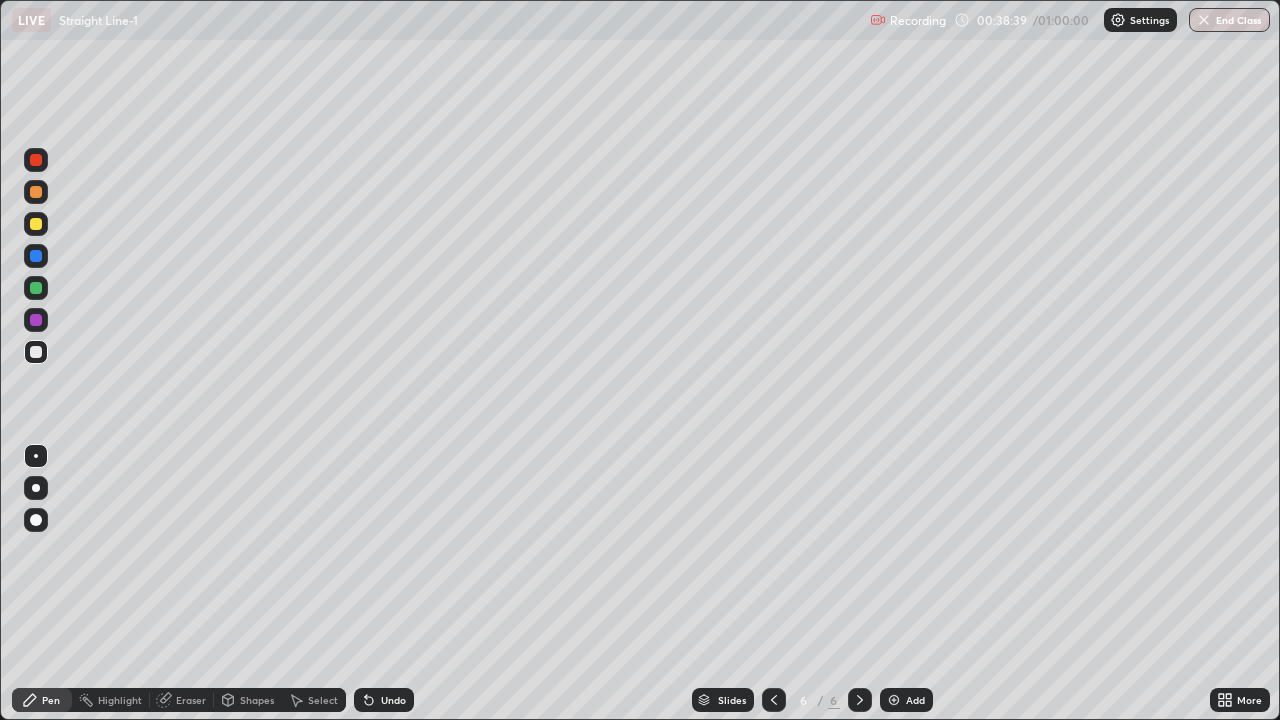click 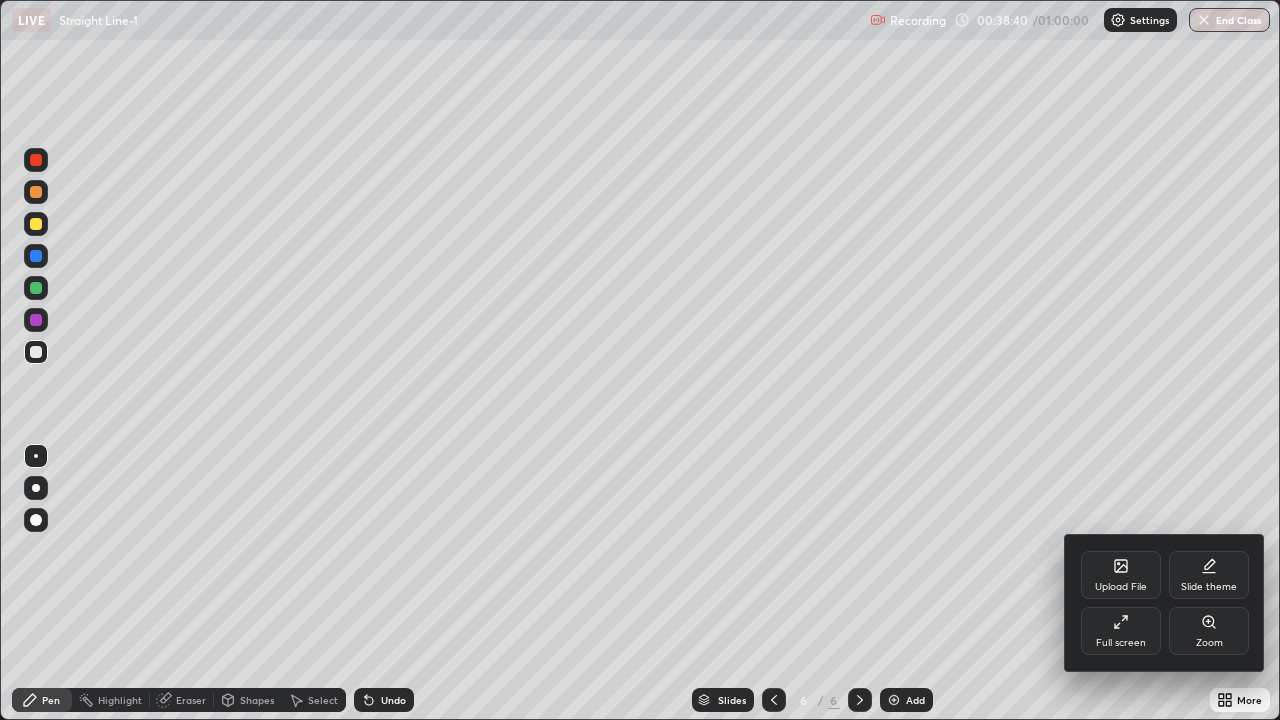 click at bounding box center [640, 360] 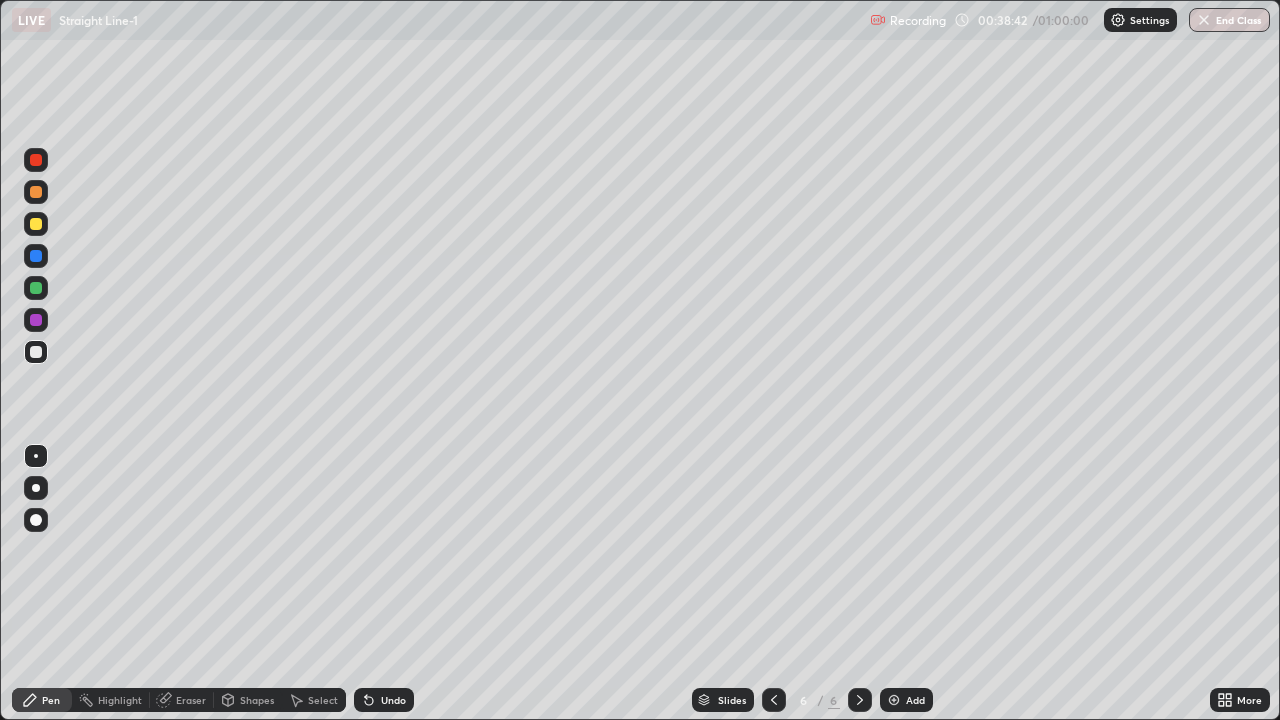 click on "Add" at bounding box center [906, 700] 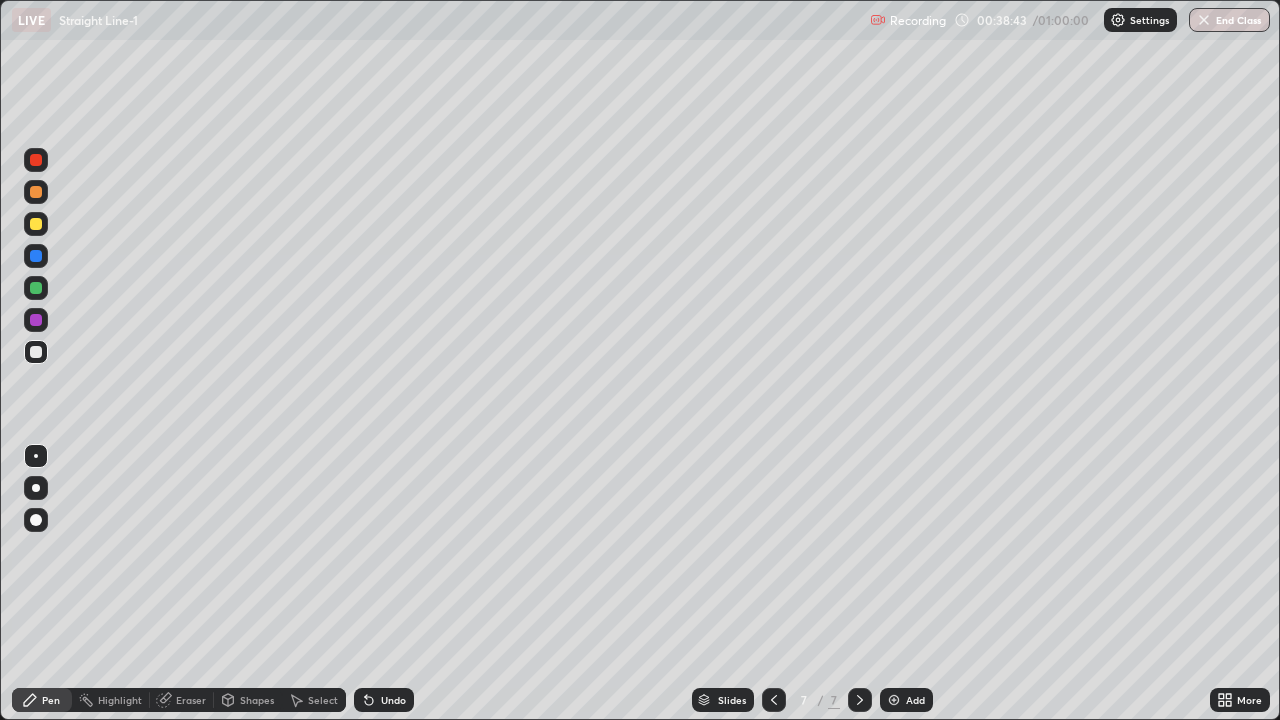 click 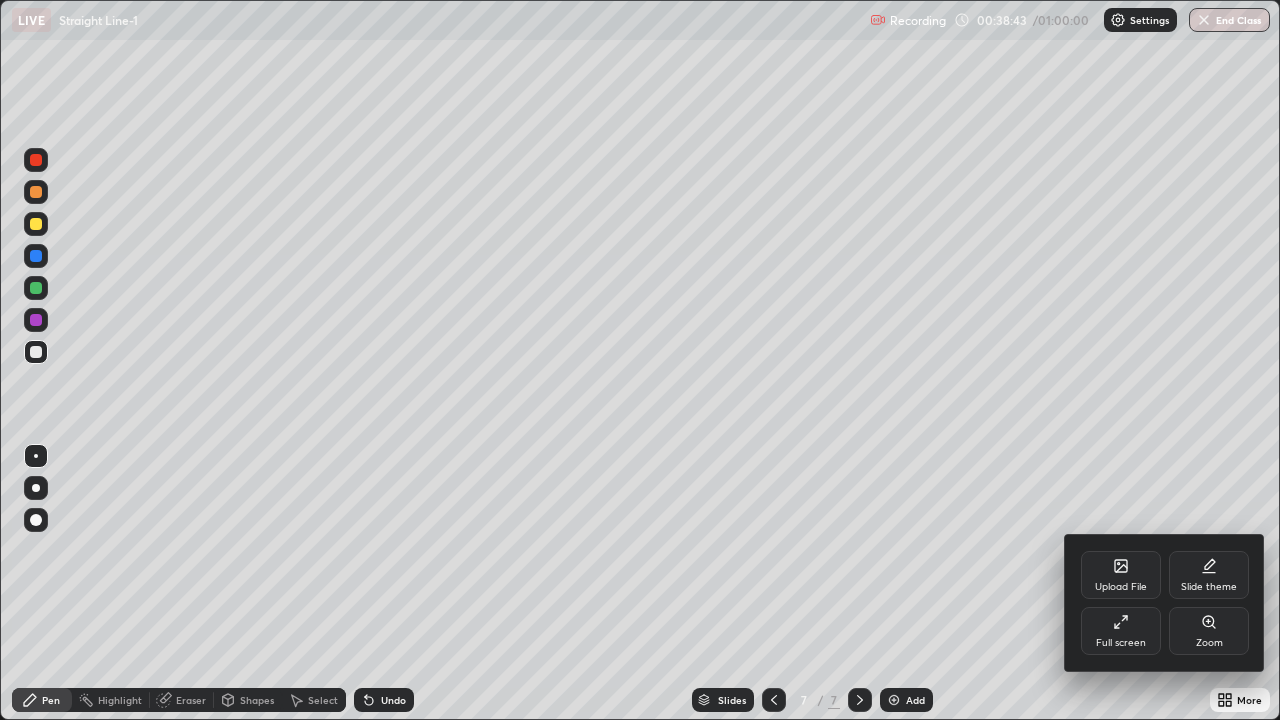 click on "Full screen" at bounding box center [1121, 631] 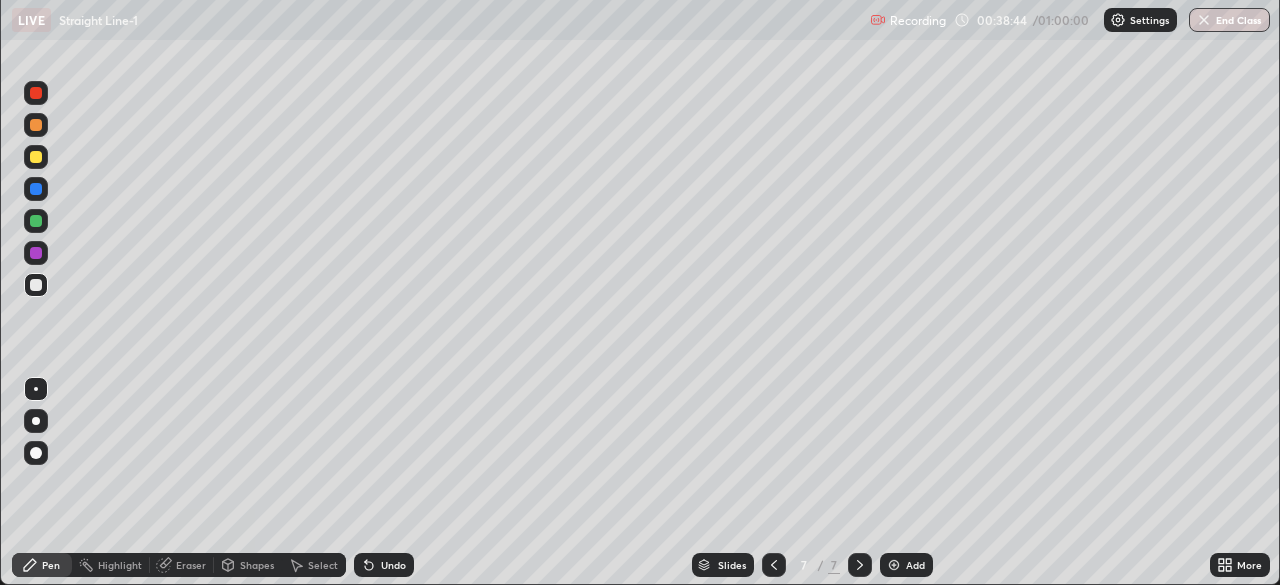 scroll, scrollTop: 585, scrollLeft: 1280, axis: both 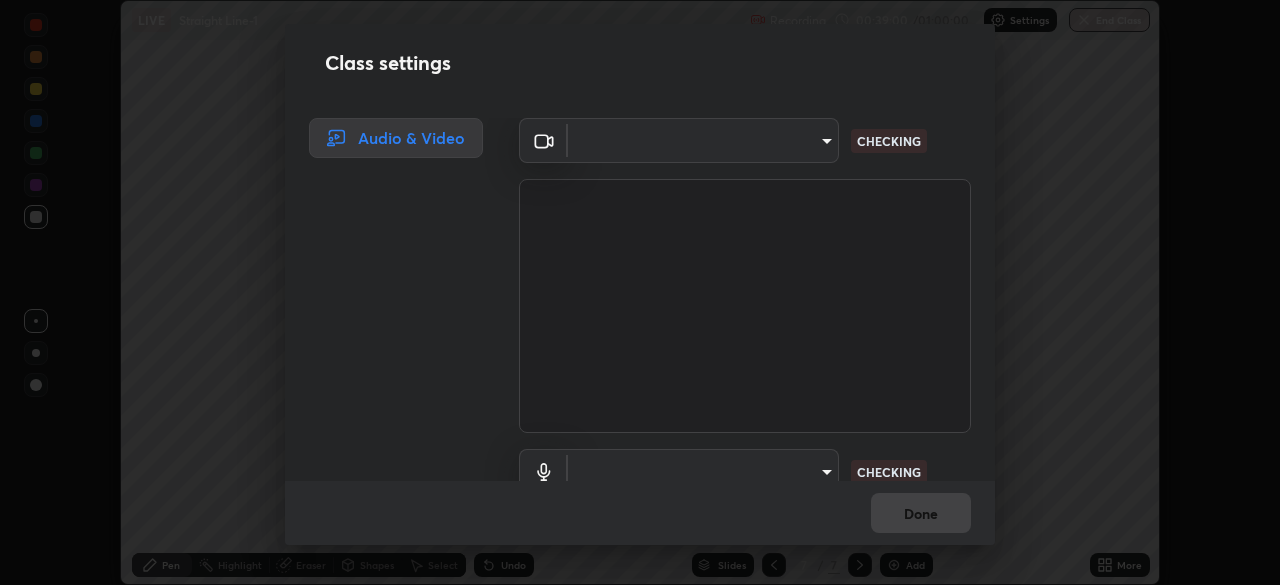 type on "5b0ce39d11be3a435715daab6ad7fa25508616855f5d18a60cdf0faa8df0ce2b" 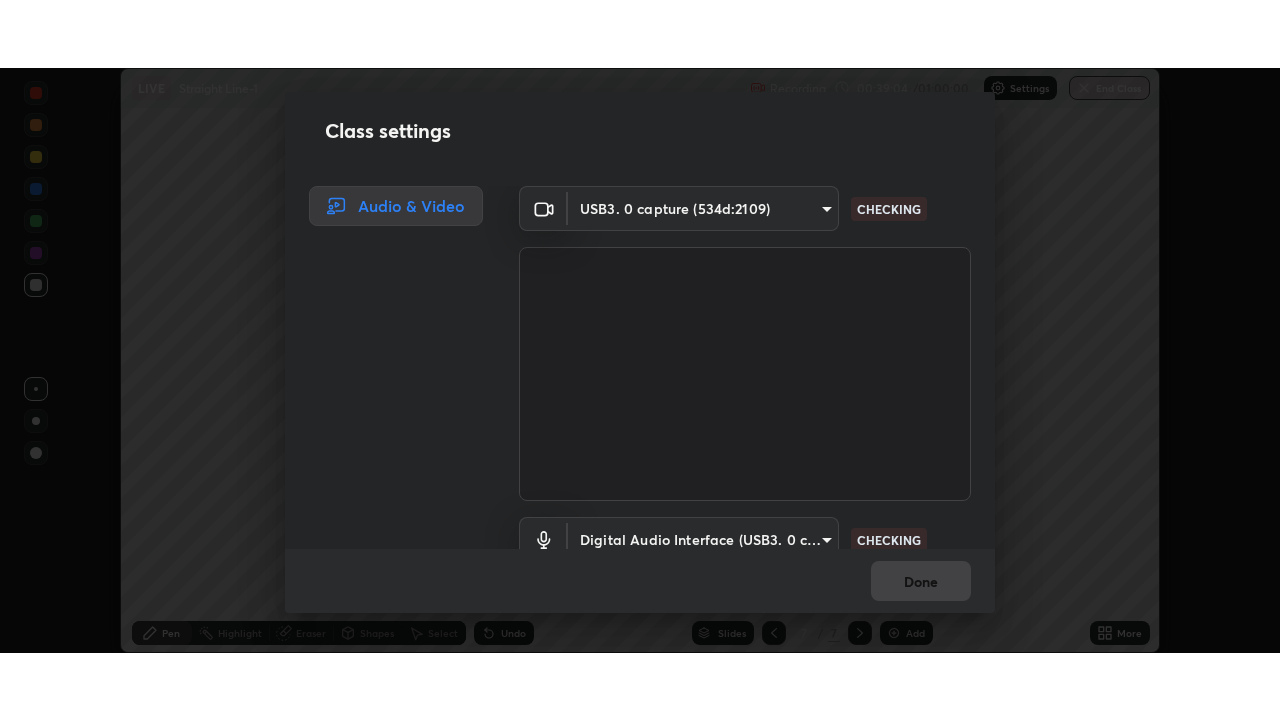 scroll, scrollTop: 91, scrollLeft: 0, axis: vertical 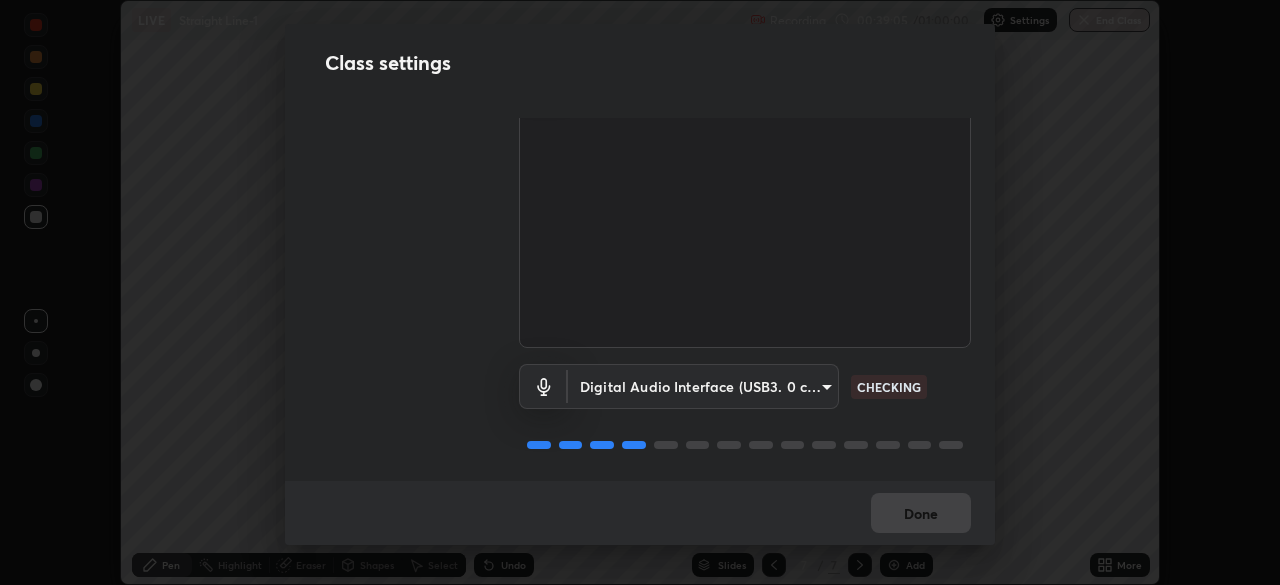 click on "Erase all LIVE Straight Line-1 Recording 00:39:05 /  01:00:00 Settings End Class Setting up your live class Straight Line-1 • L71 of Course On Mathematics for JEE Conquer 1 2026 [FIRST] [LAST] Pen Highlight Eraser Shapes Select Undo Slides 7 / 7 Add More No doubts shared Encourage your learners to ask a doubt for better clarity Report an issue Reason for reporting Buffering Chat not working Audio - Video sync issue Educator video quality low ​ Attach an image Report Class settings Audio & Video USB3. 0 capture (534d:2109) 5b0ce39d11be3a435715daab6ad7fa25508616855f5d18a60cdf0faa8df0ce2b CHECKING Digital Audio Interface (USB3. 0 capture) 71fed962e4479aa471978983e502007eb62408f3e4339a7e0acd8532d65ddef6 CHECKING Done" at bounding box center [640, 292] 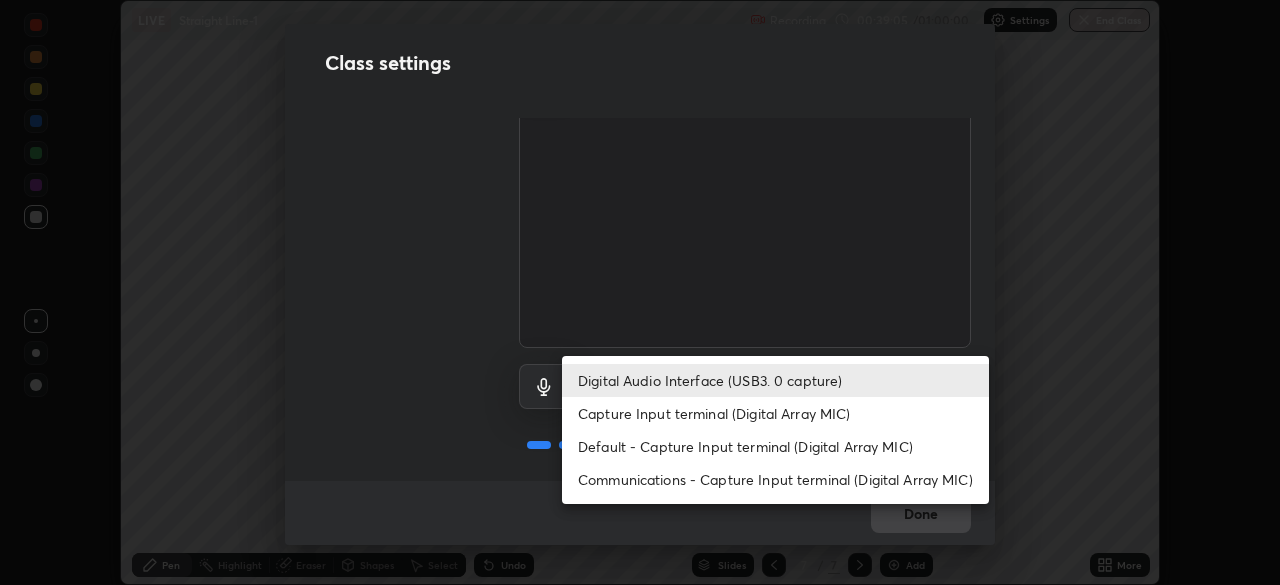 click on "Capture Input terminal (Digital Array MIC)" at bounding box center [775, 413] 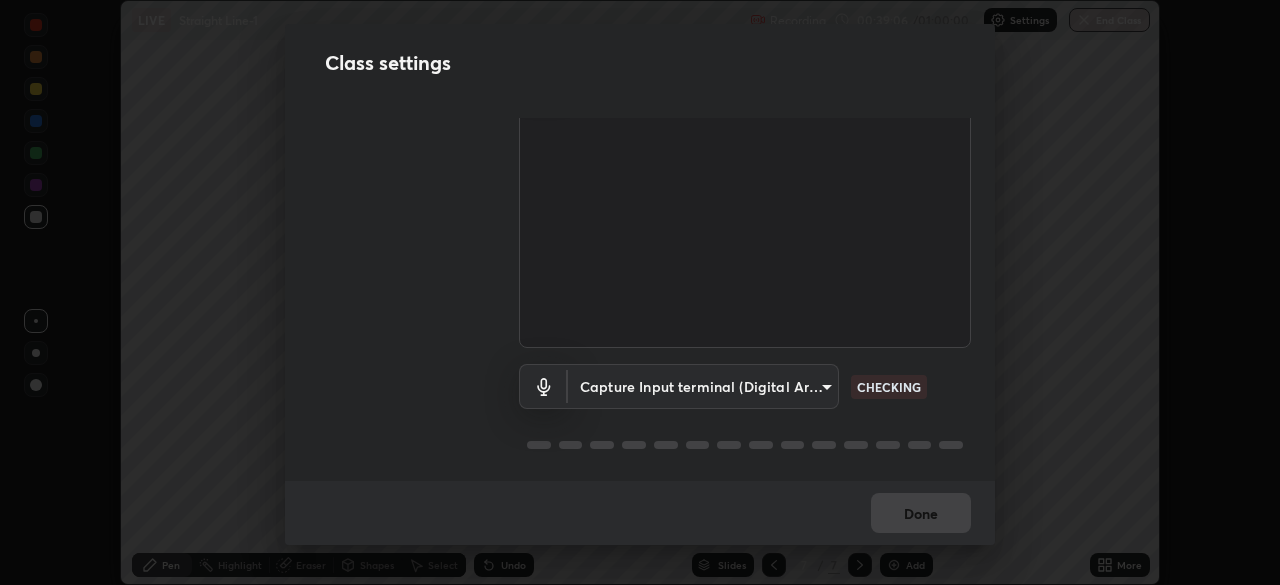 click on "Erase all LIVE Straight Line-1 Recording 00:39:06 /  01:00:00 Settings End Class Setting up your live class Straight Line-1 • L71 of Course On Mathematics for JEE Conquer 1 2026 [FIRST] [LAST] Pen Highlight Eraser Shapes Select Undo Slides 7 / 7 Add More No doubts shared Encourage your learners to ask a doubt for better clarity Report an issue Reason for reporting Buffering Chat not working Audio - Video sync issue Educator video quality low ​ Attach an image Report Class settings Audio & Video USB3. 0 capture (534d:2109) 5b0ce39d11be3a435715daab6ad7fa25508616855f5d18a60cdf0faa8df0ce2b CHECKING Capture Input terminal (Digital Array MIC) 0cc9bf99e685aedc504070095158a94fd7fd61247a0d39e092e81423dc6161b0 CHECKING Done Digital Audio Interface (USB3. 0 capture) Capture Input terminal (Digital Array MIC) Default - Capture Input terminal (Digital Array MIC) Communications - Capture Input terminal (Digital Array MIC)" at bounding box center [640, 292] 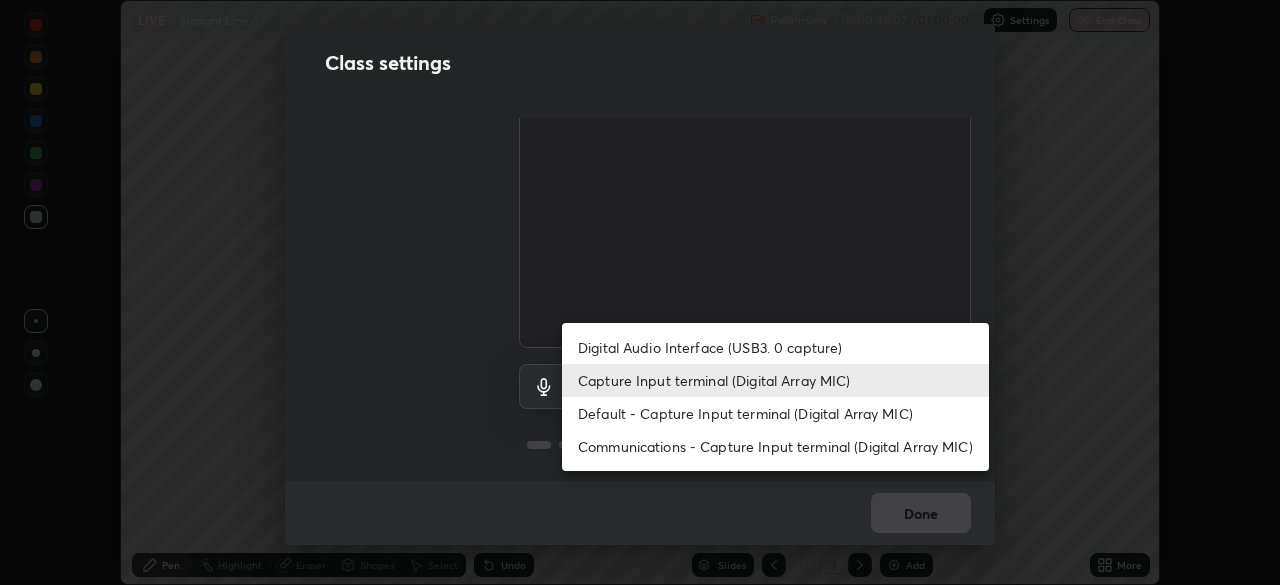click on "Digital Audio Interface (USB3. 0 capture)" at bounding box center (775, 347) 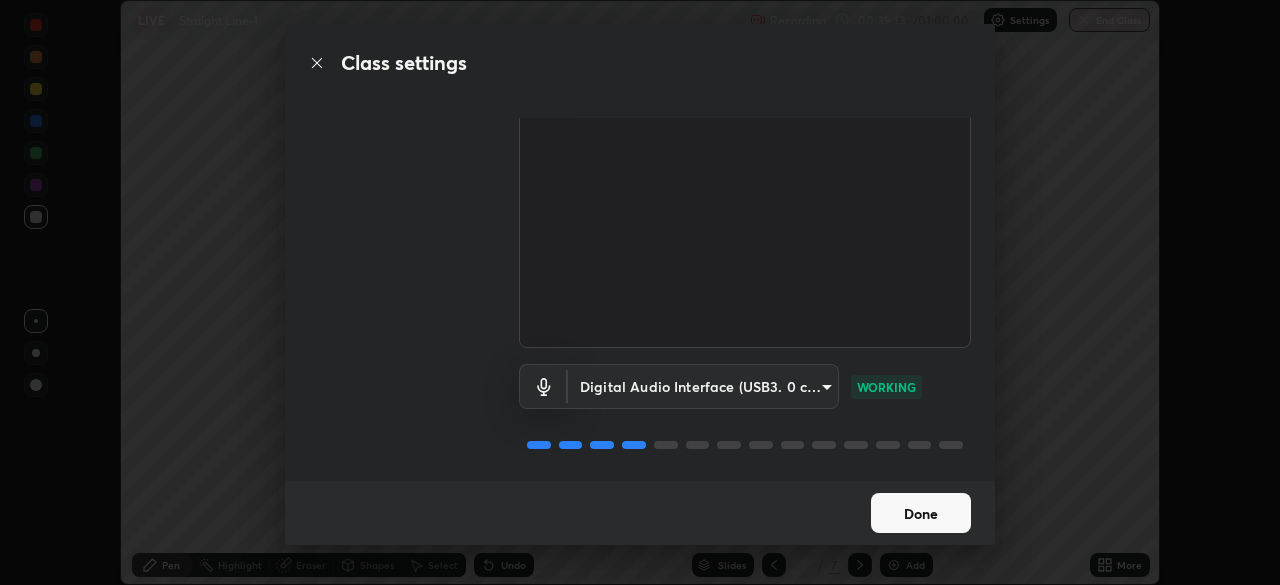 click on "Done" at bounding box center (921, 513) 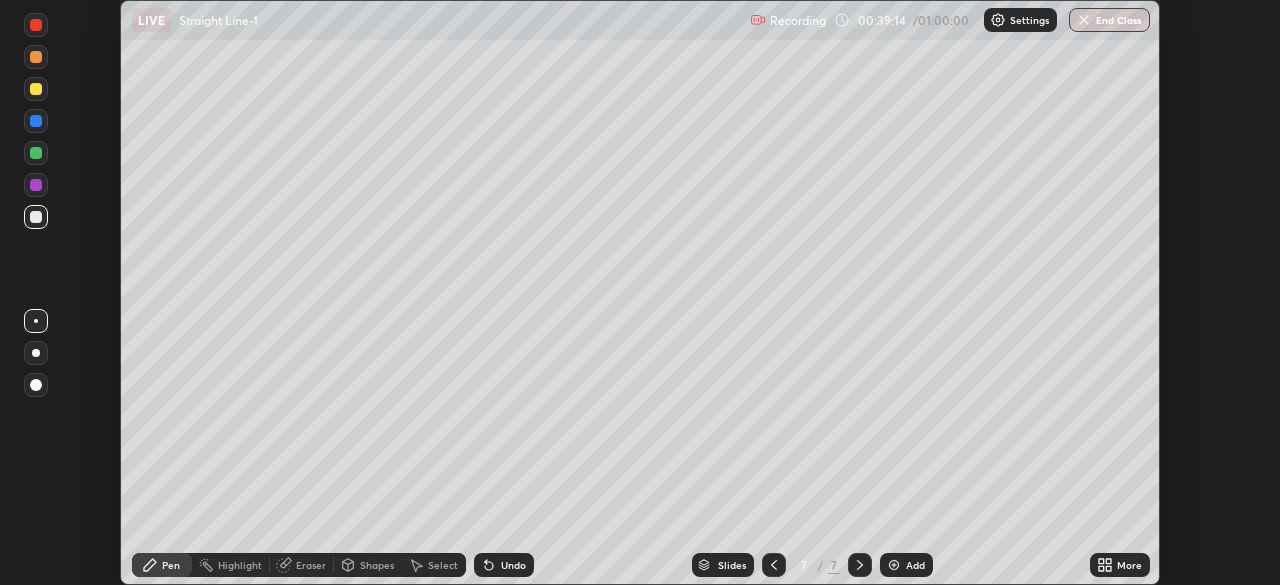 click 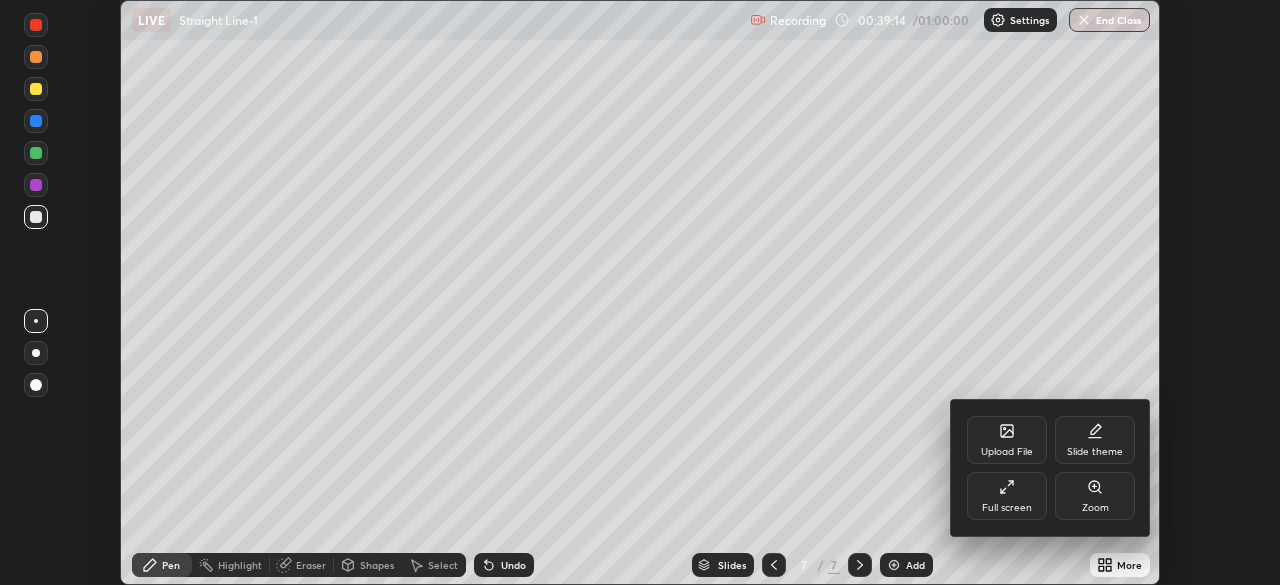 click on "Full screen" at bounding box center [1007, 508] 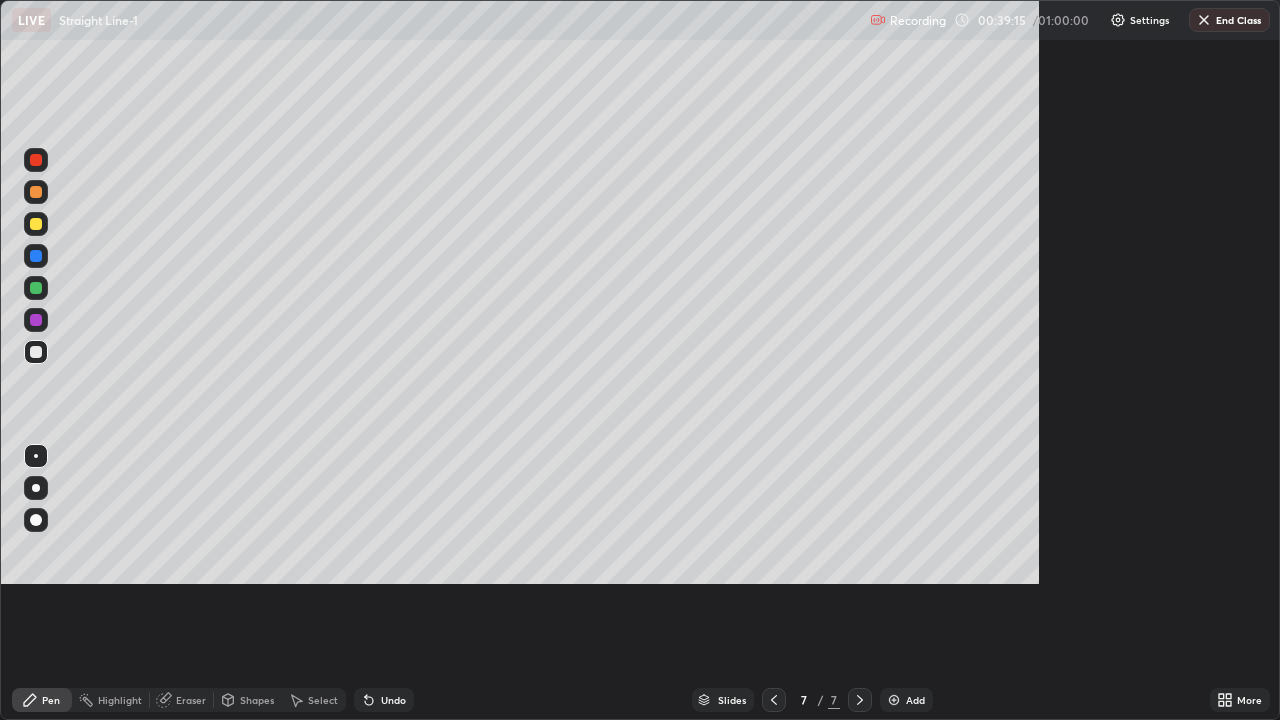scroll, scrollTop: 99280, scrollLeft: 98720, axis: both 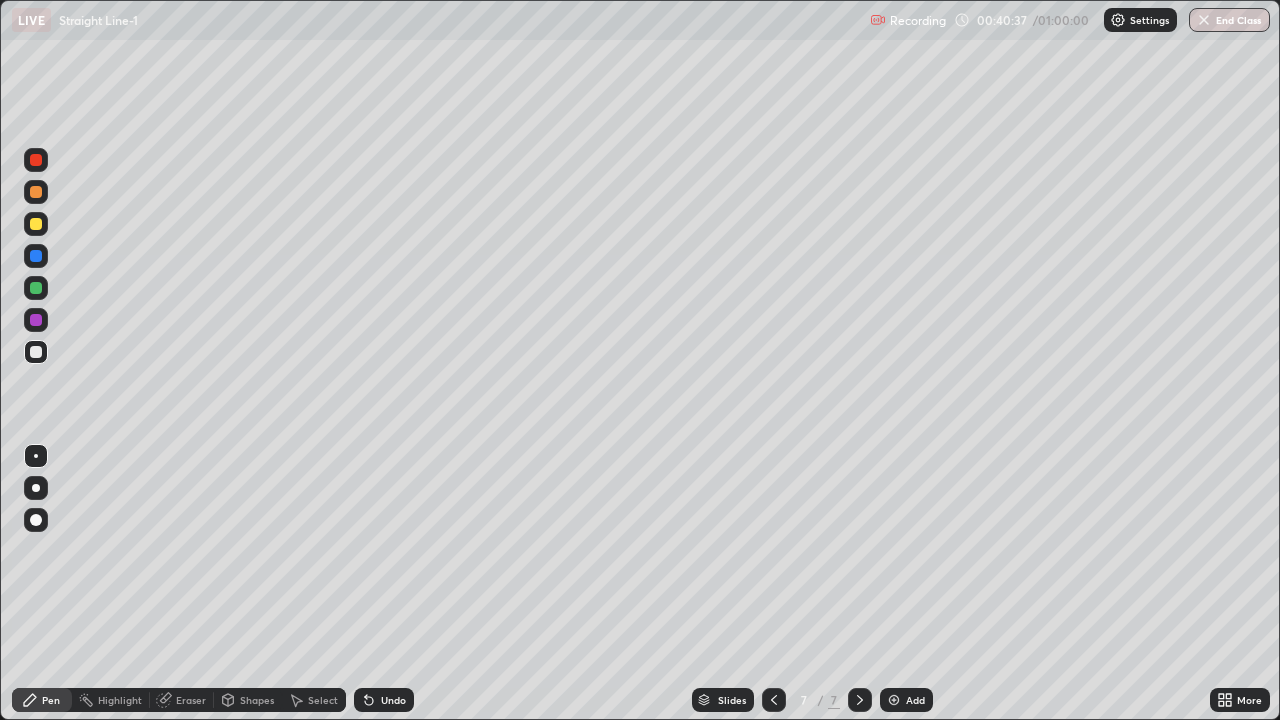 click at bounding box center [36, 224] 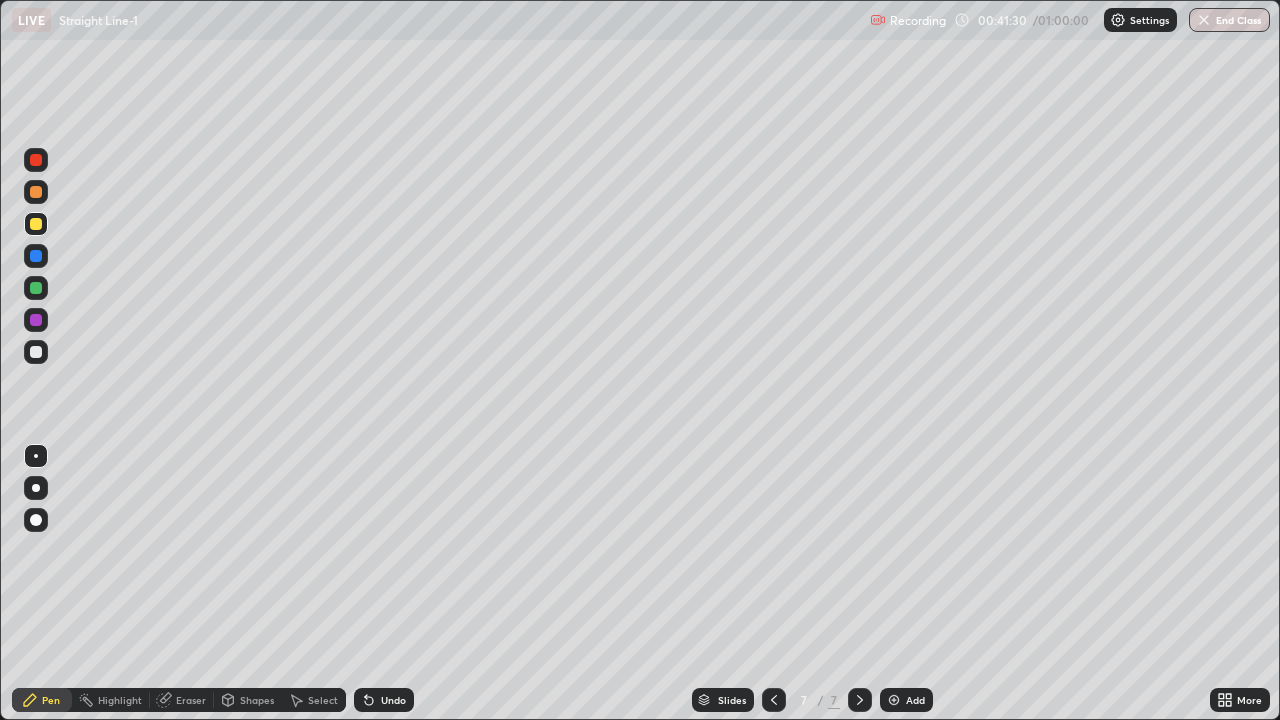 click at bounding box center [36, 352] 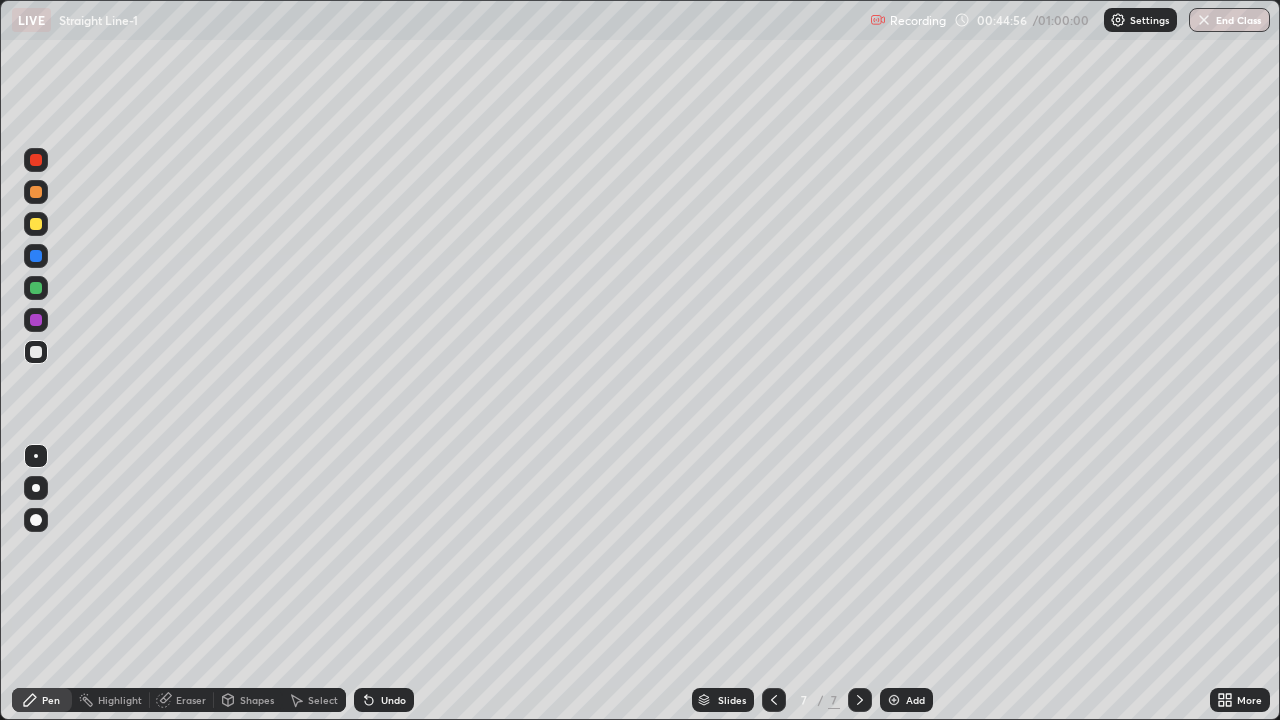 click on "Undo" at bounding box center (384, 700) 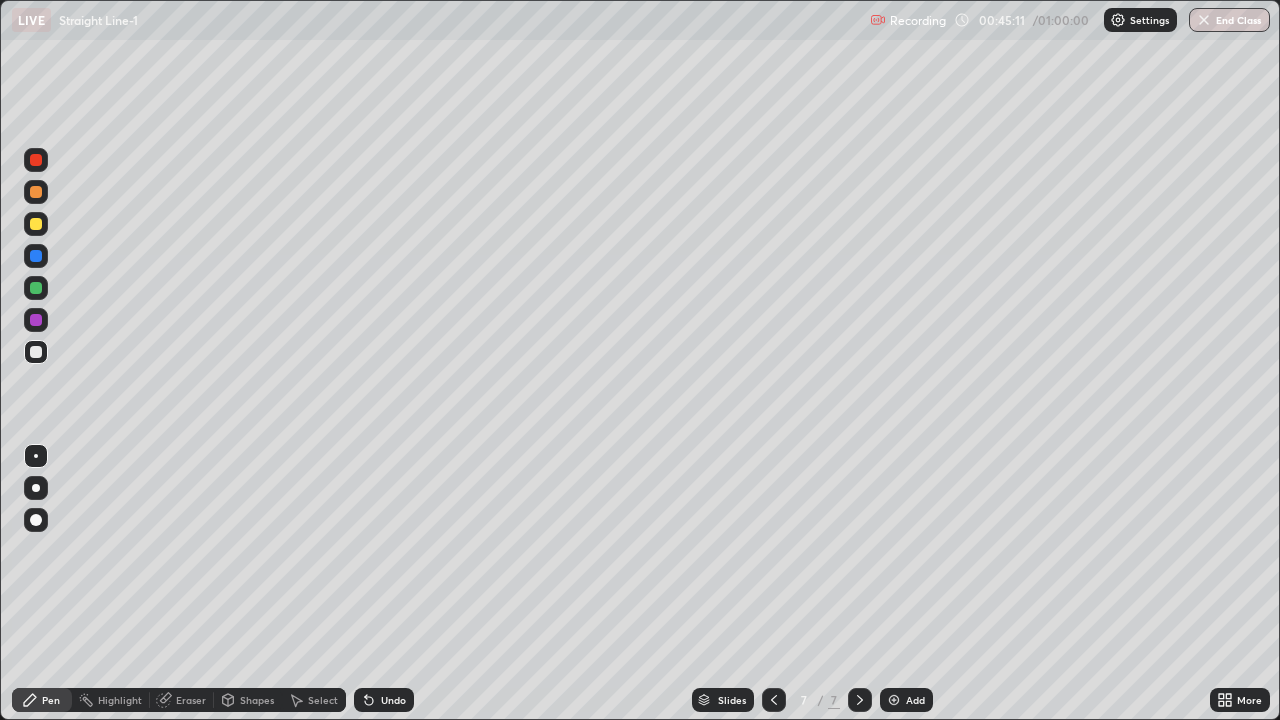 click on "Undo" at bounding box center [393, 700] 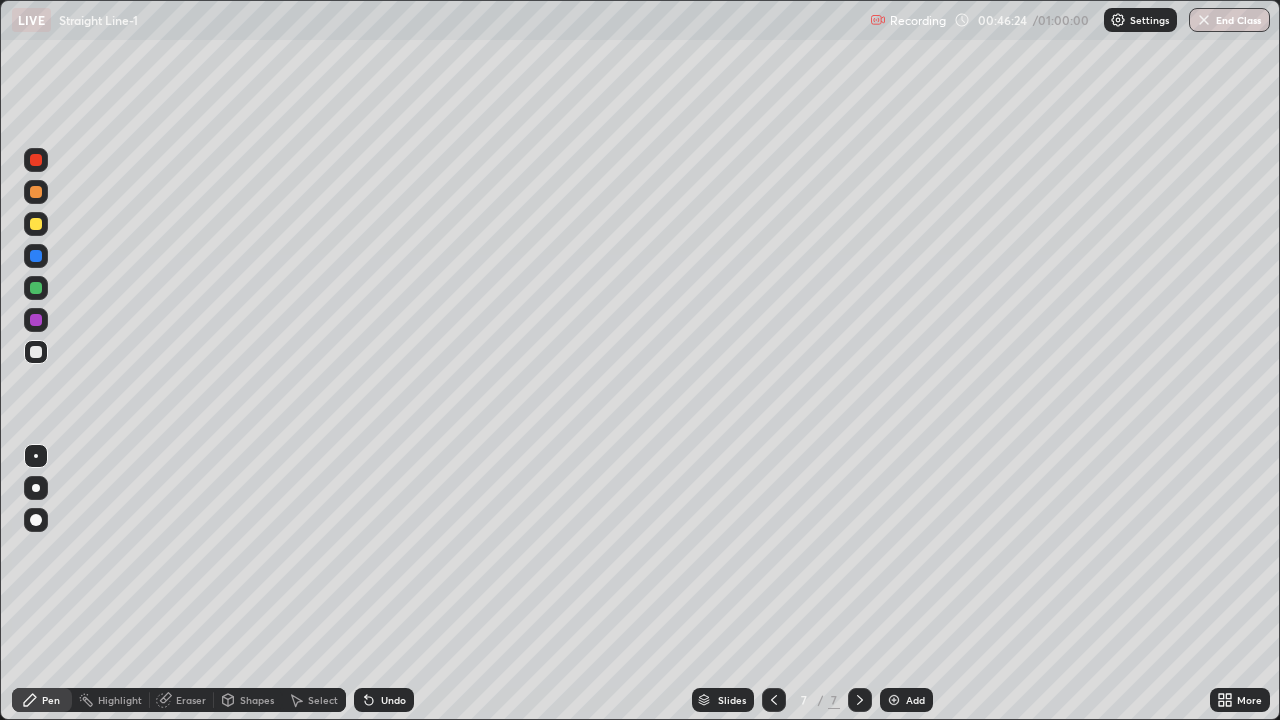 click at bounding box center (894, 700) 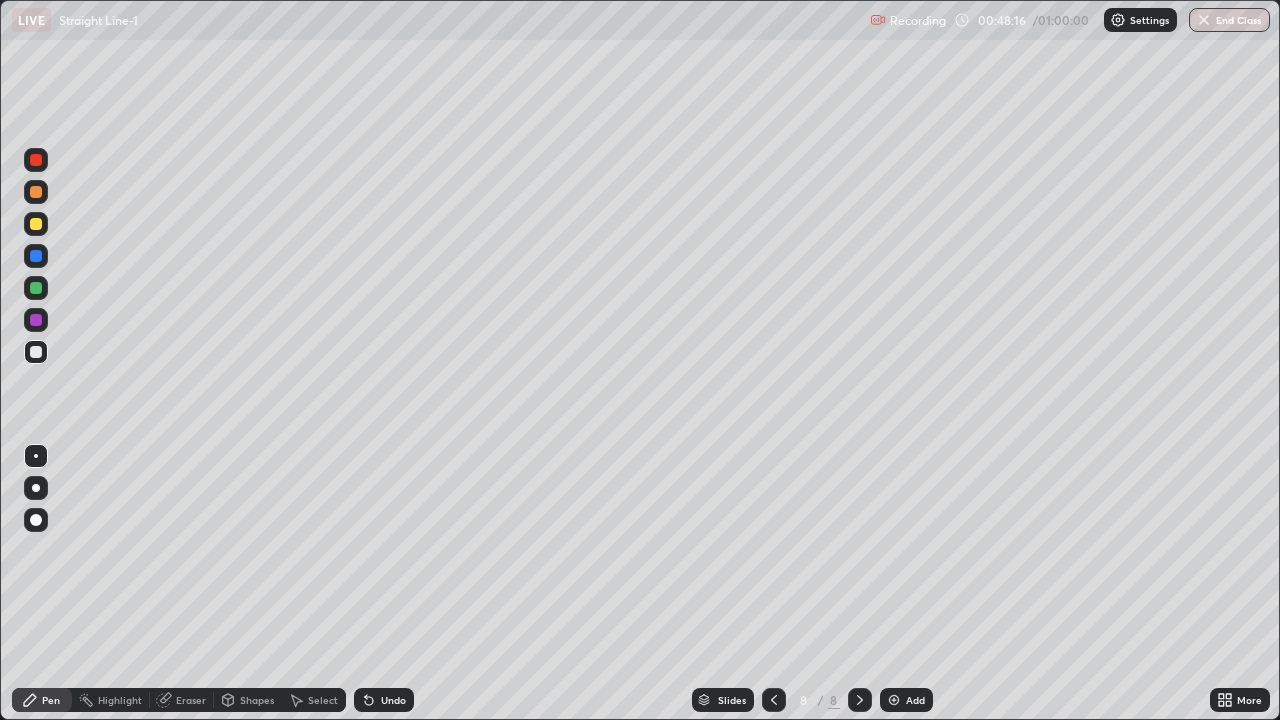 click on "Undo" at bounding box center [393, 700] 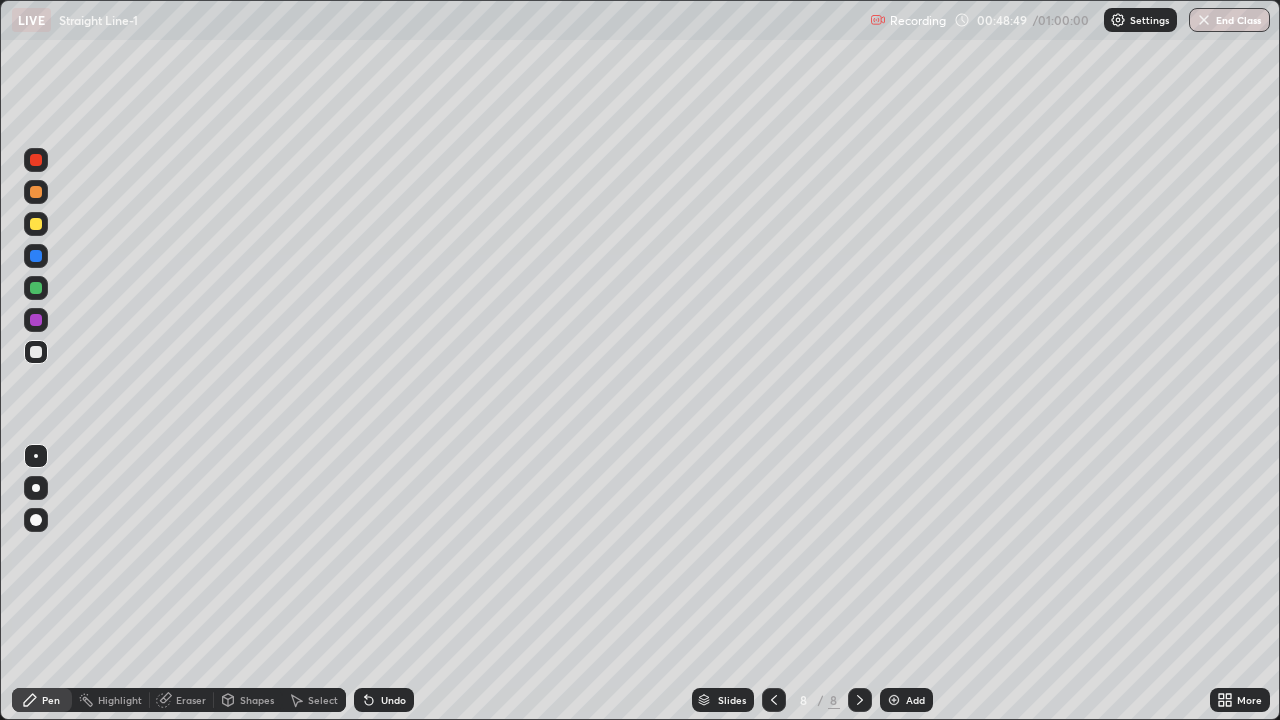 click at bounding box center (36, 224) 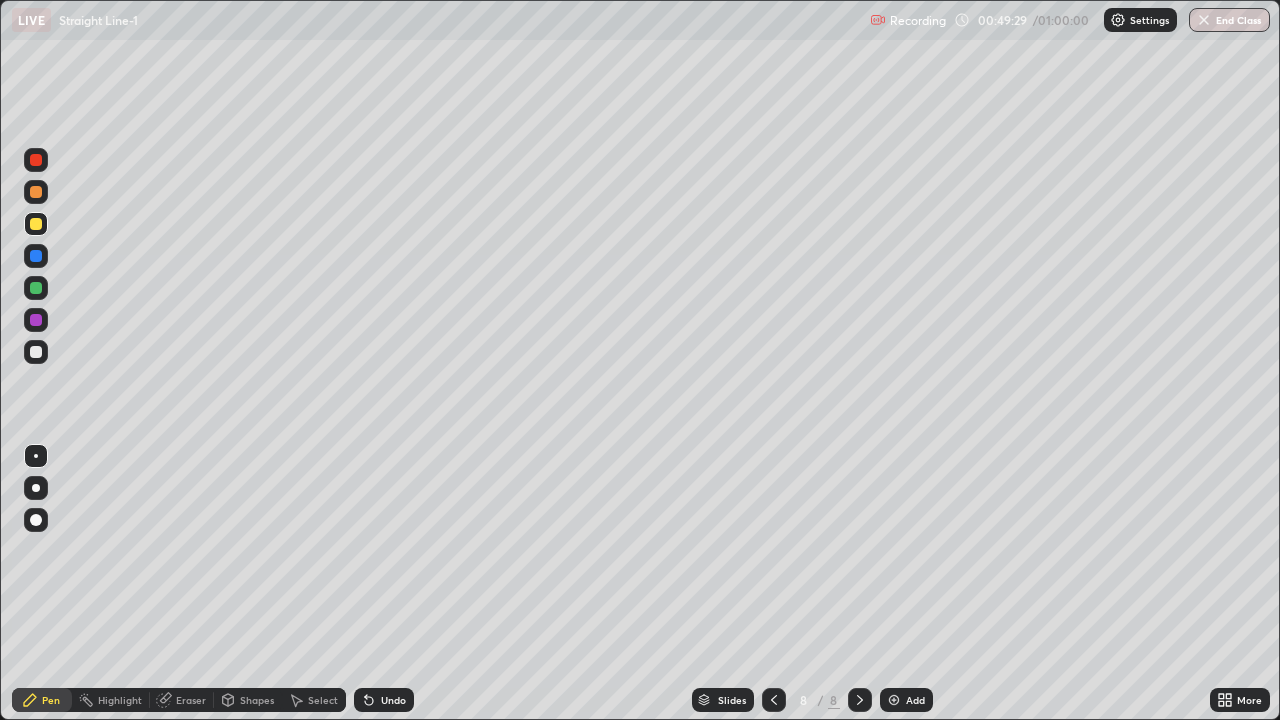 click at bounding box center (36, 352) 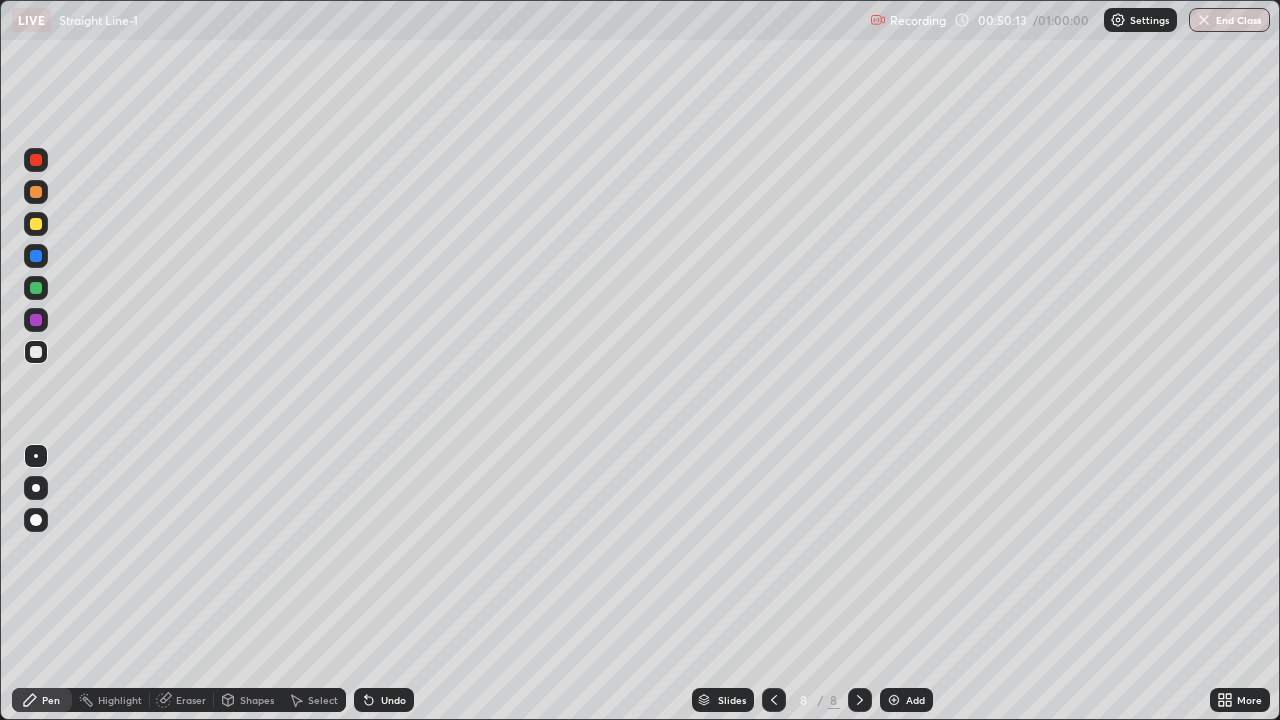 click at bounding box center [36, 224] 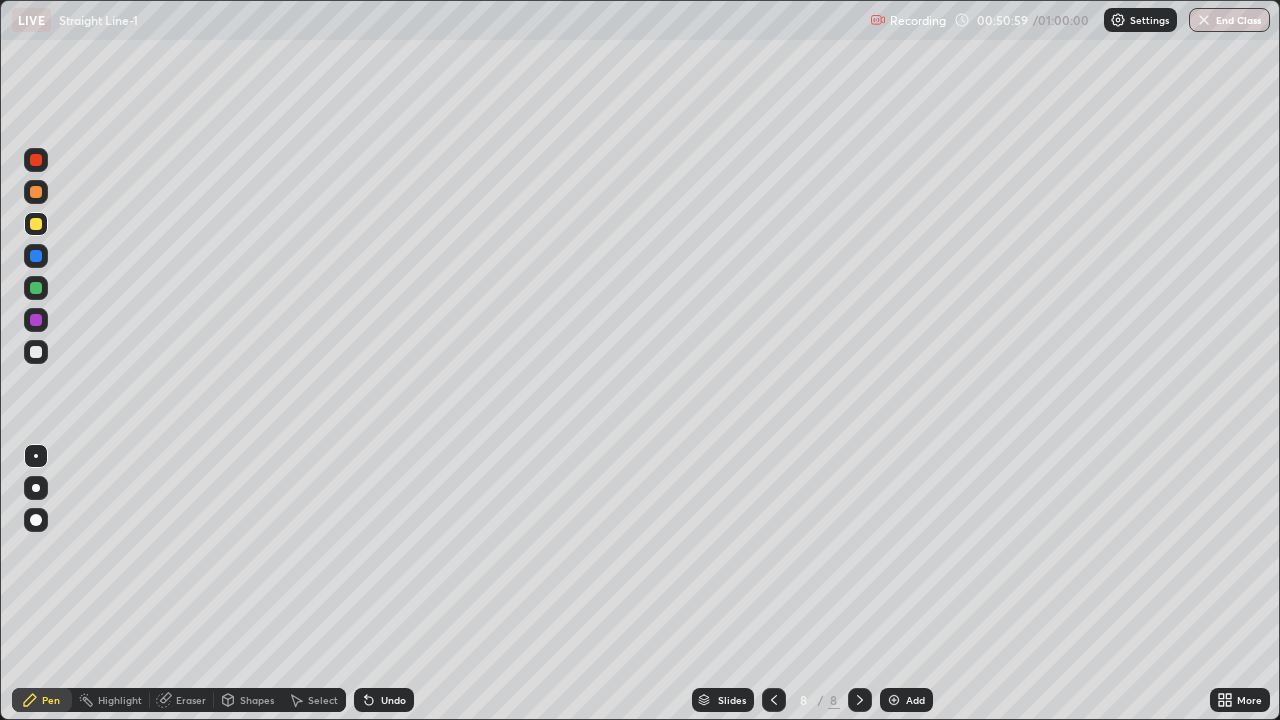 click on "Undo" at bounding box center [393, 700] 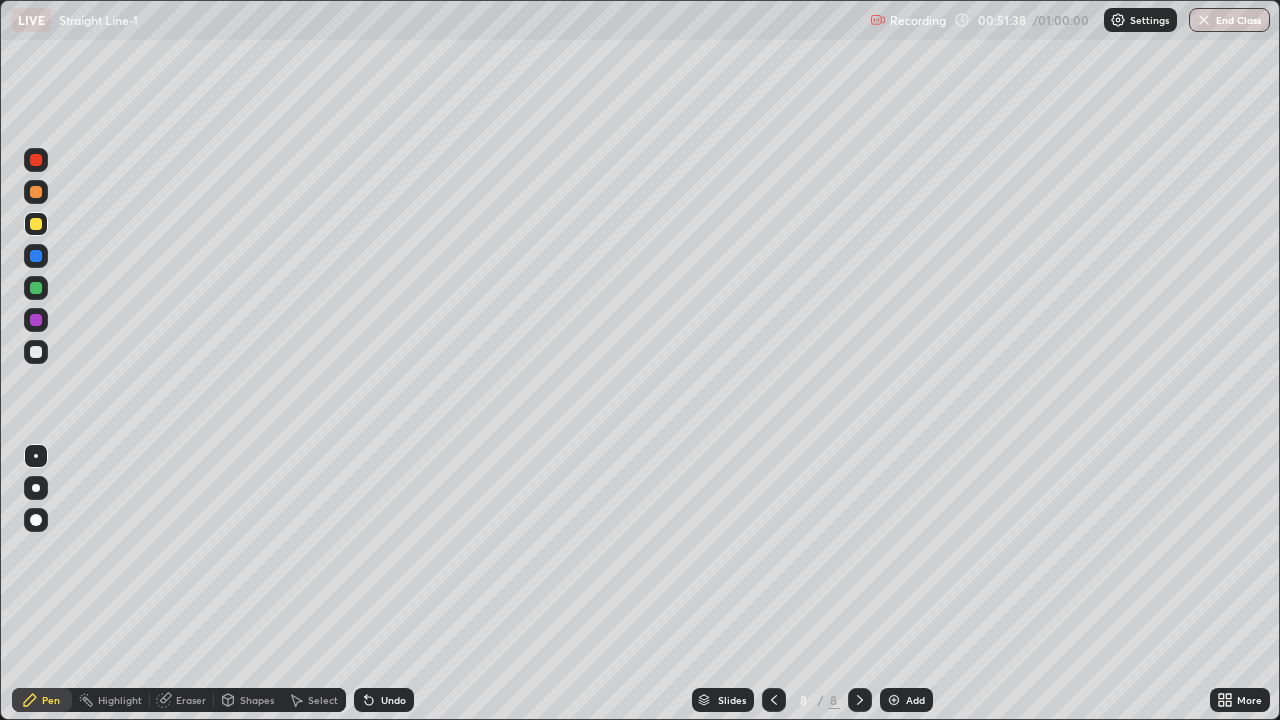 click at bounding box center (36, 352) 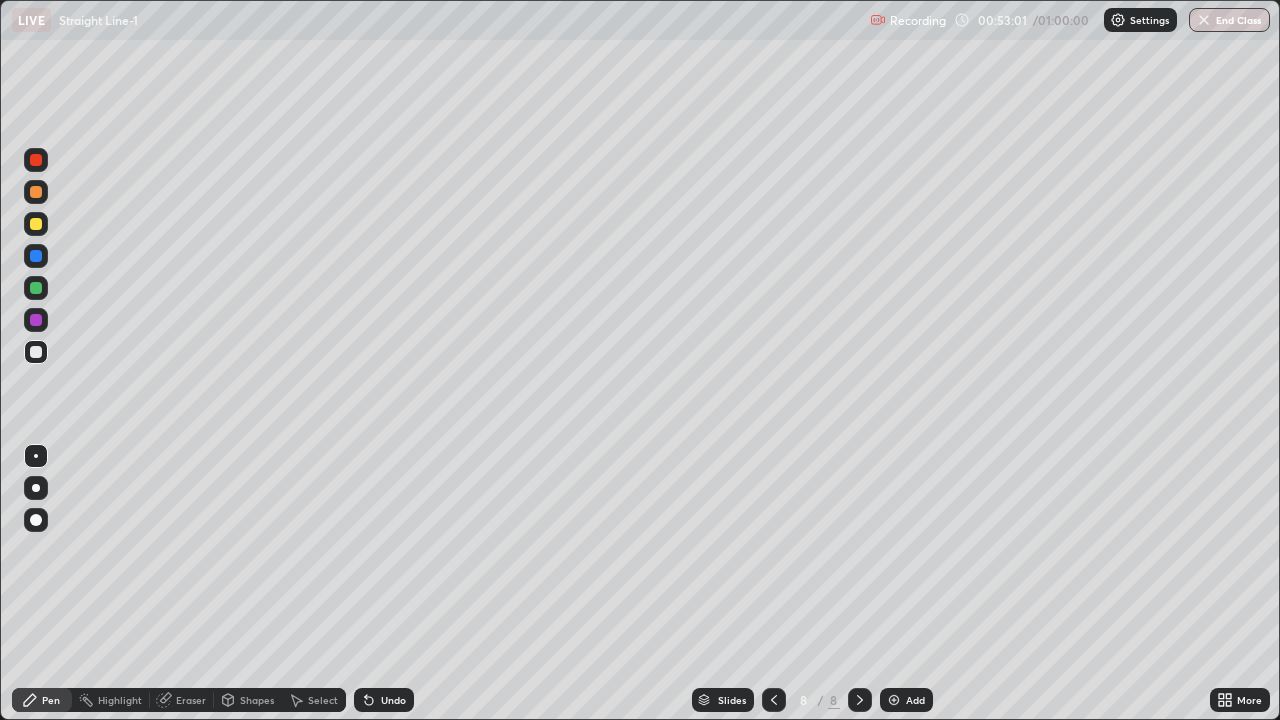 click at bounding box center (36, 224) 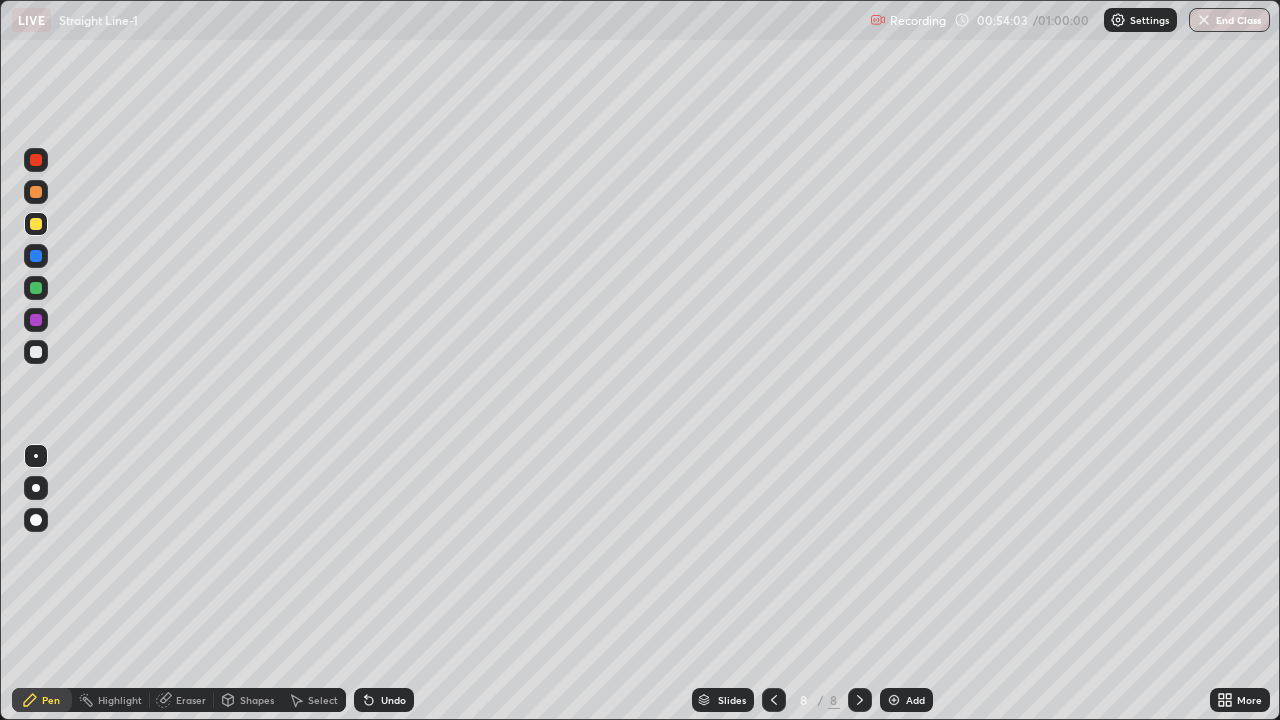 click at bounding box center [894, 700] 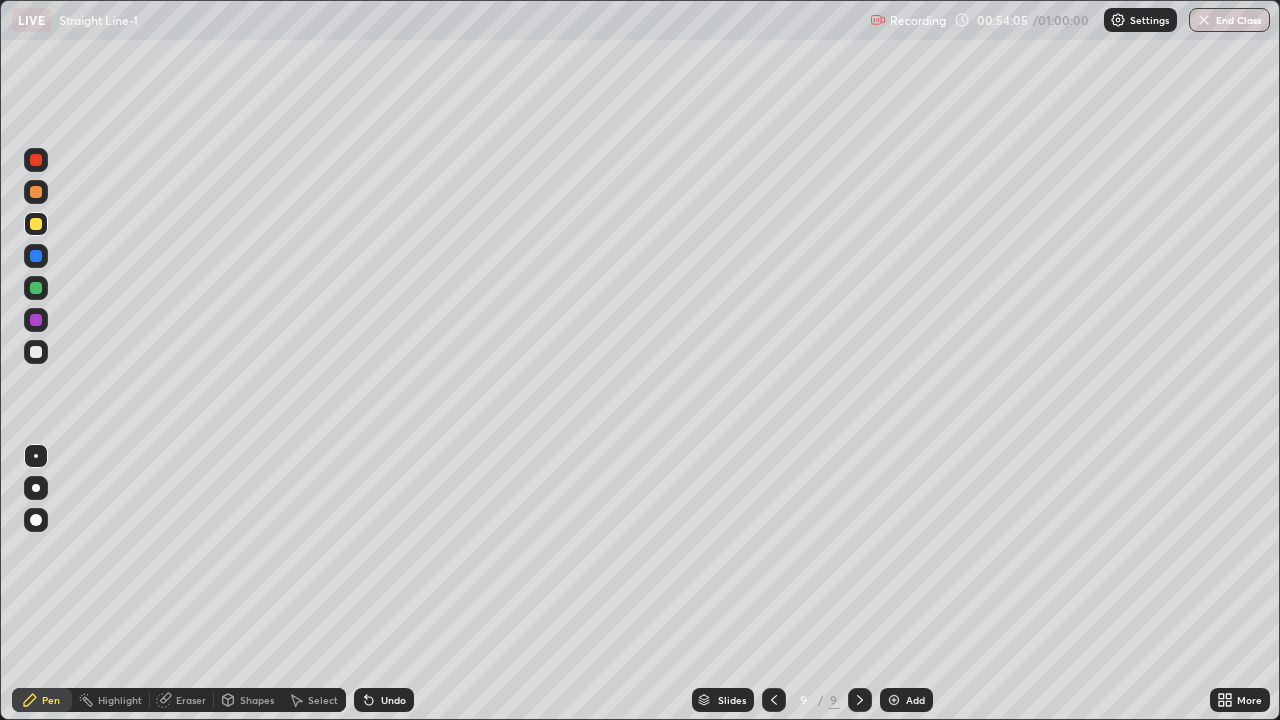 click at bounding box center [36, 352] 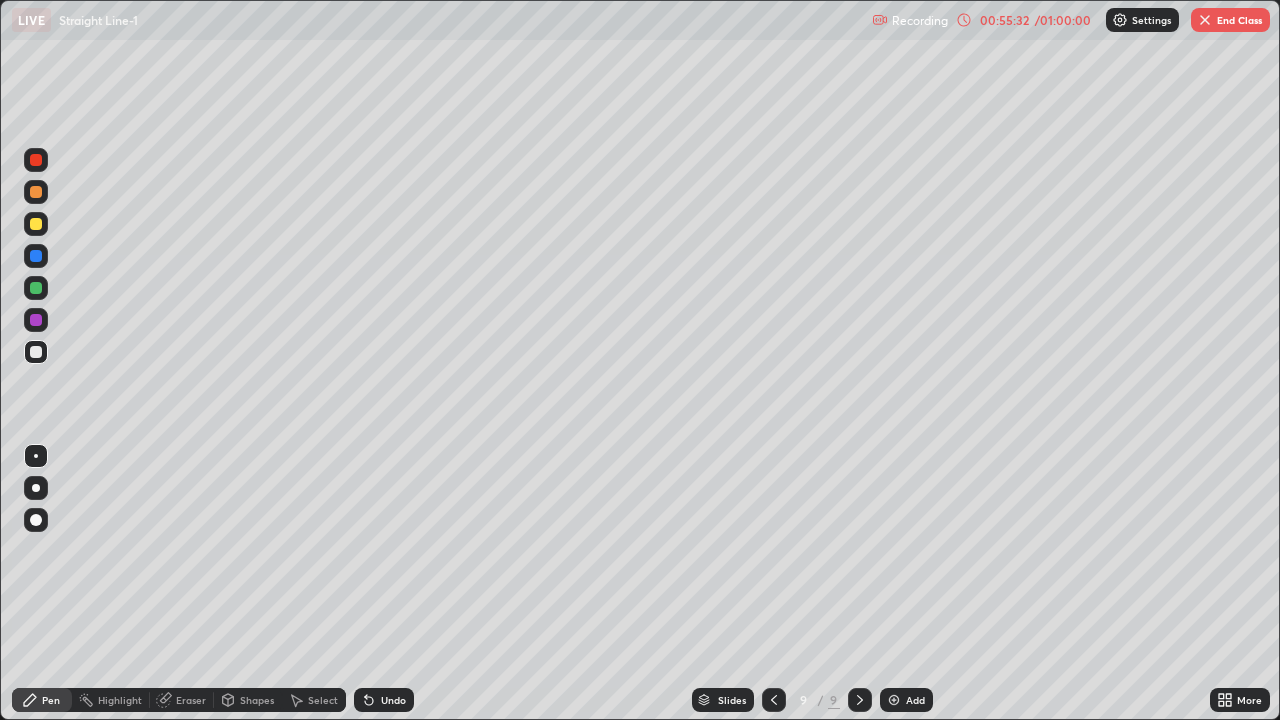 click on "Eraser" at bounding box center (191, 700) 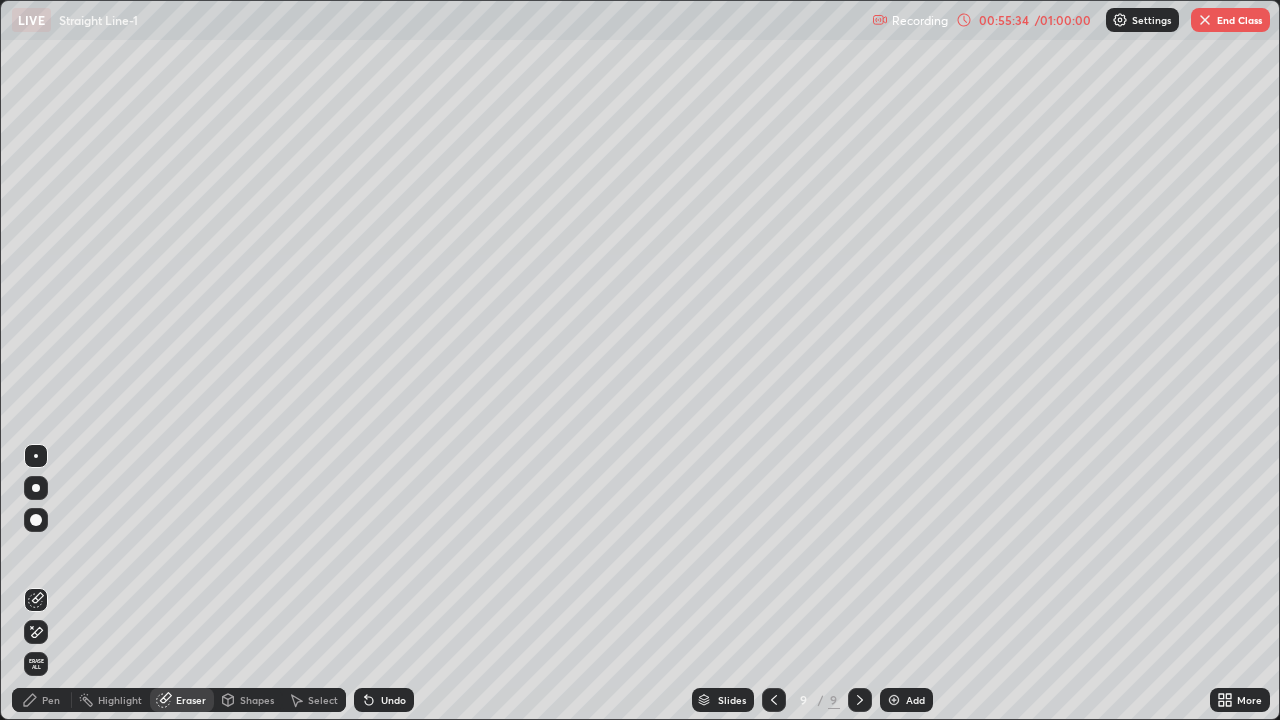 click on "Pen" at bounding box center (42, 700) 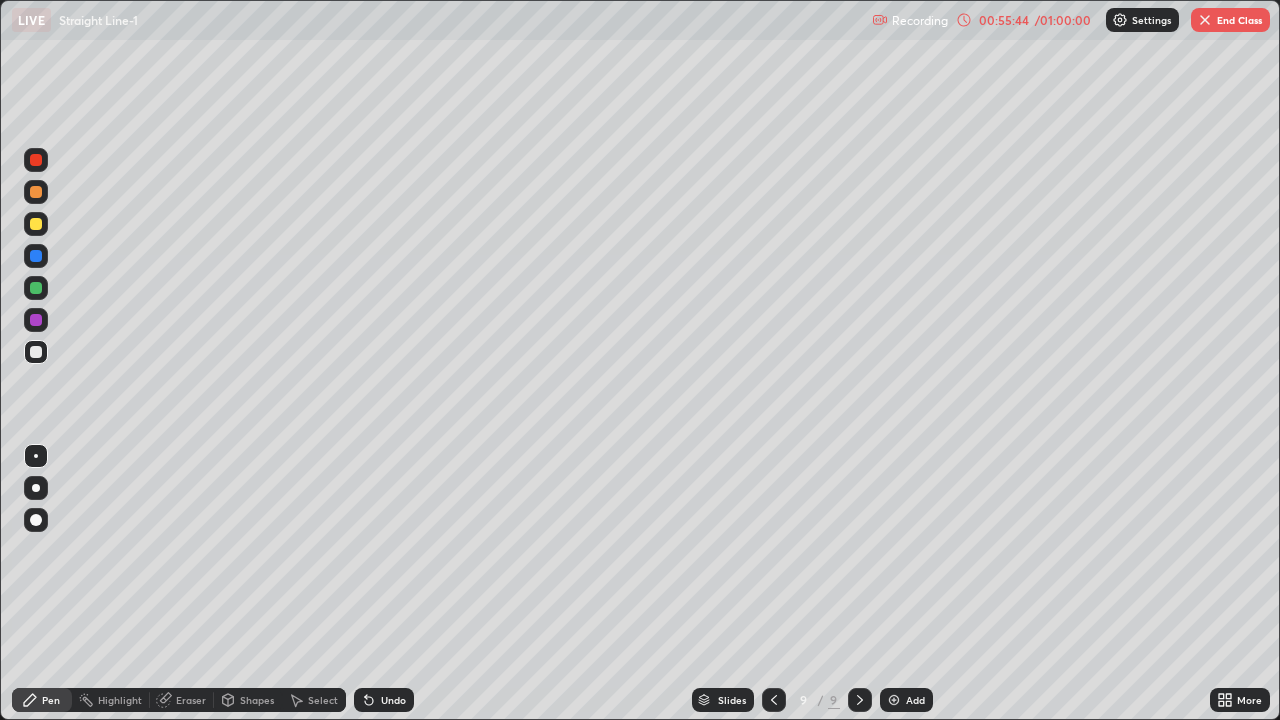 click at bounding box center [36, 224] 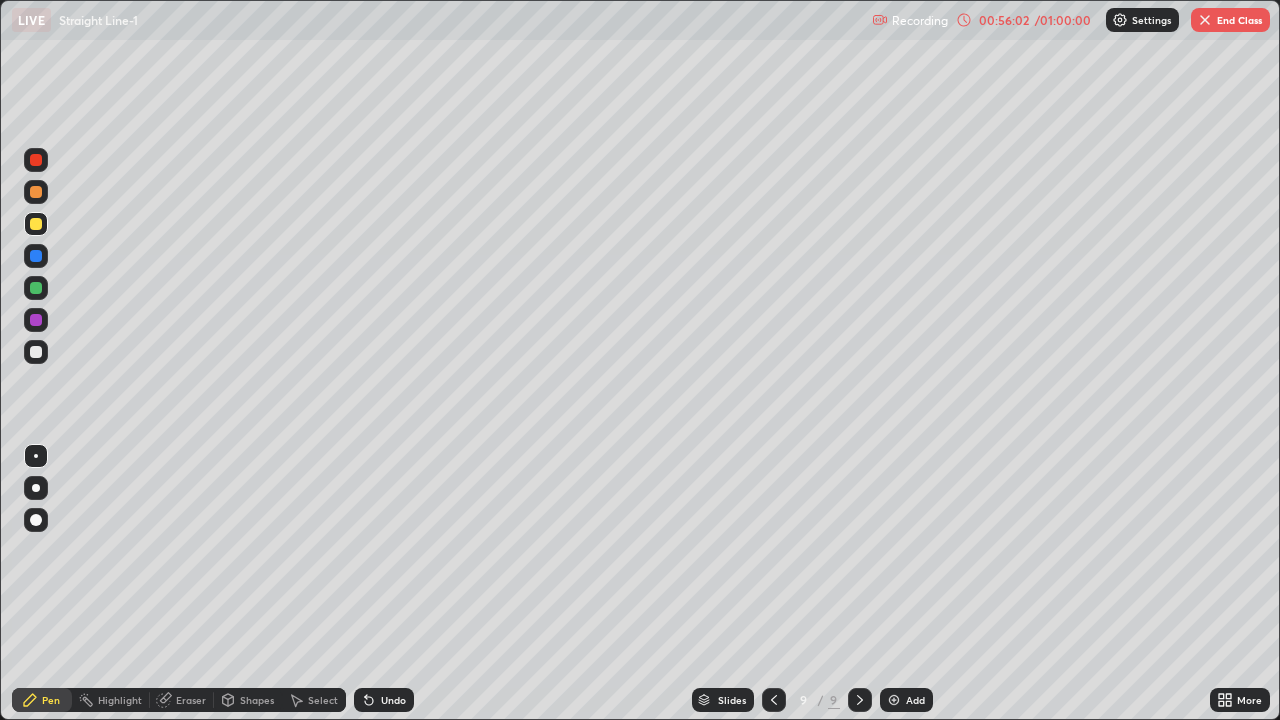 click at bounding box center (36, 352) 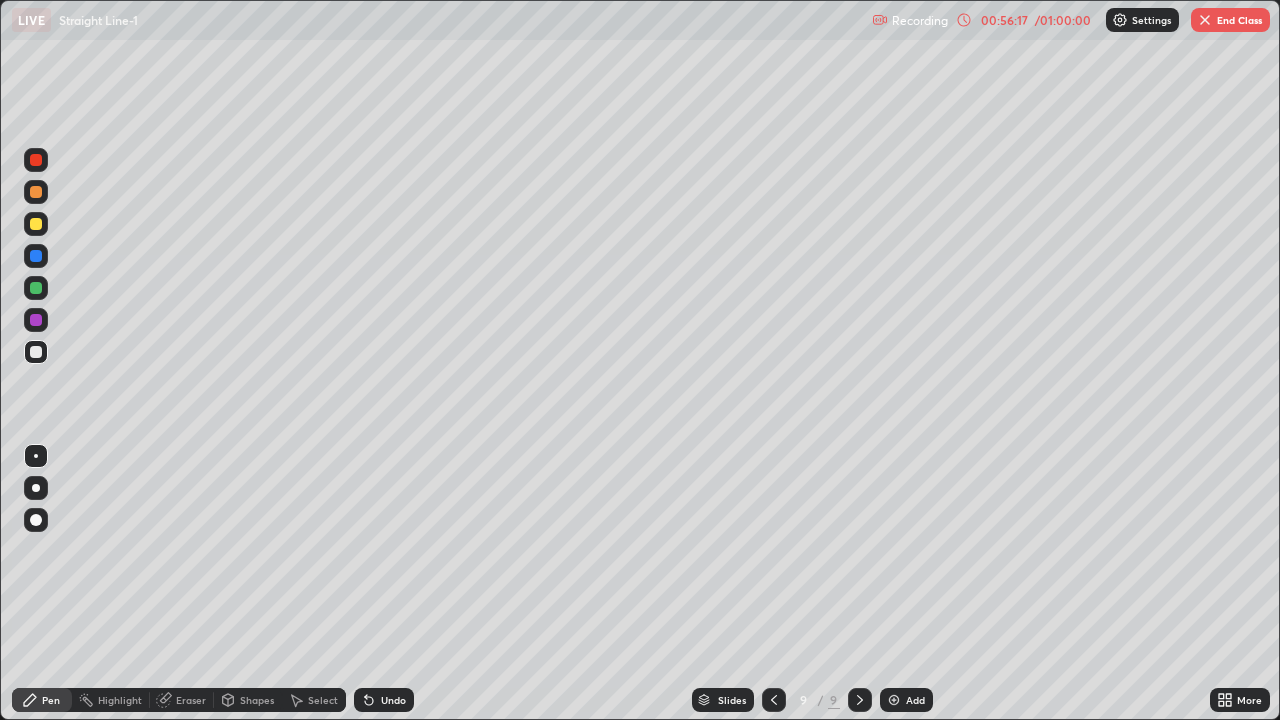 click on "Undo" at bounding box center (393, 700) 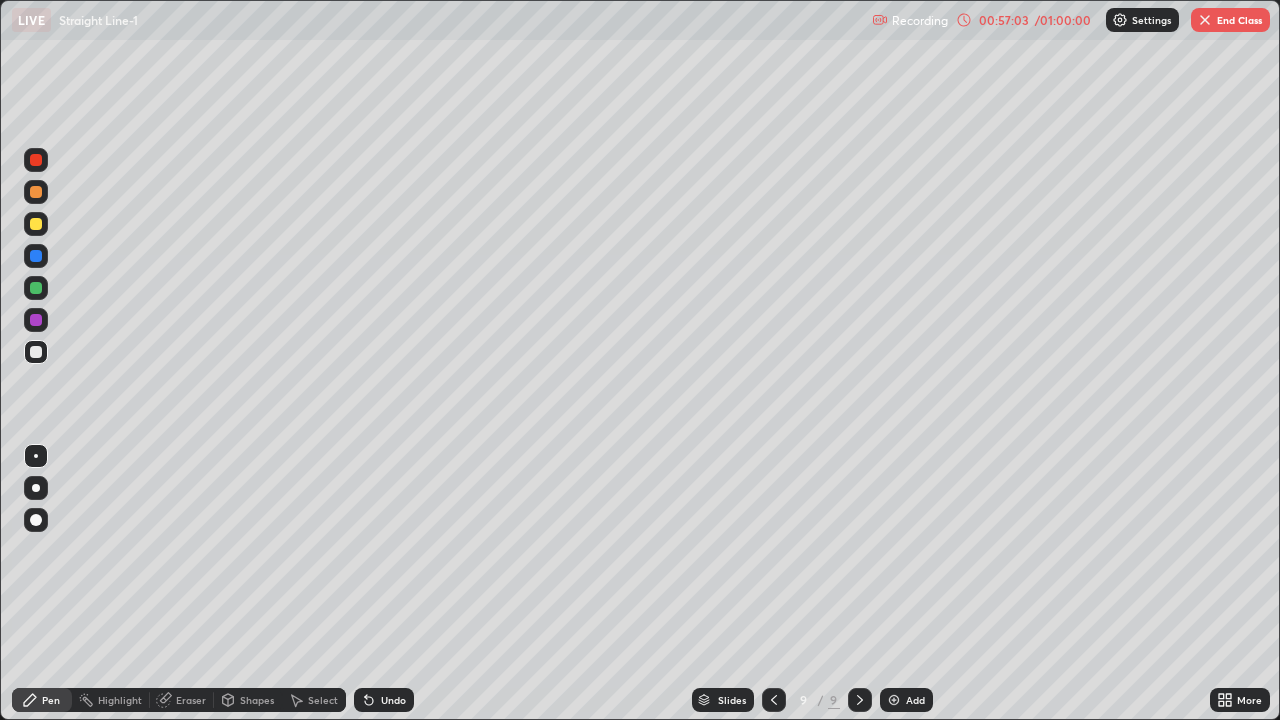click on "Undo" at bounding box center (393, 700) 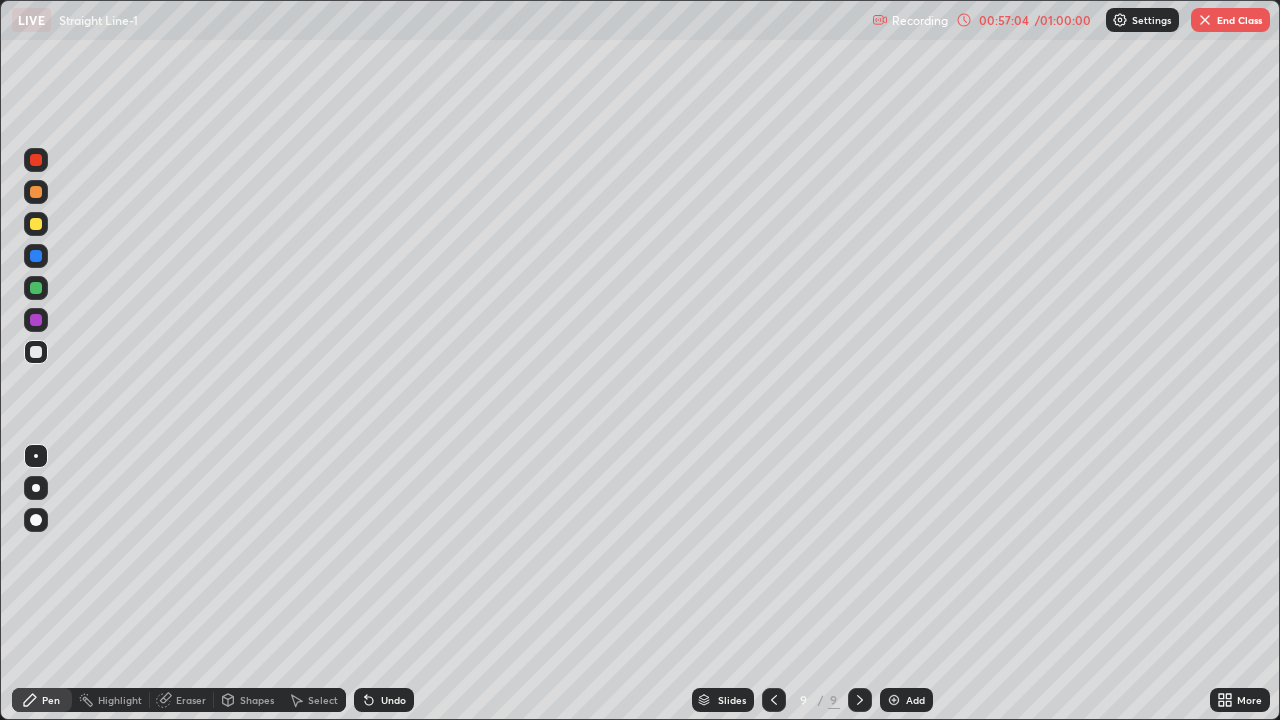 click on "Undo" at bounding box center [393, 700] 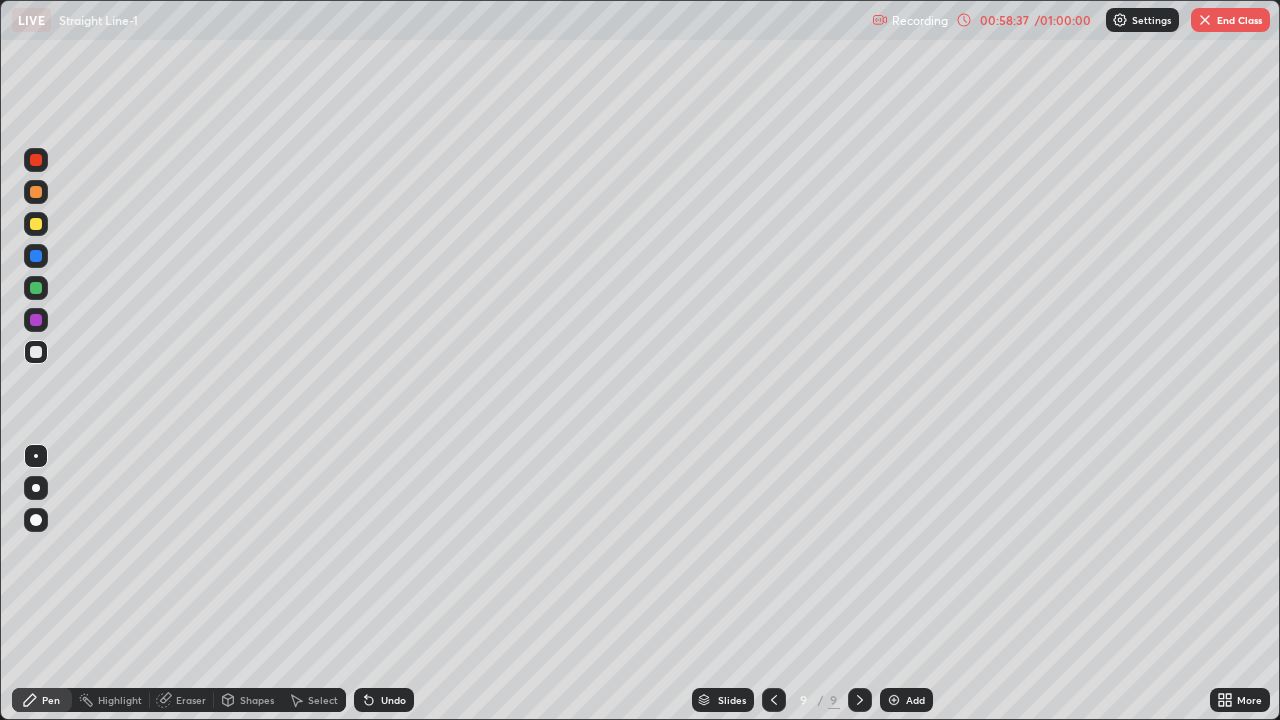 click at bounding box center (894, 700) 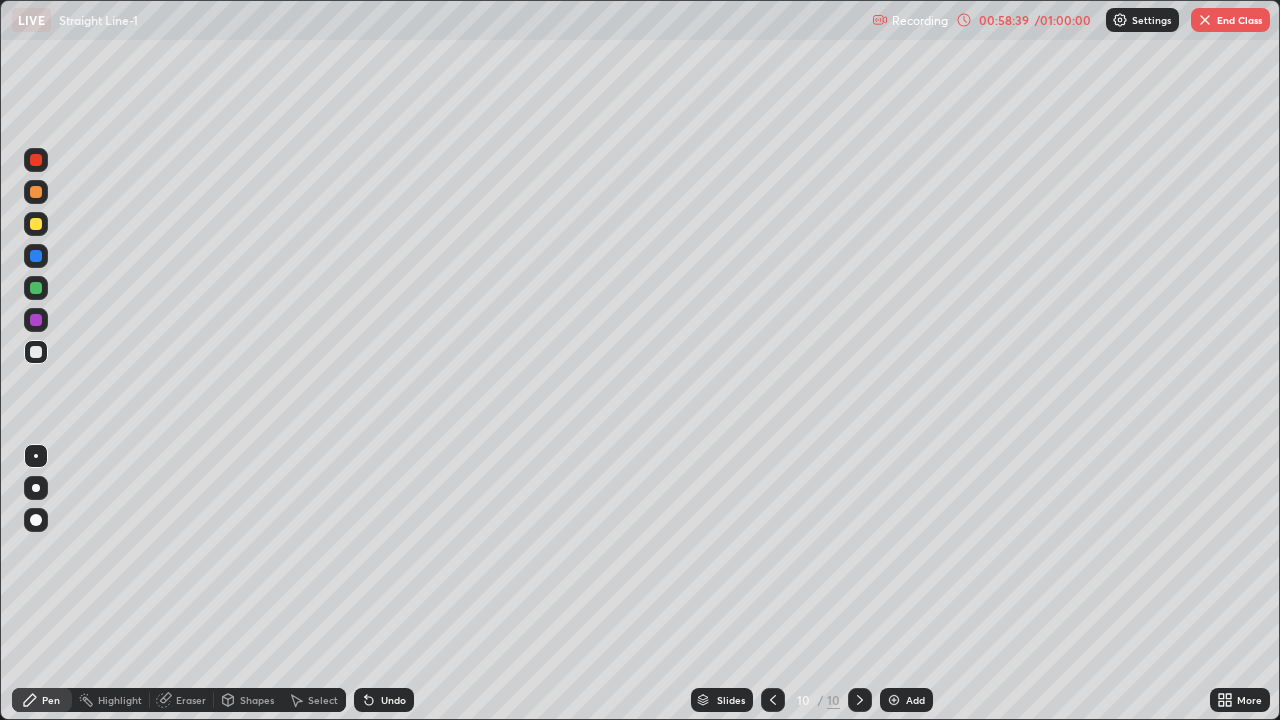 click at bounding box center (36, 352) 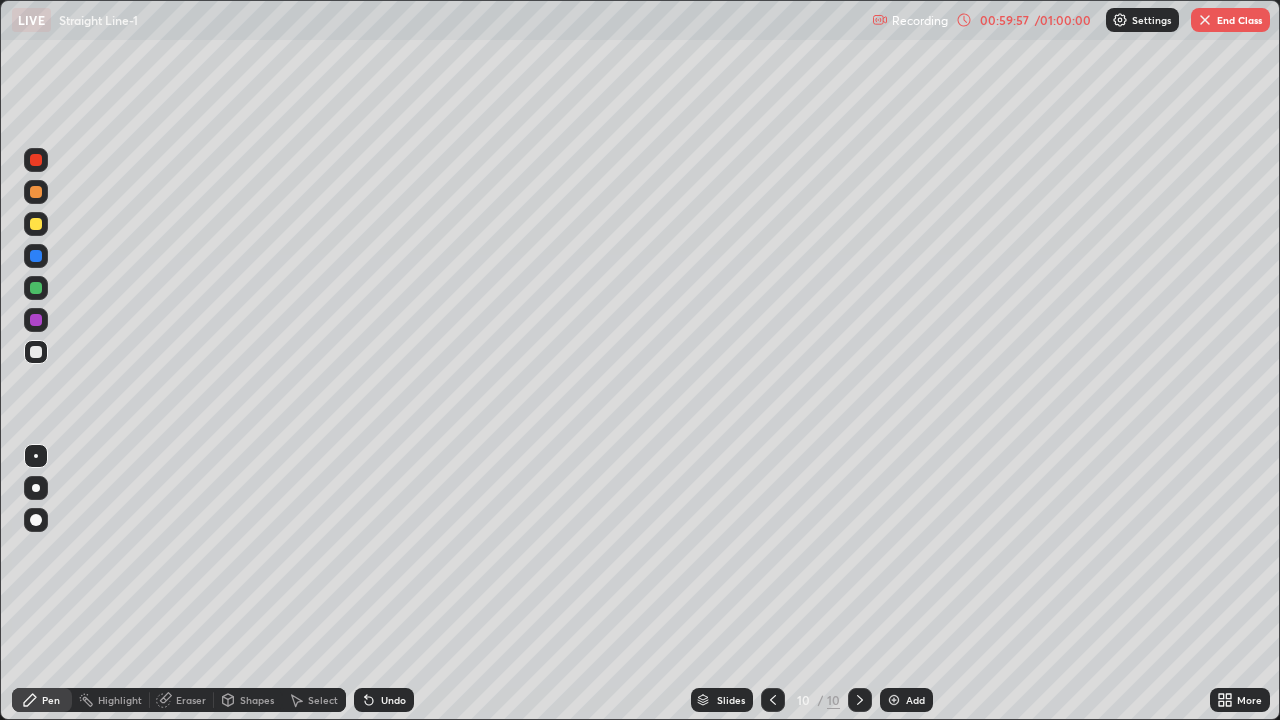 click on "Undo" at bounding box center [393, 700] 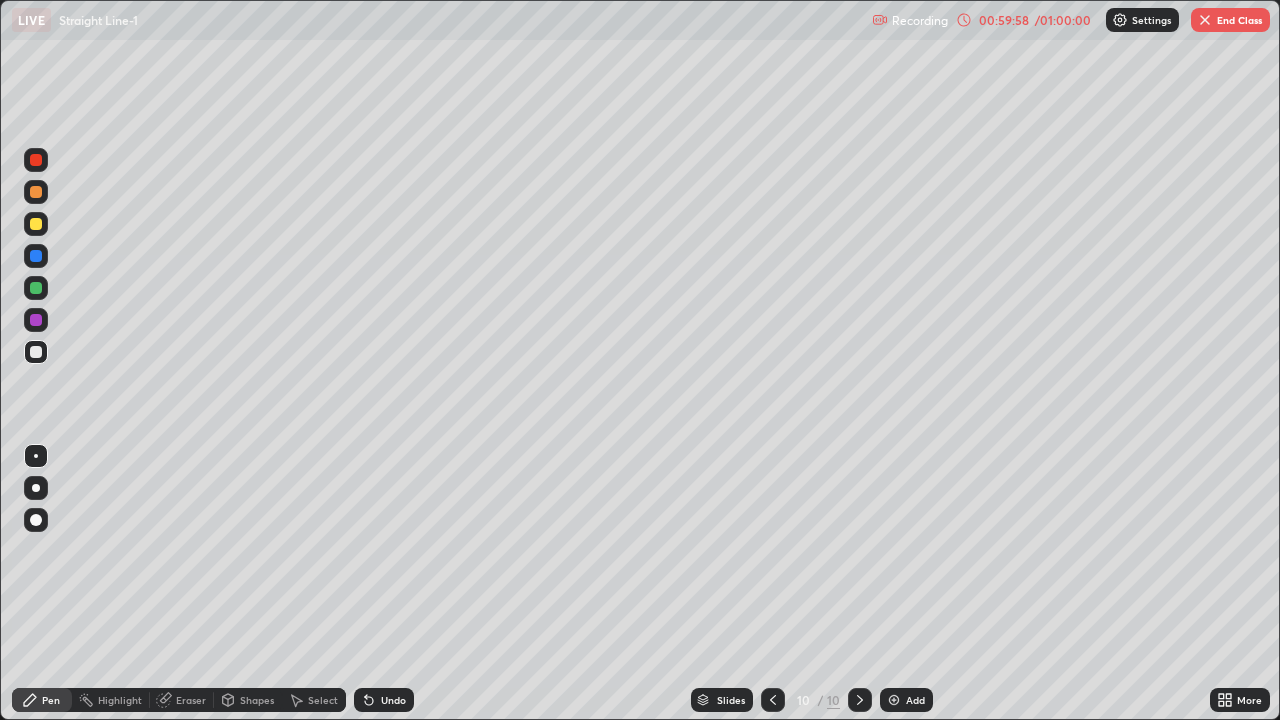 click on "Undo" at bounding box center (393, 700) 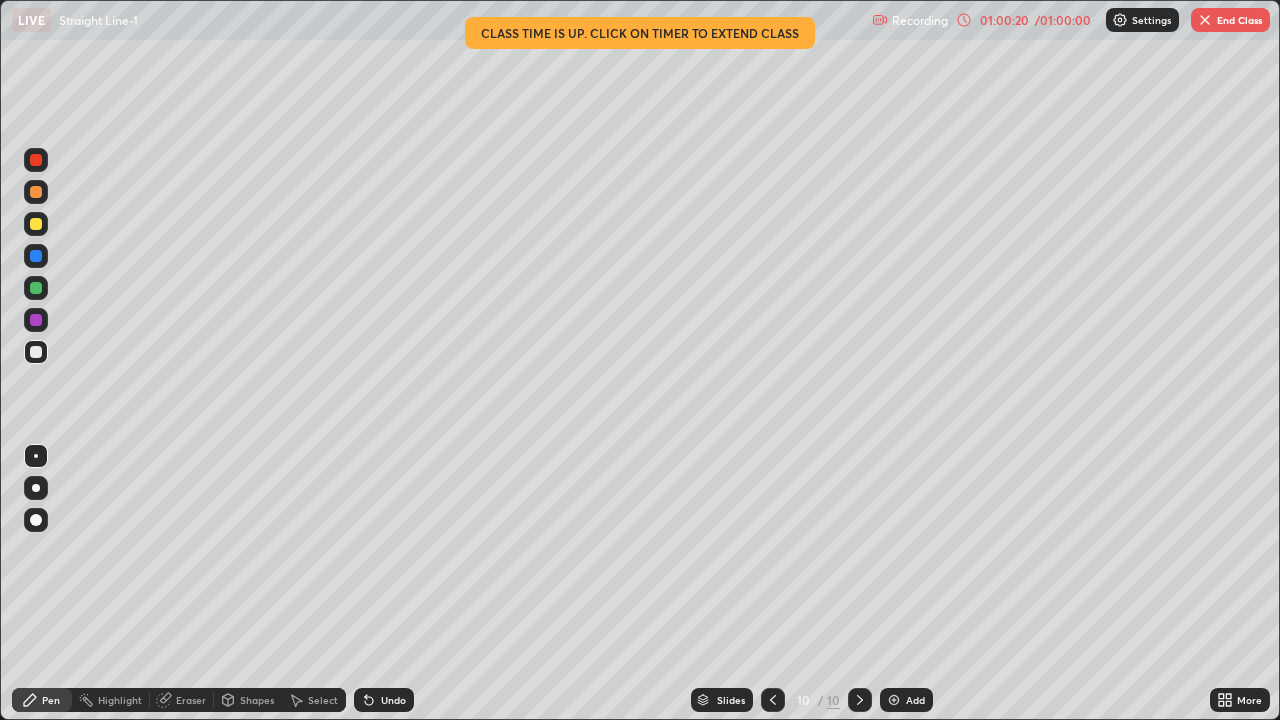 click at bounding box center (36, 224) 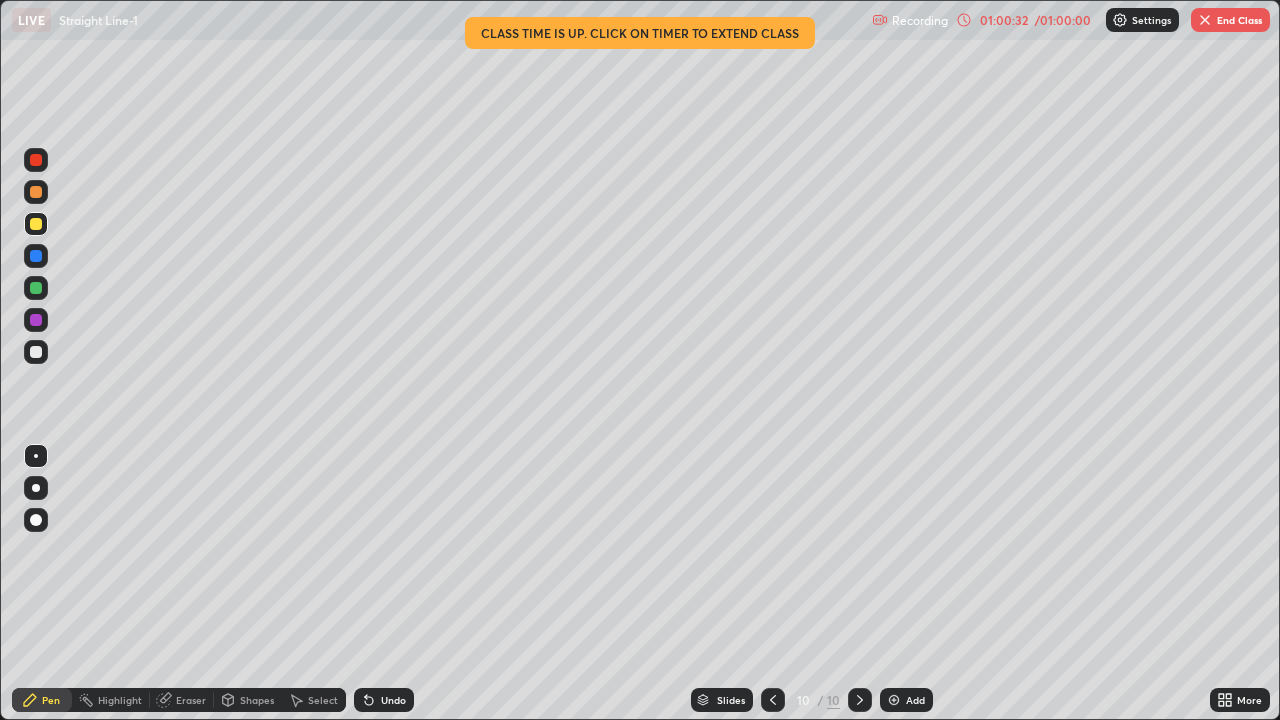 click on "Undo" at bounding box center (393, 700) 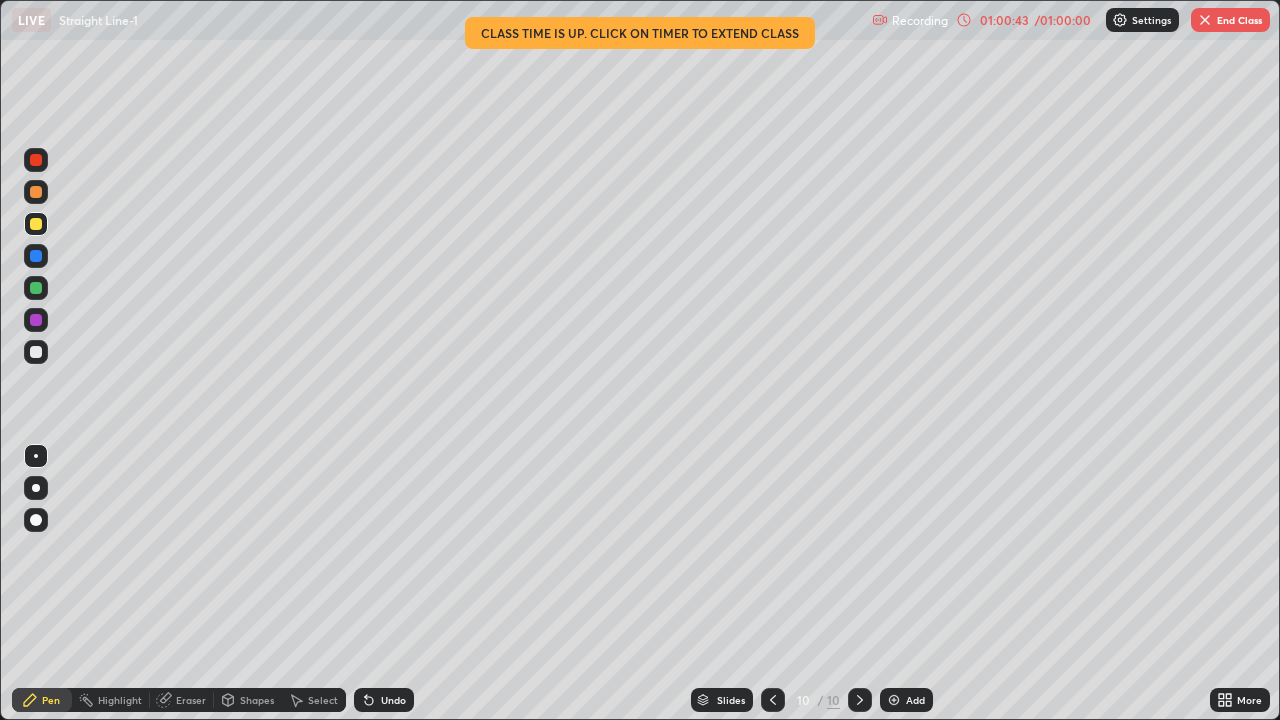 click on "Undo" at bounding box center [384, 700] 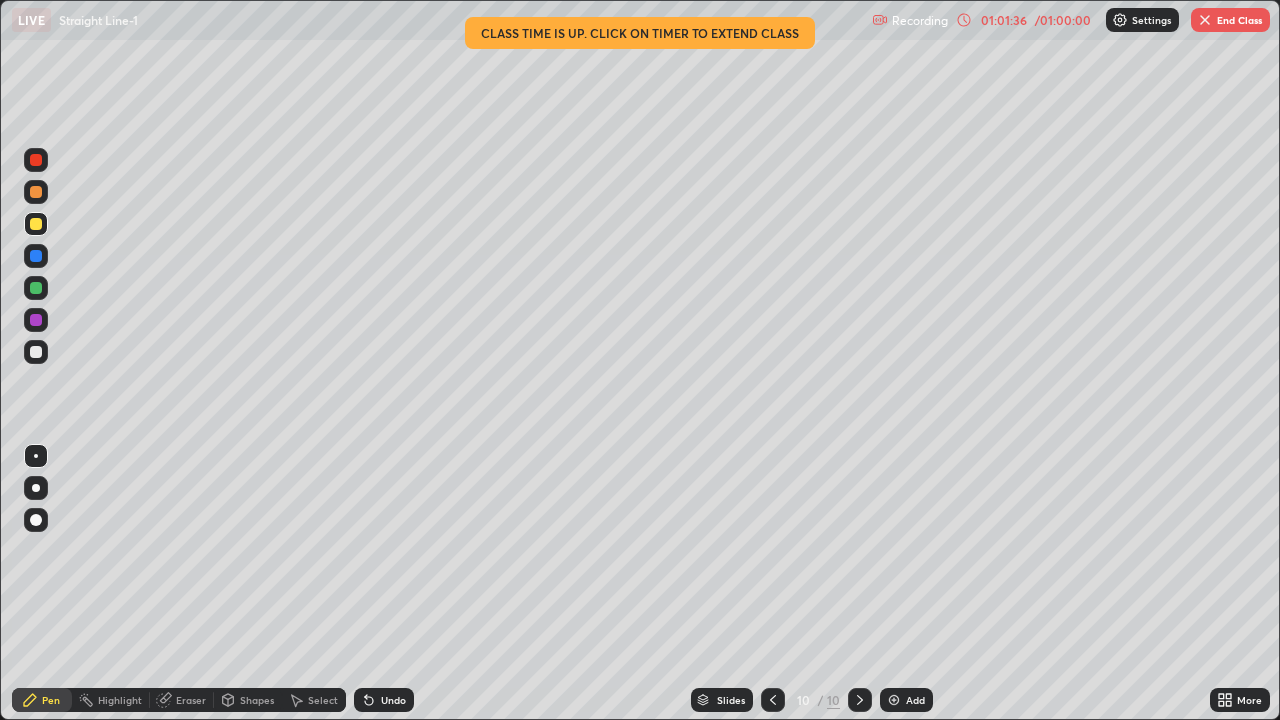 click at bounding box center (1205, 20) 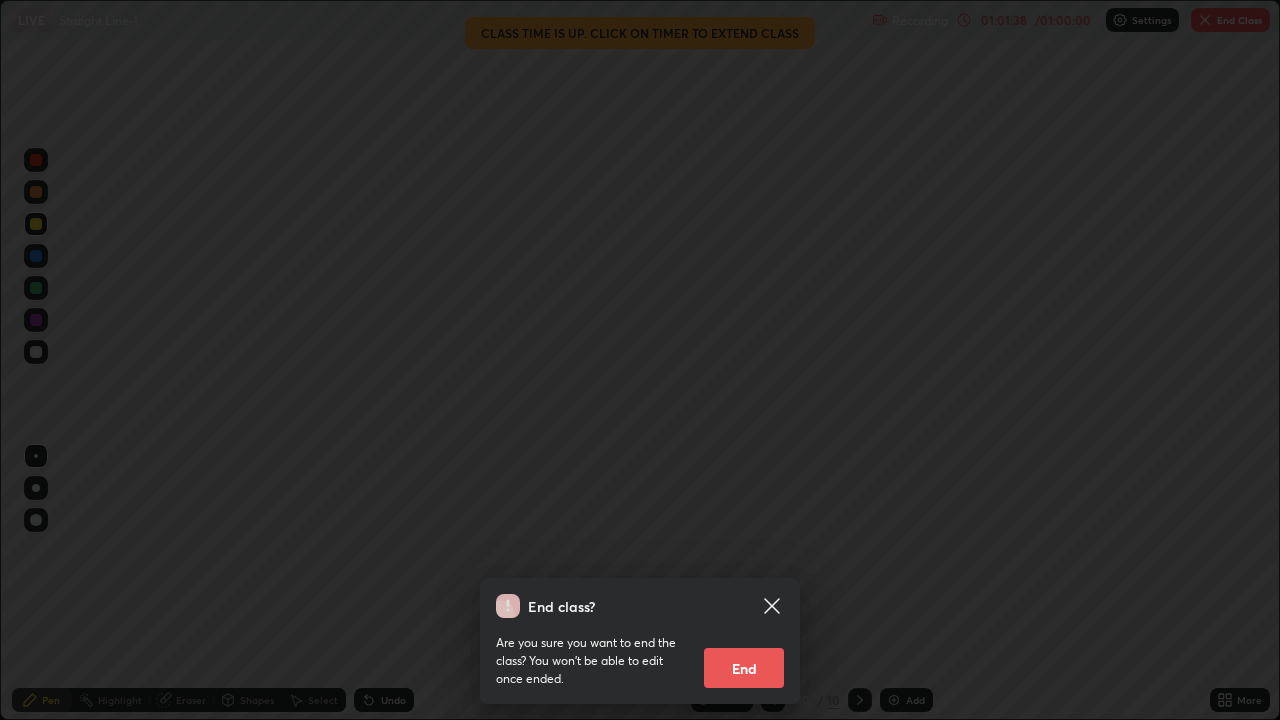 click on "End" at bounding box center (744, 668) 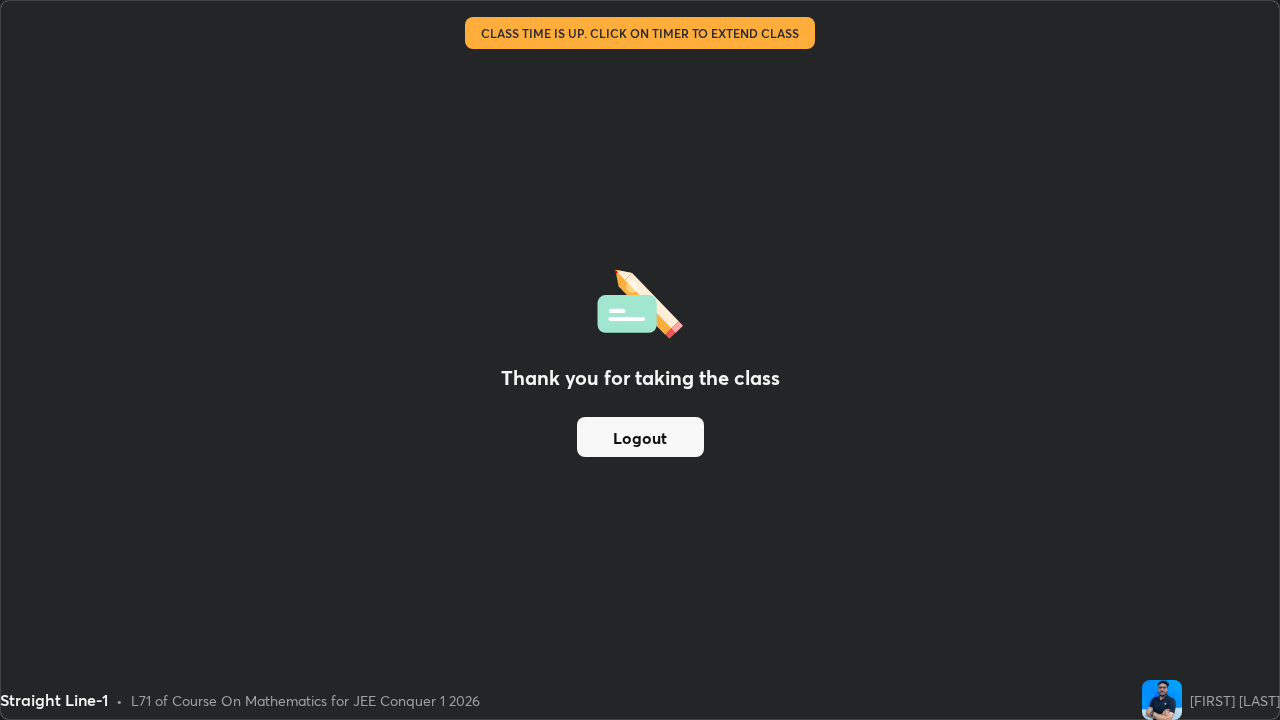 click on "Logout" at bounding box center [640, 437] 